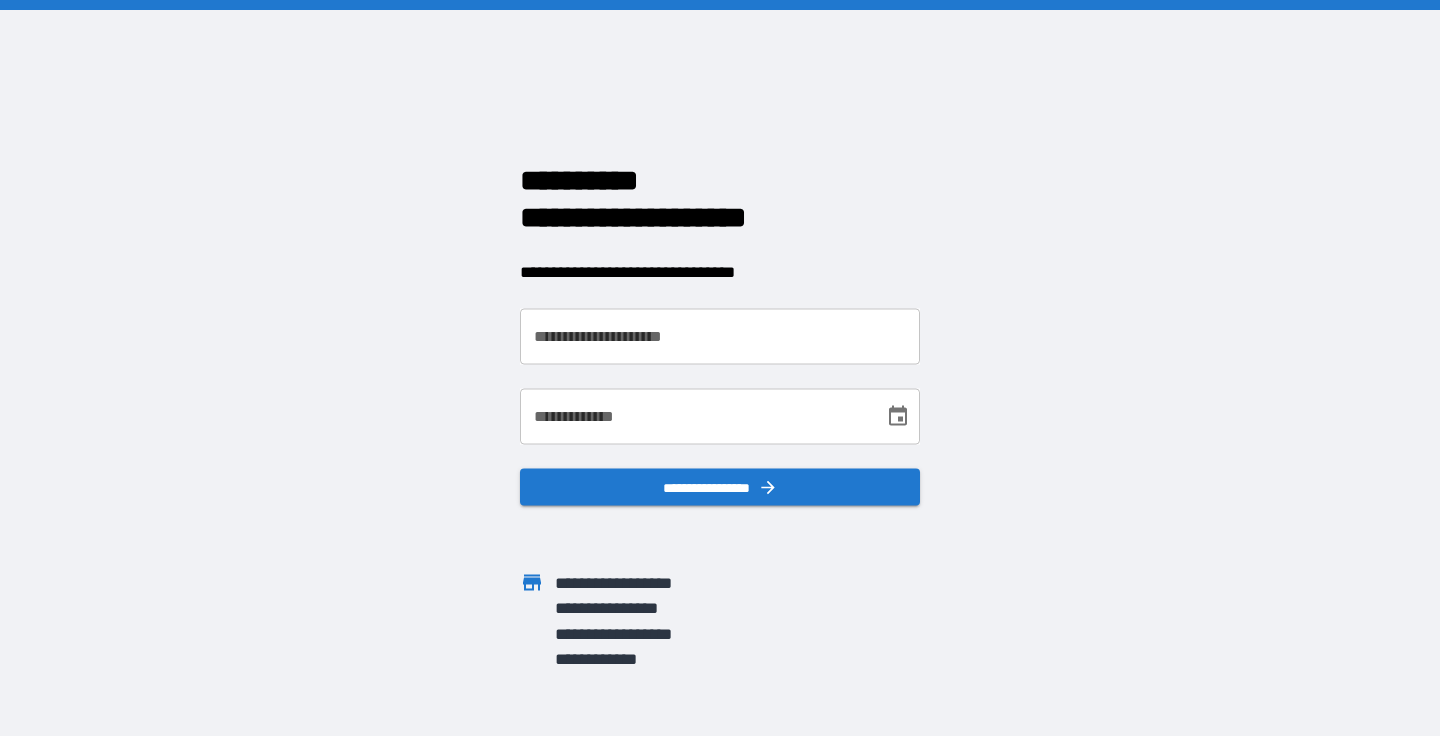 scroll, scrollTop: 0, scrollLeft: 0, axis: both 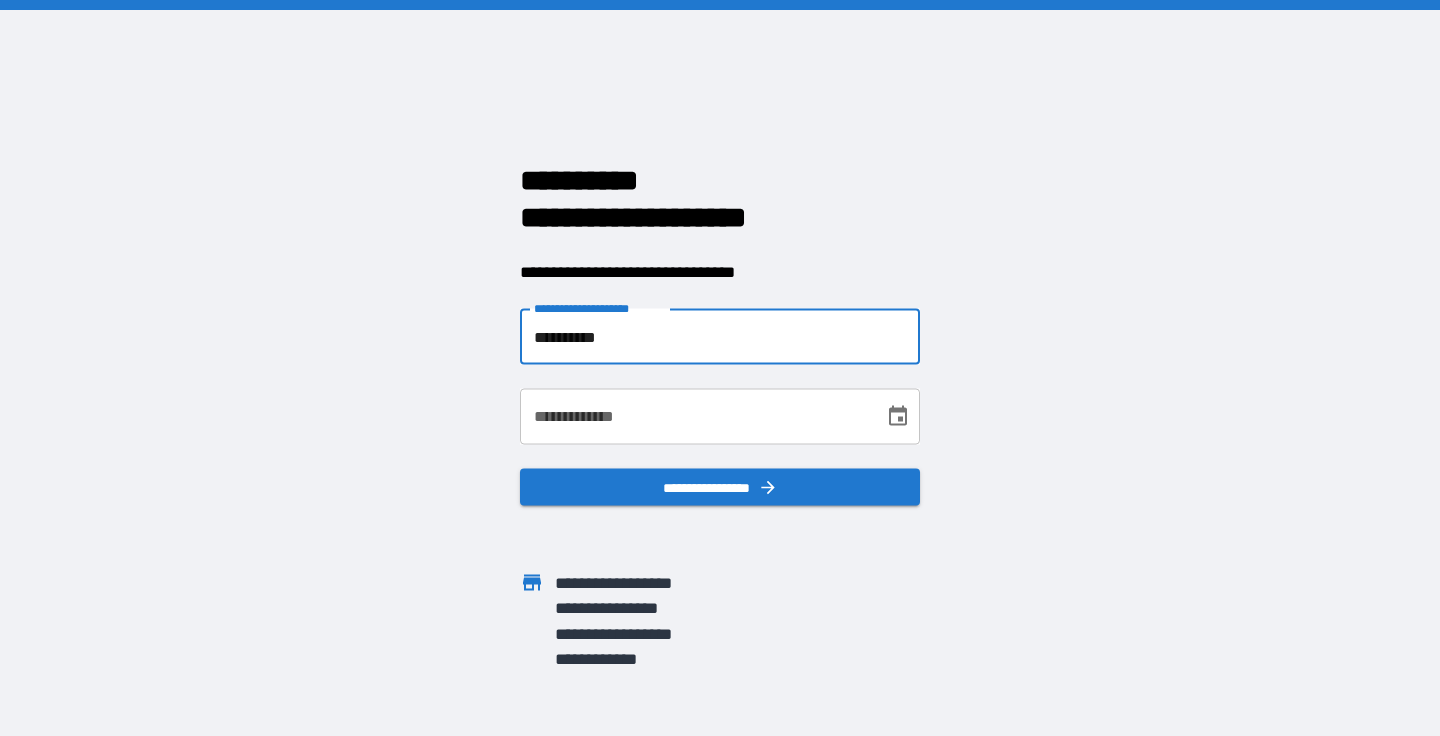 type on "**********" 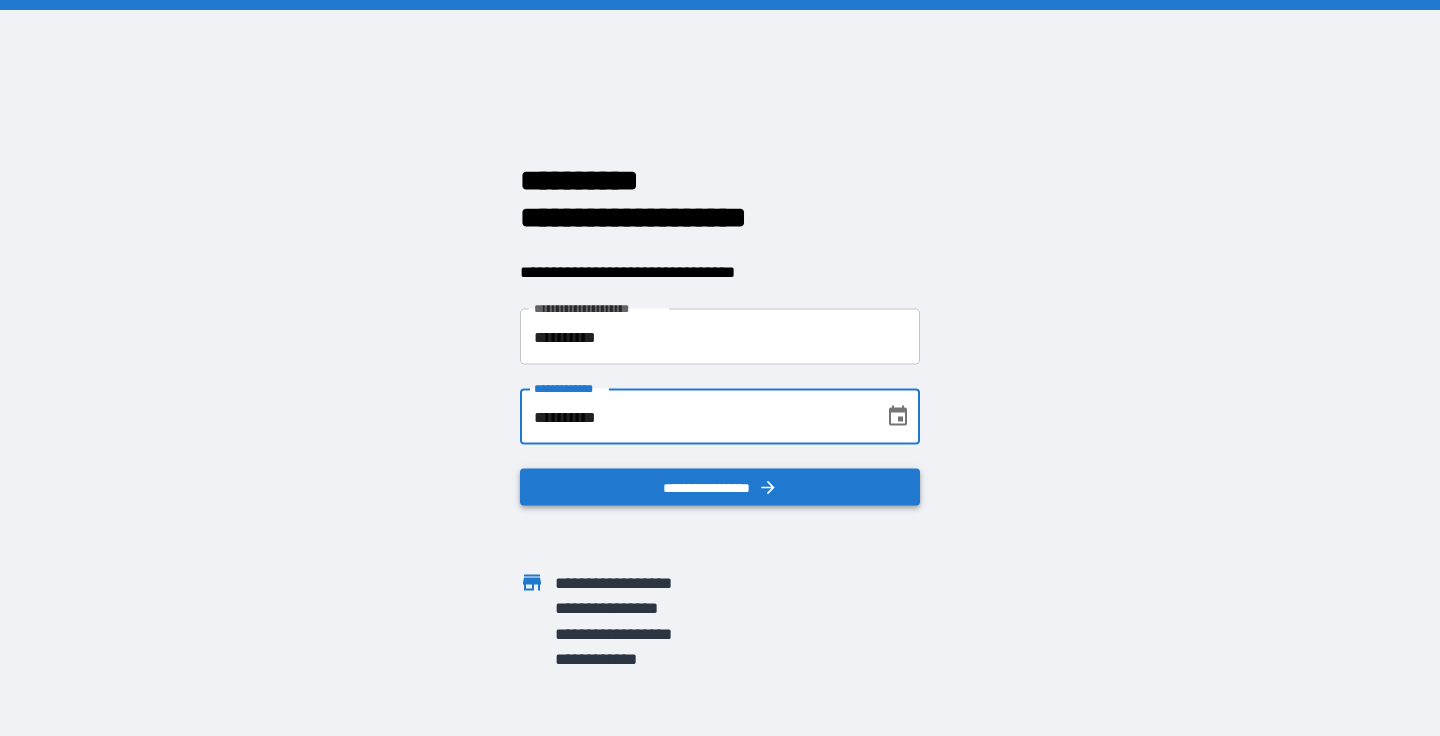 type on "**********" 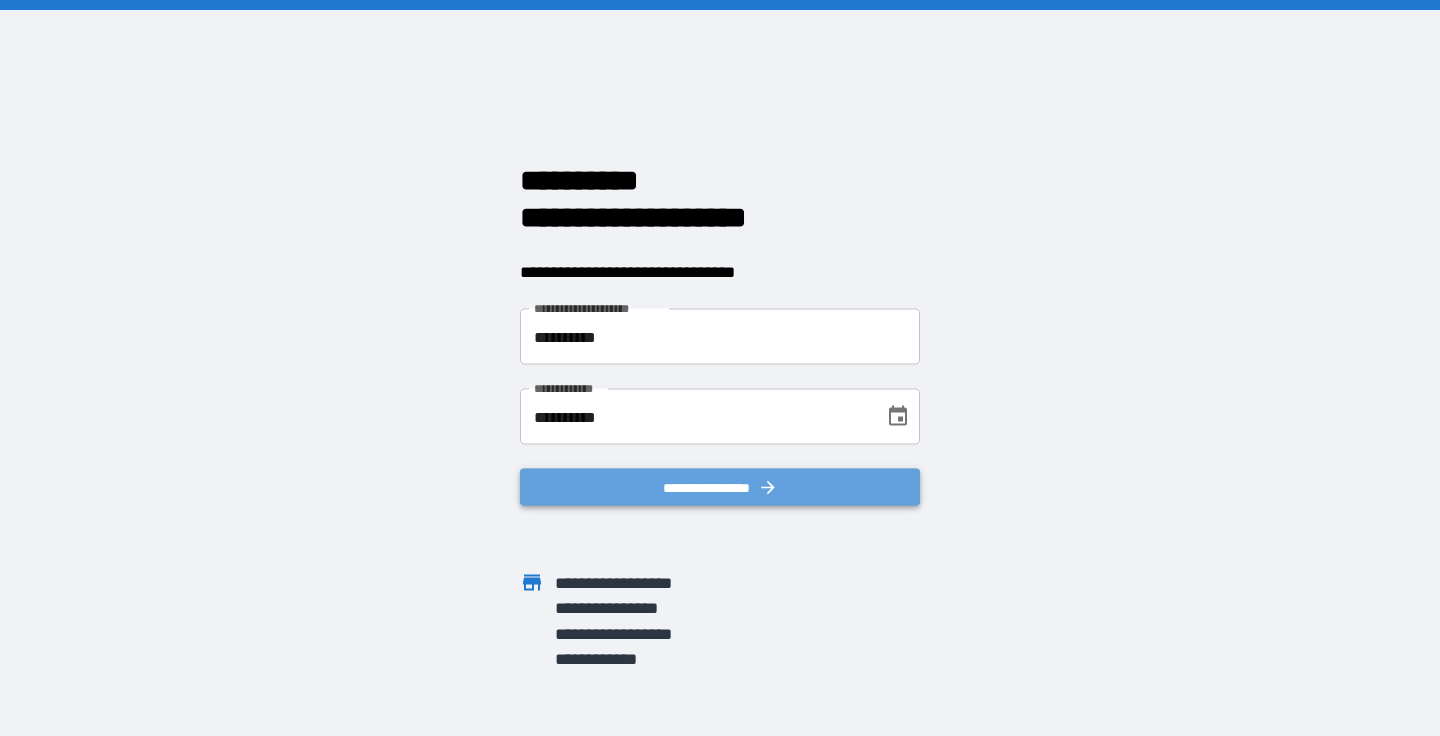 click on "**********" at bounding box center [720, 487] 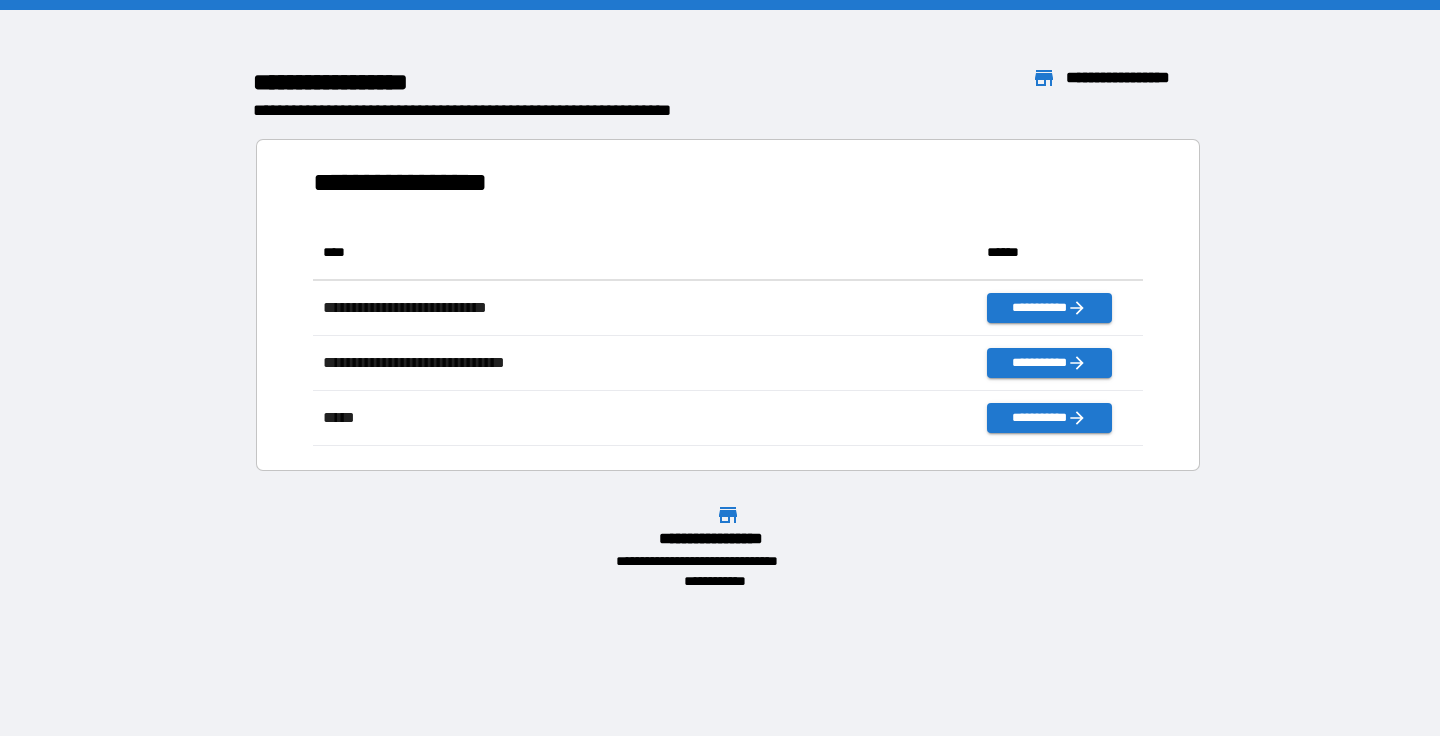 scroll, scrollTop: 1, scrollLeft: 1, axis: both 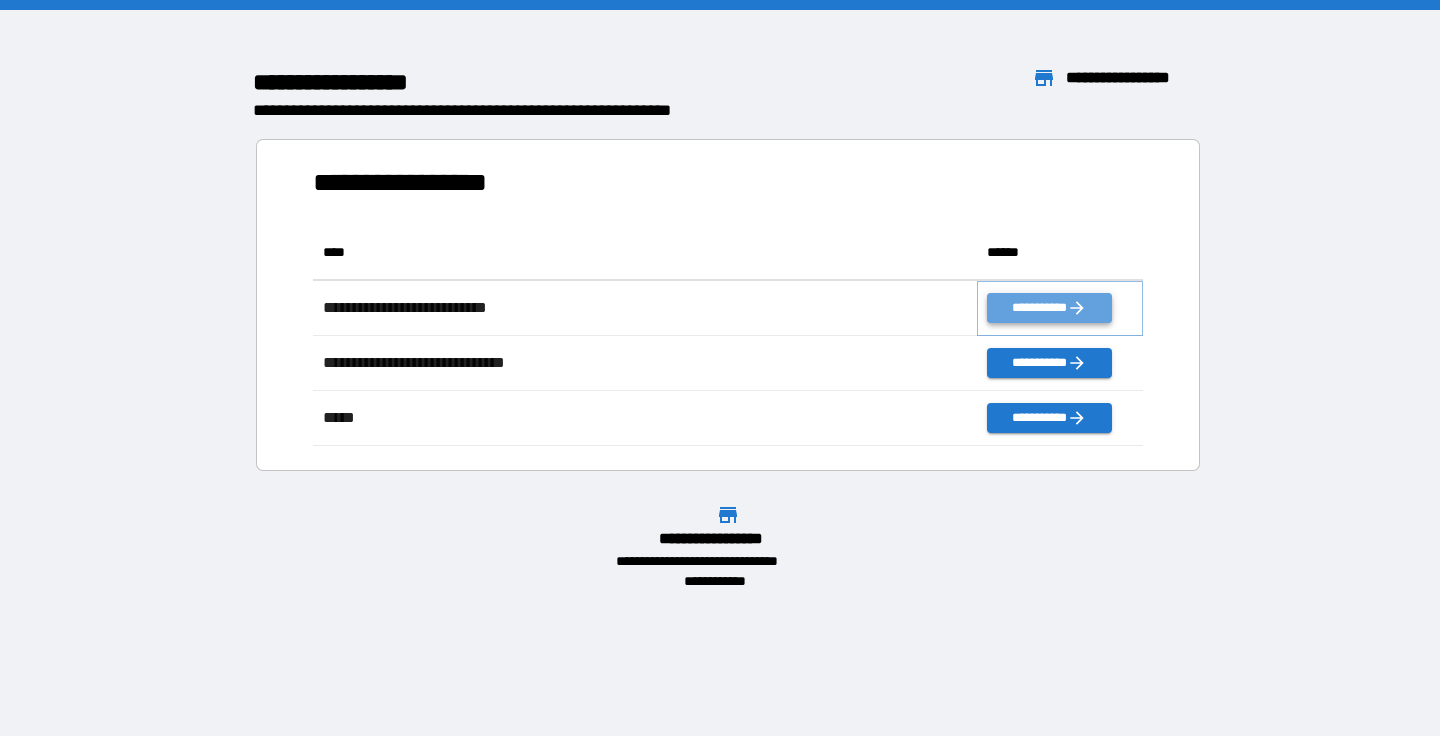 click on "**********" at bounding box center (1049, 308) 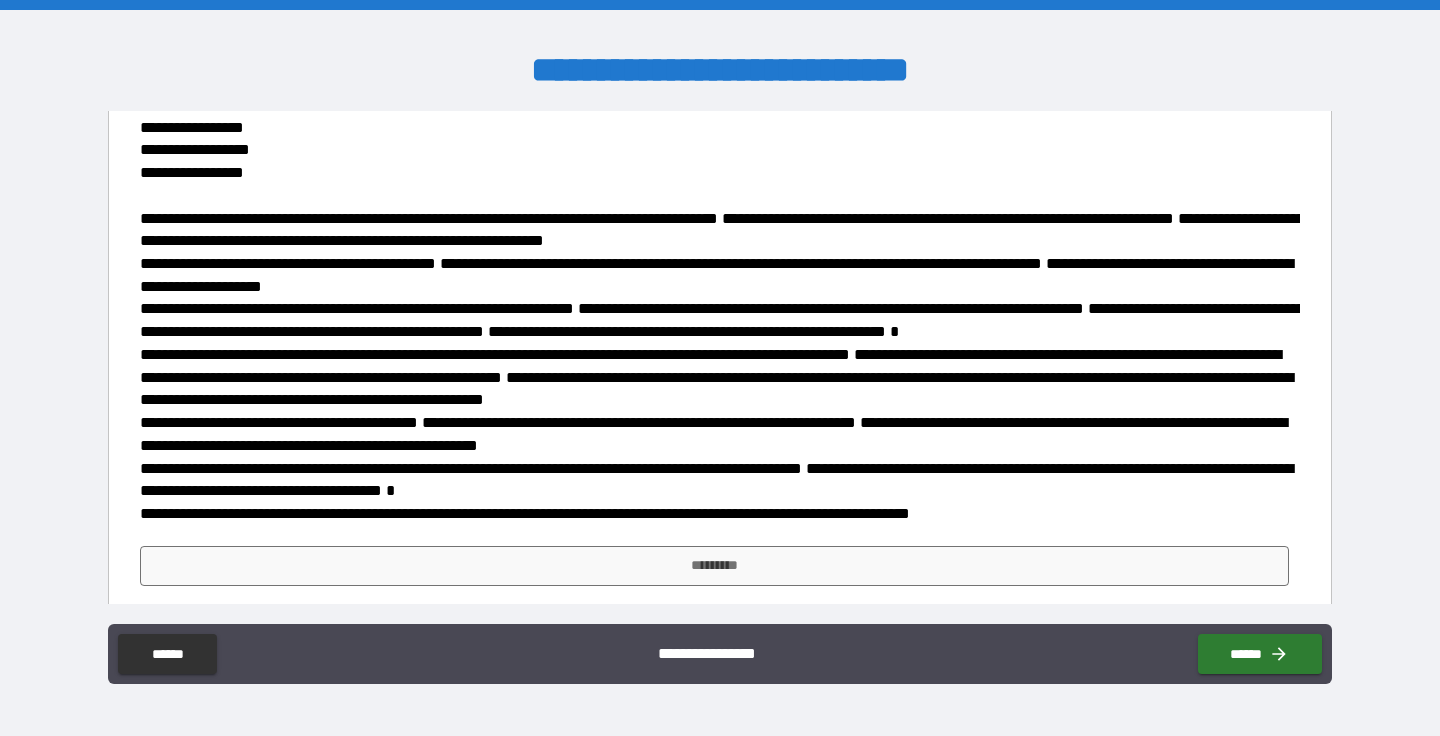 scroll, scrollTop: 179, scrollLeft: 0, axis: vertical 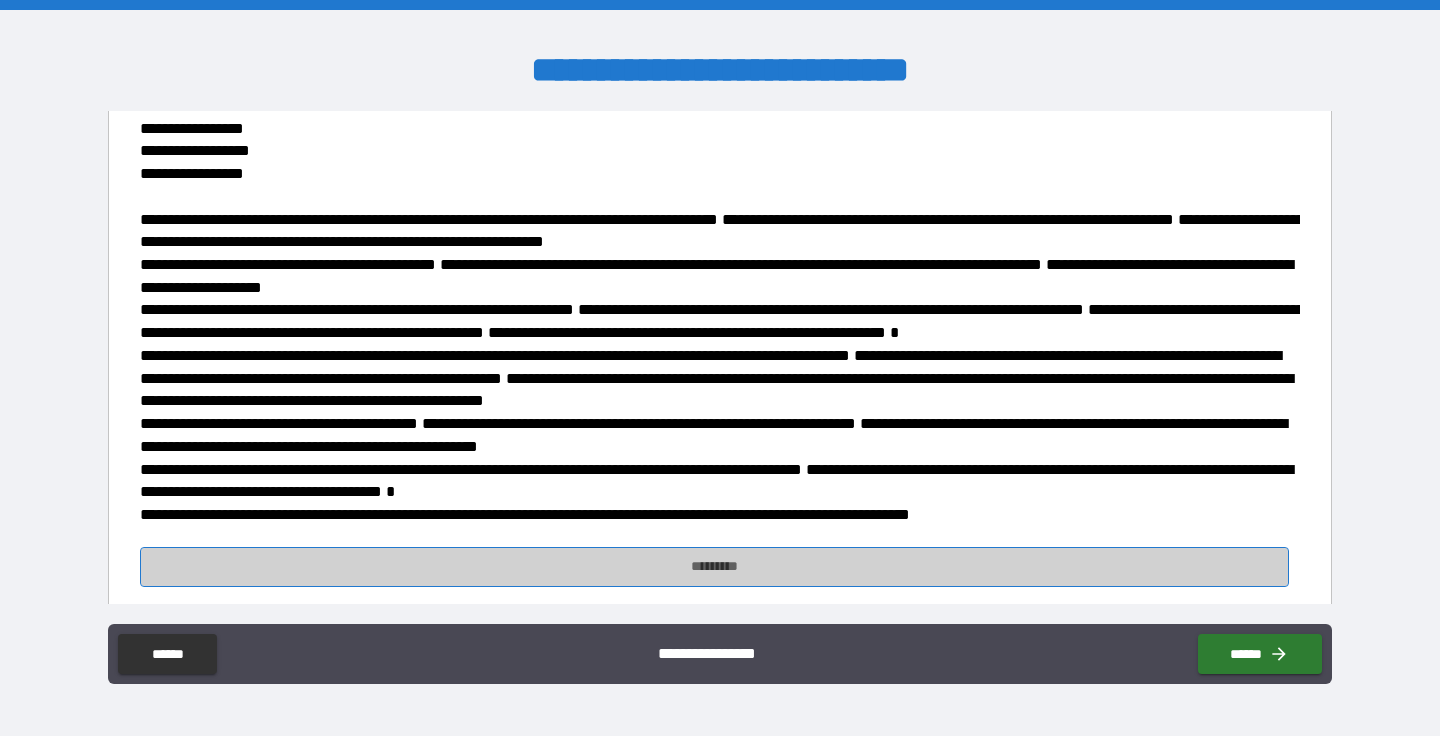 click on "*********" at bounding box center (715, 567) 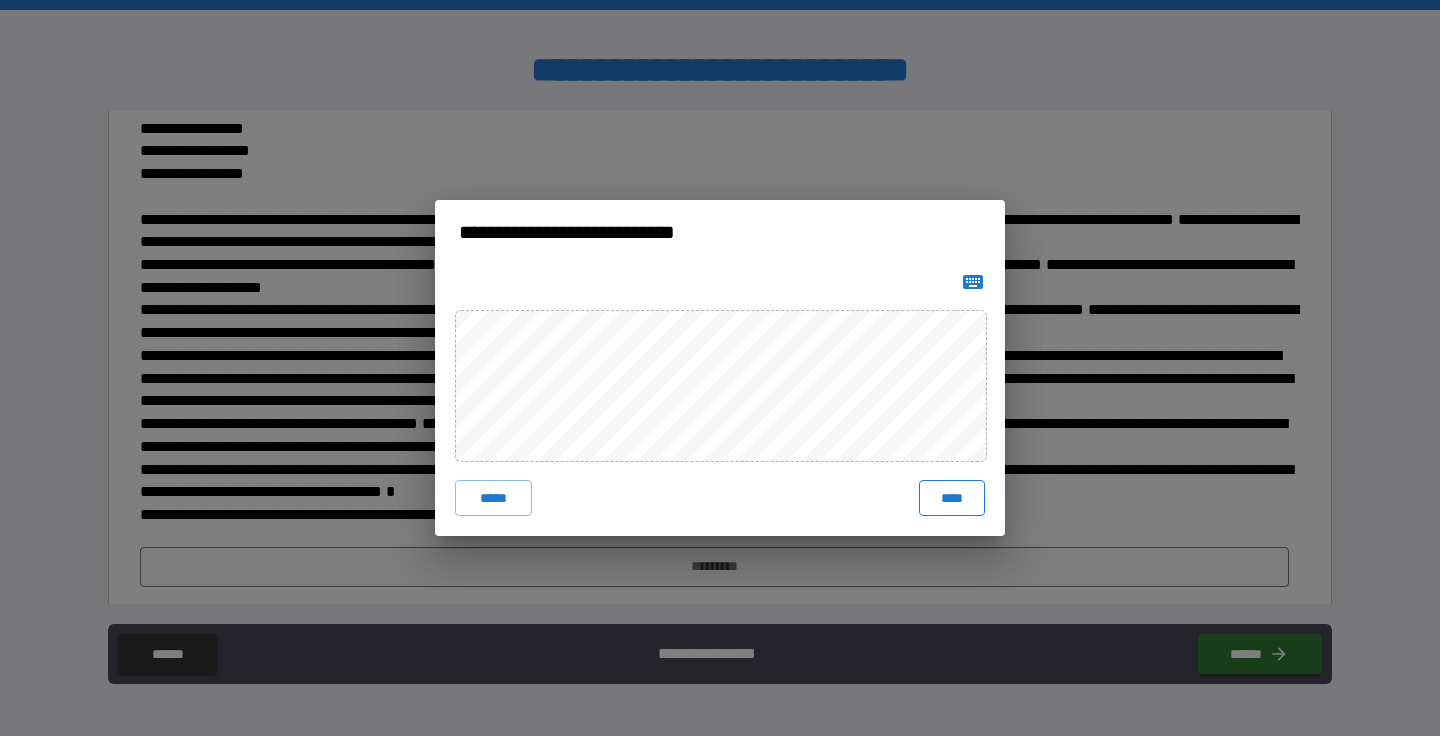 click on "****" at bounding box center [952, 498] 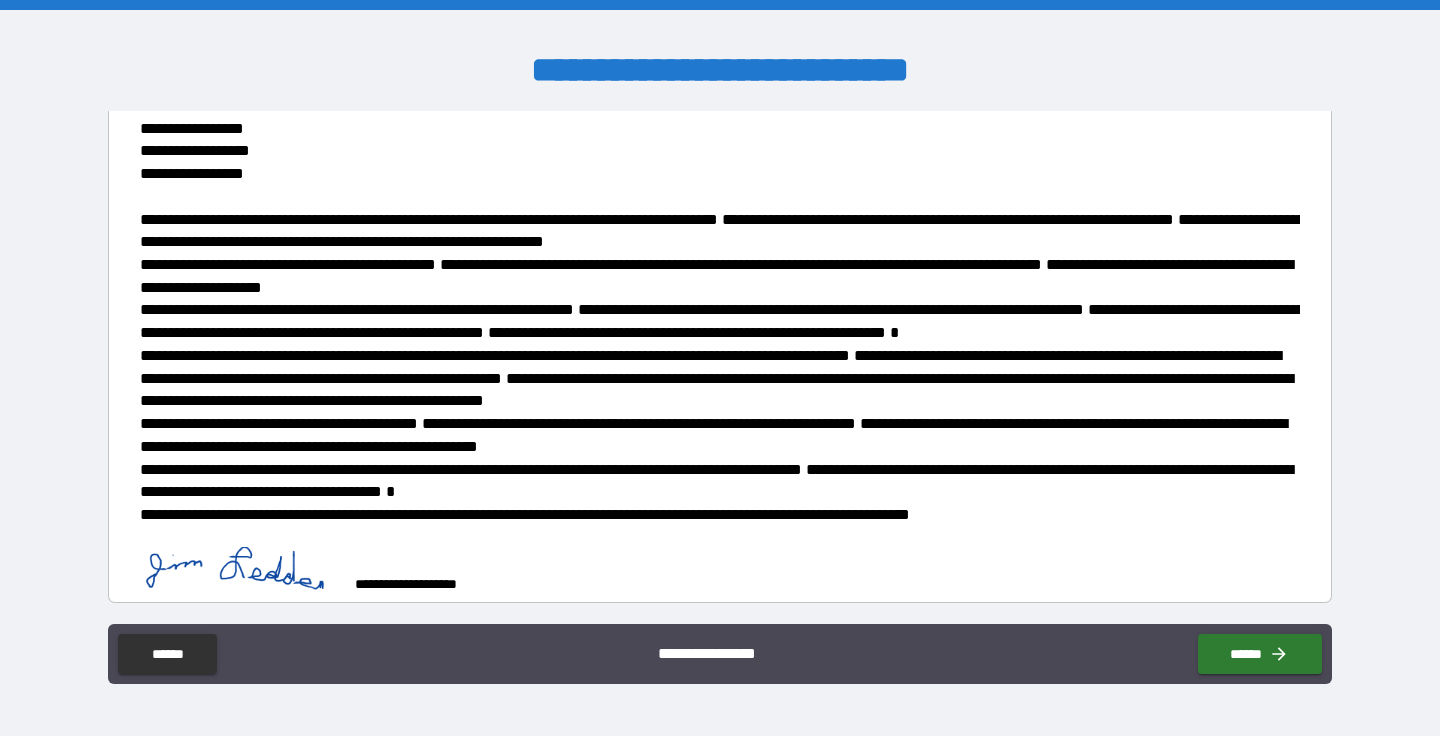 scroll, scrollTop: 169, scrollLeft: 0, axis: vertical 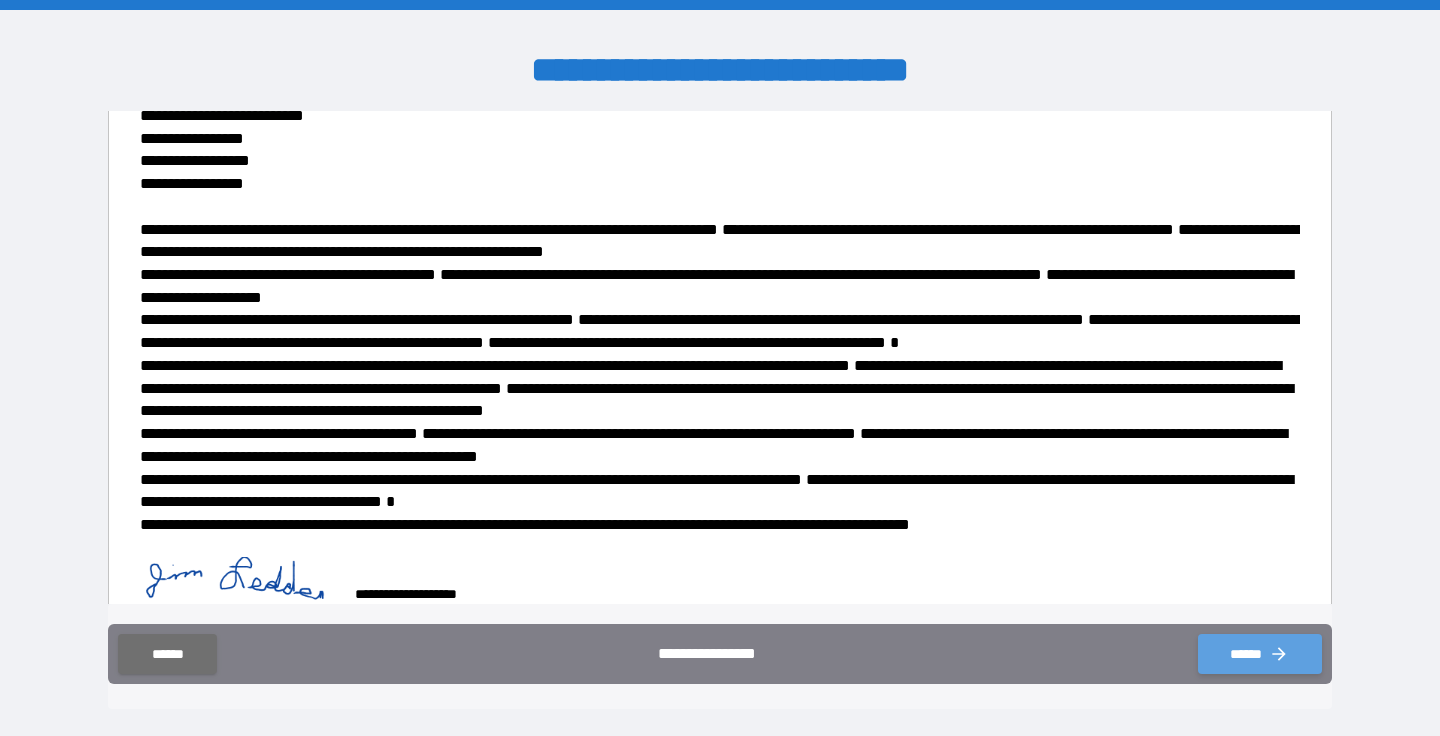 click on "******" at bounding box center (1260, 654) 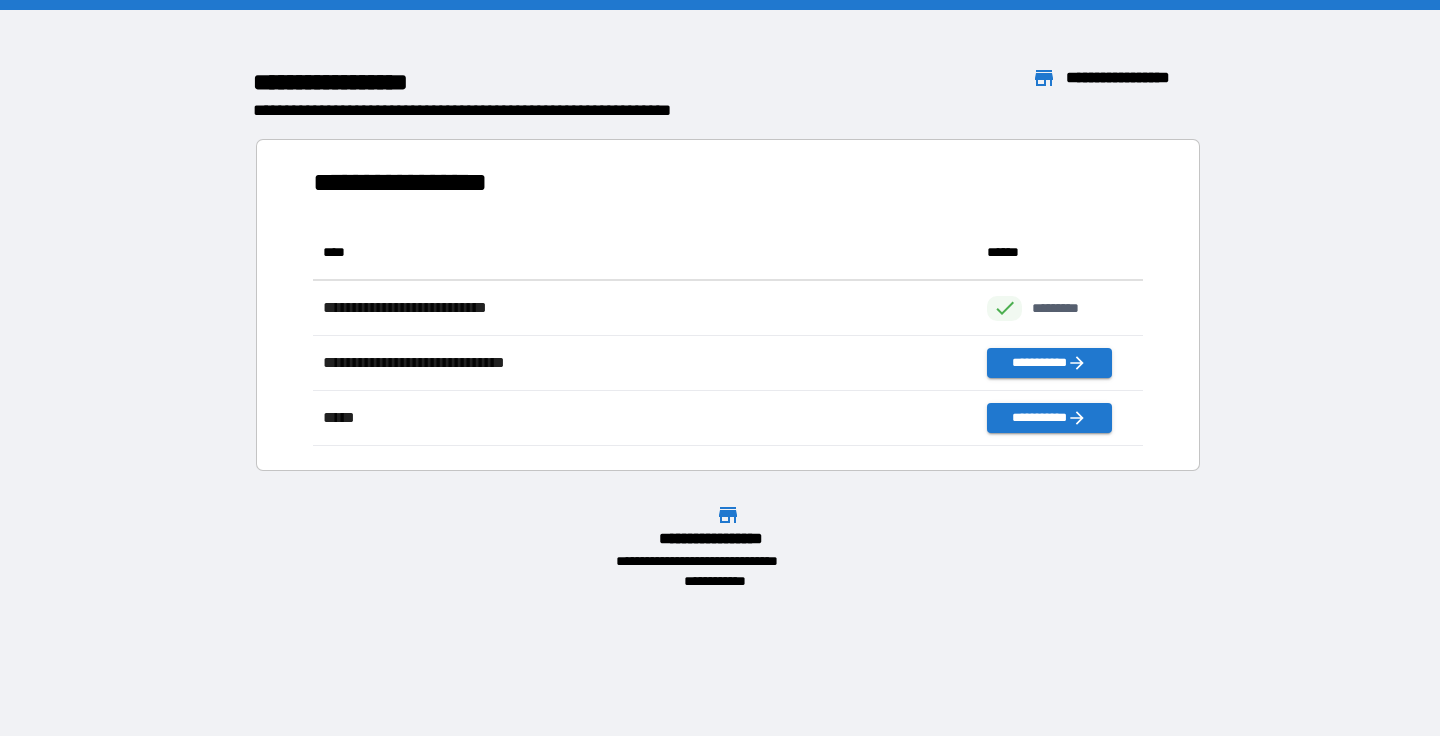 scroll, scrollTop: 1, scrollLeft: 1, axis: both 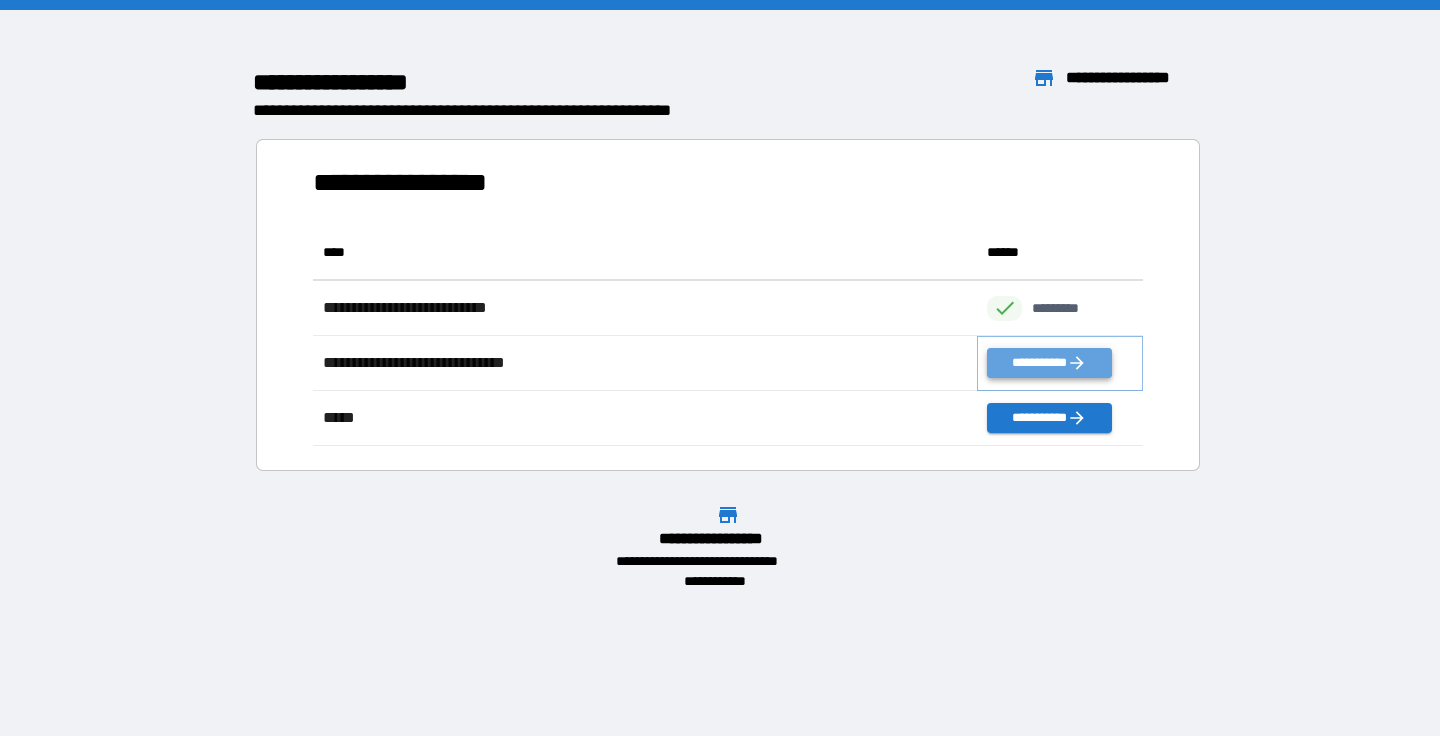 click on "**********" at bounding box center (1049, 363) 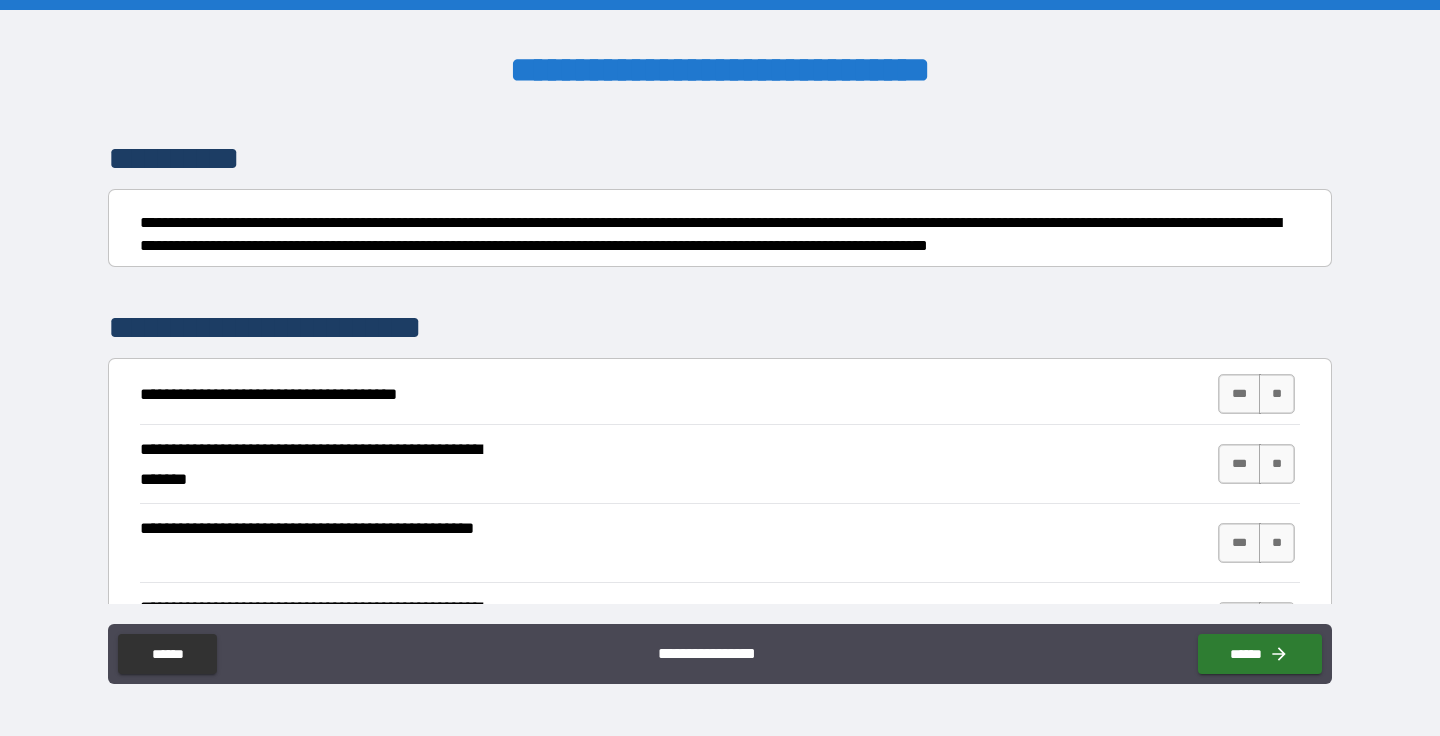 scroll, scrollTop: 143, scrollLeft: 0, axis: vertical 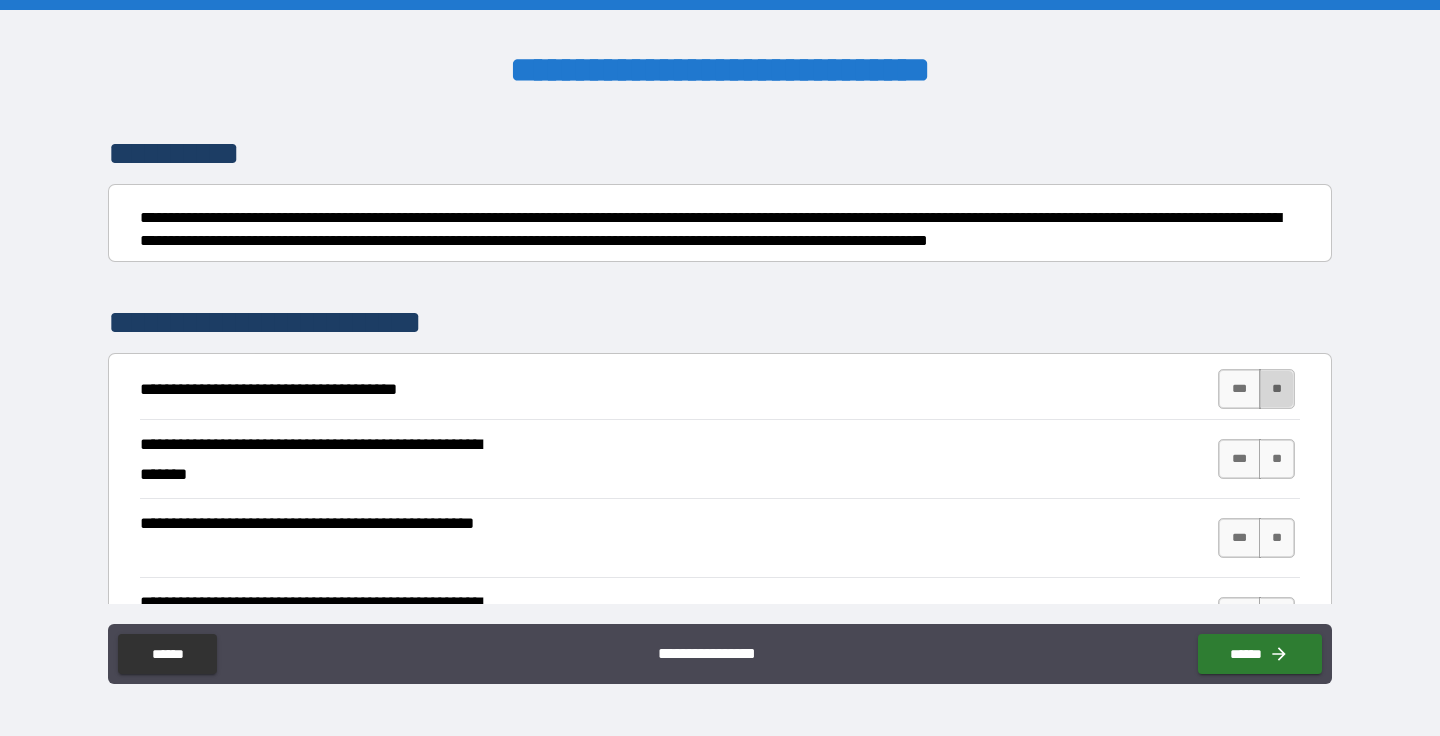 click on "**" at bounding box center [1277, 389] 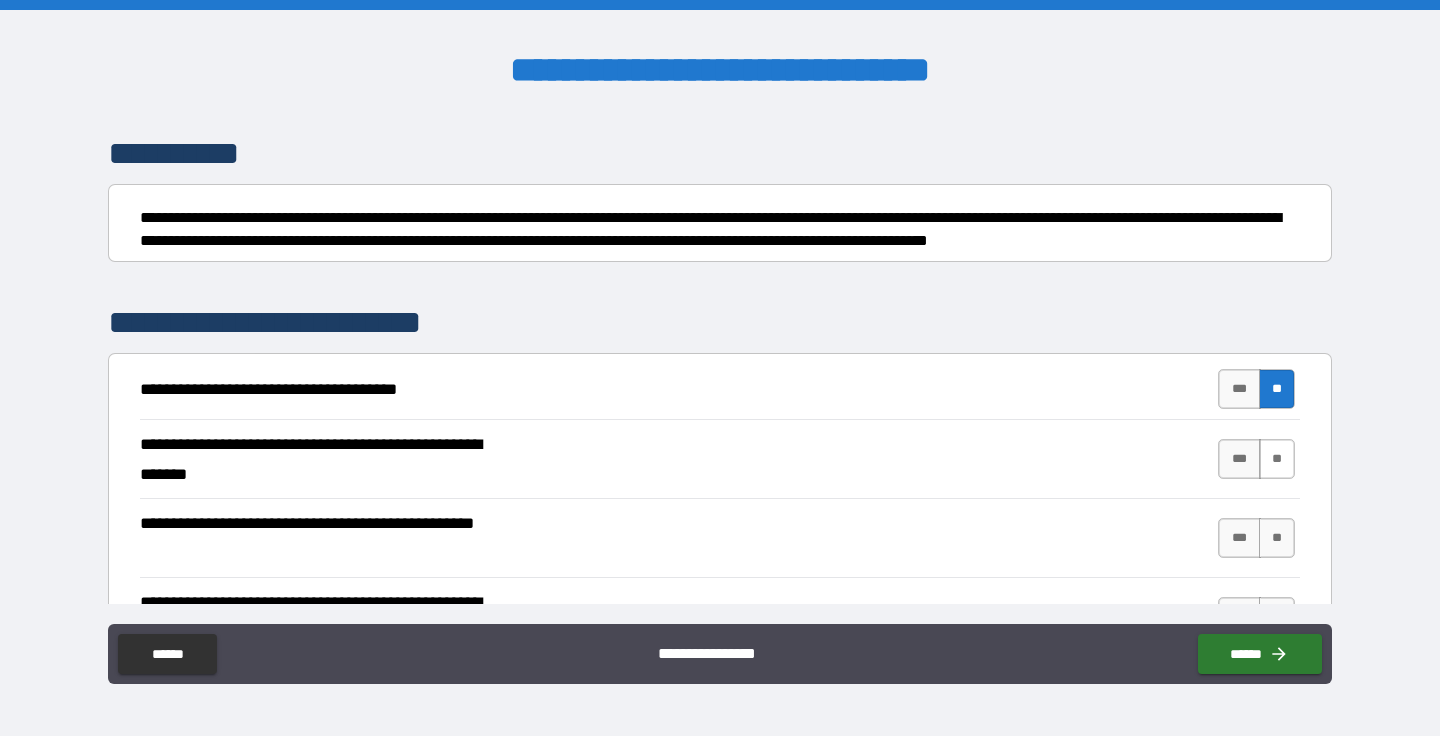 click on "**" at bounding box center [1277, 459] 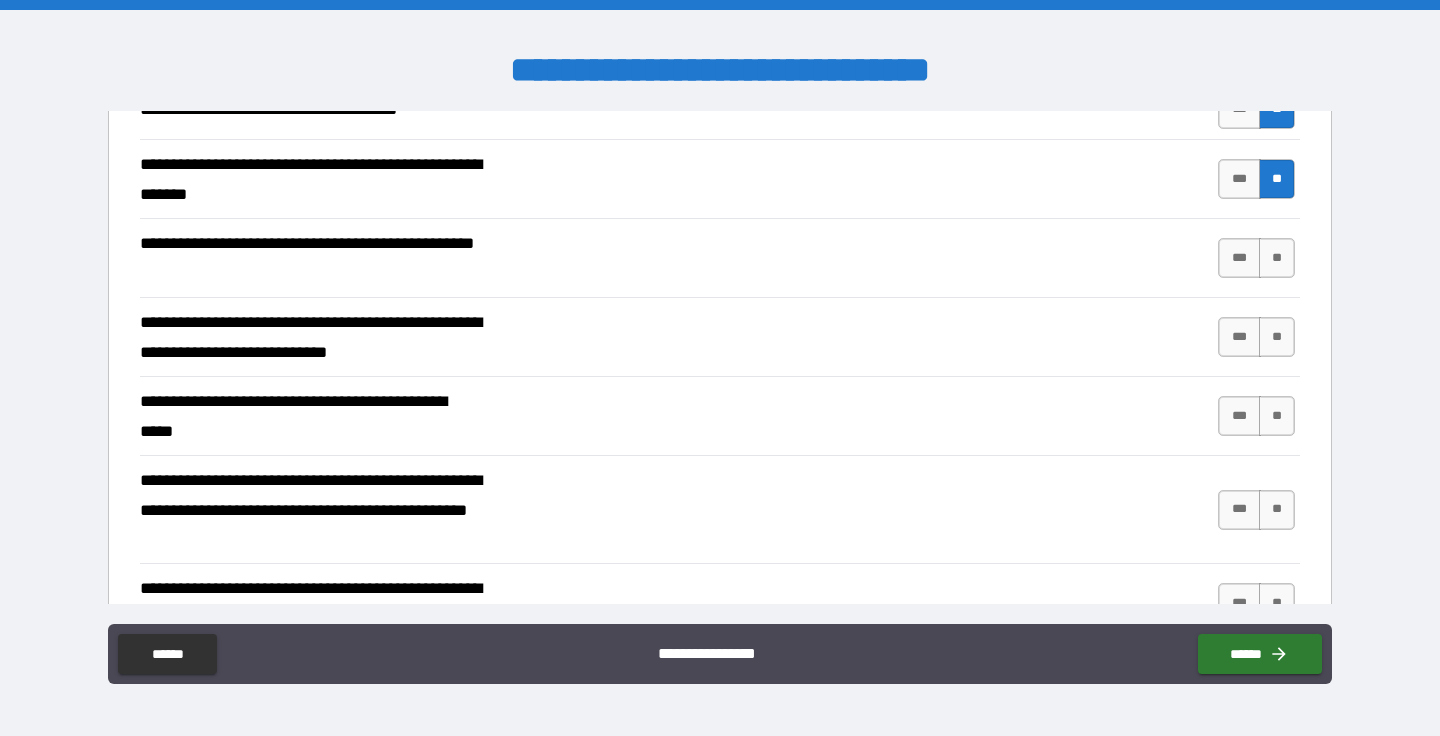 scroll, scrollTop: 414, scrollLeft: 0, axis: vertical 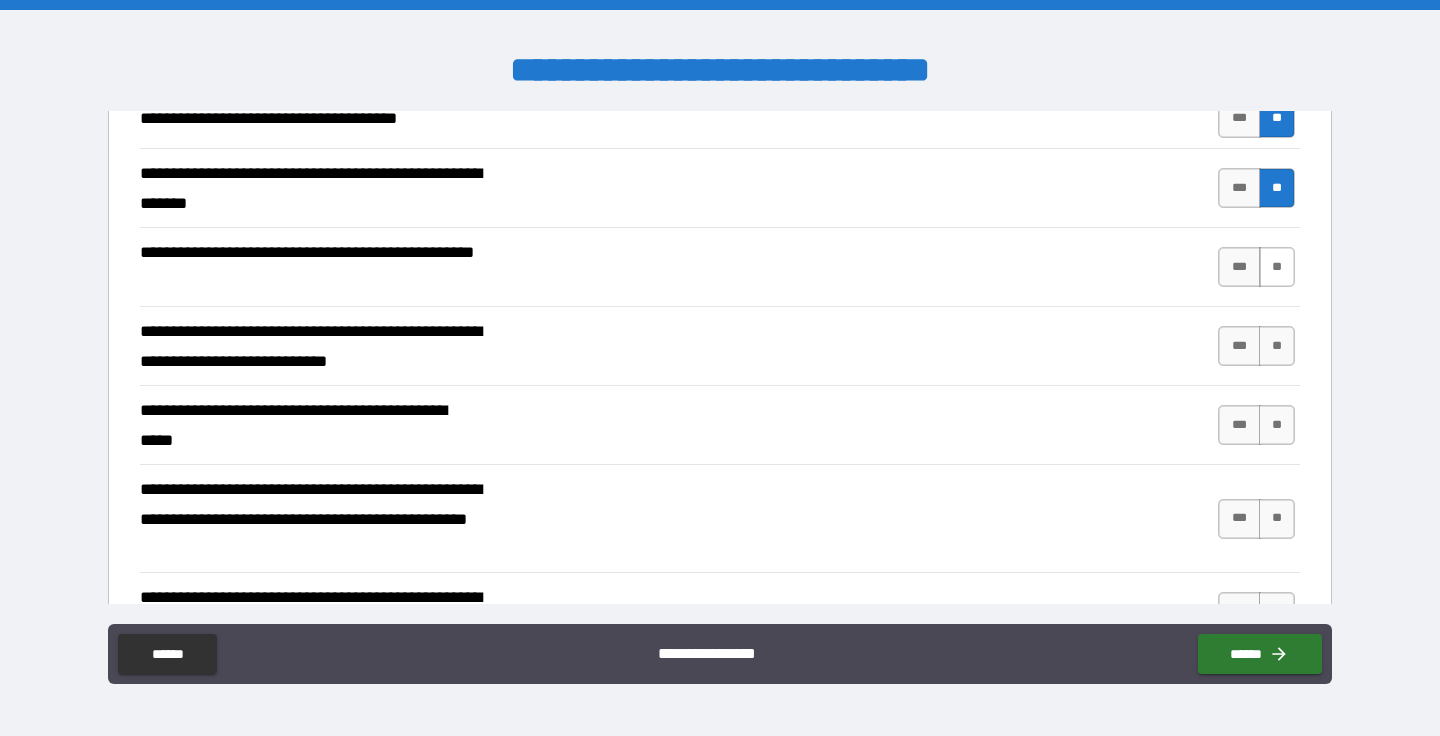 click on "**" at bounding box center (1277, 267) 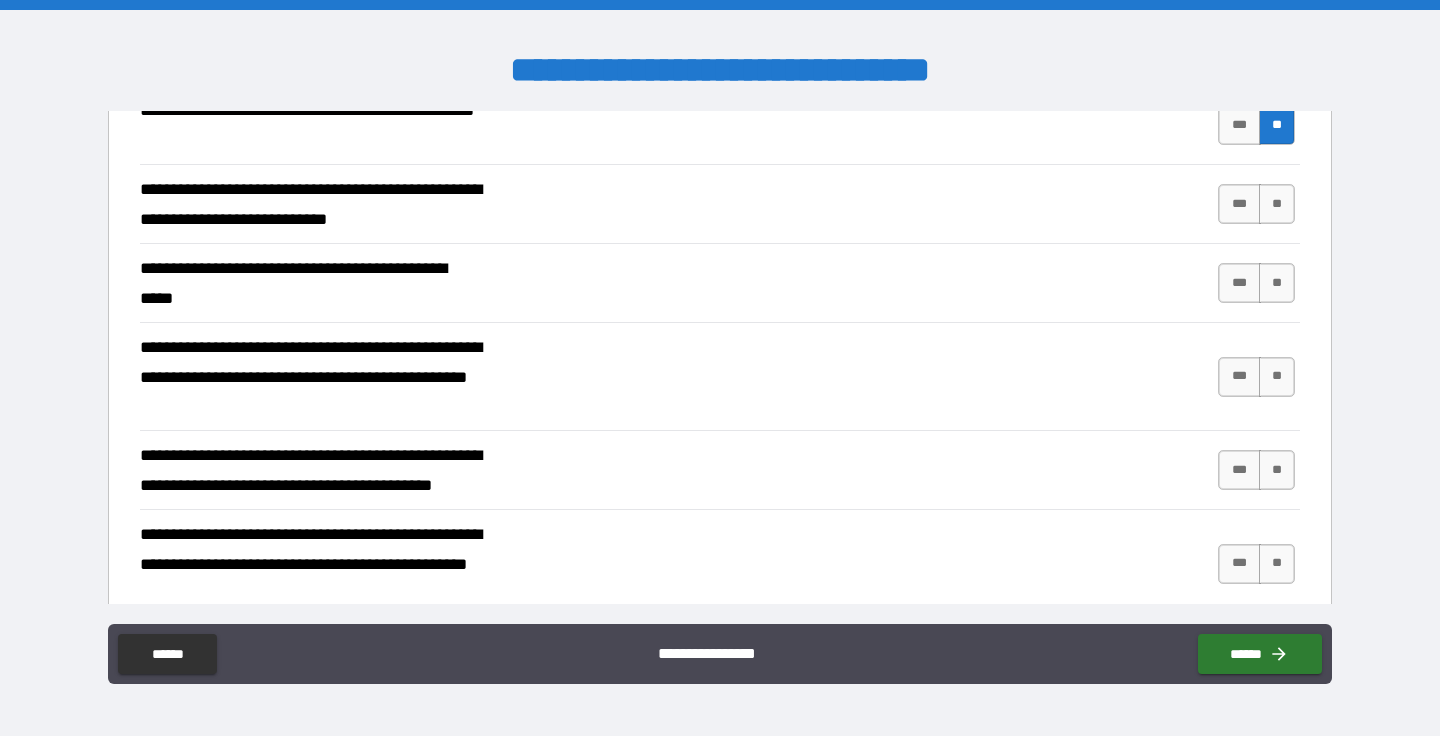 scroll, scrollTop: 553, scrollLeft: 0, axis: vertical 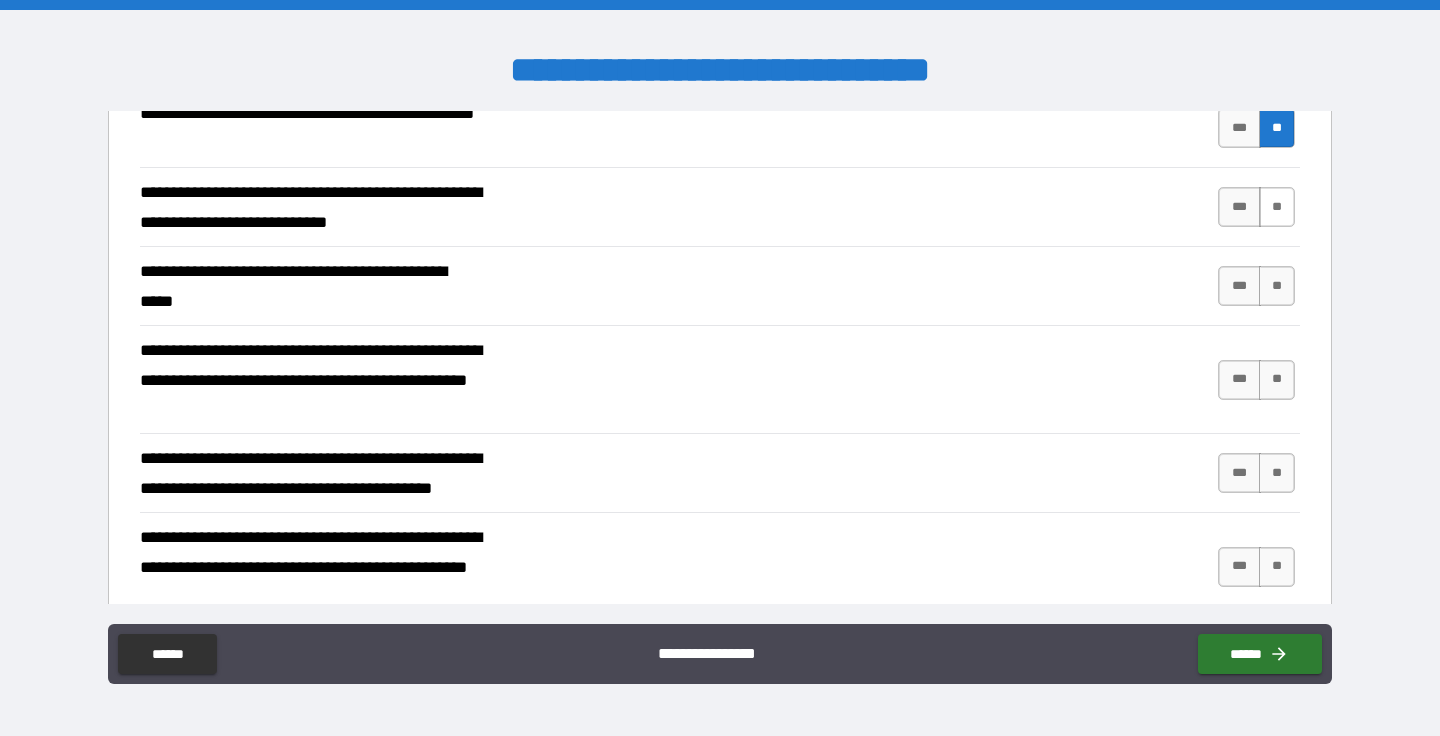 click on "**" at bounding box center (1277, 207) 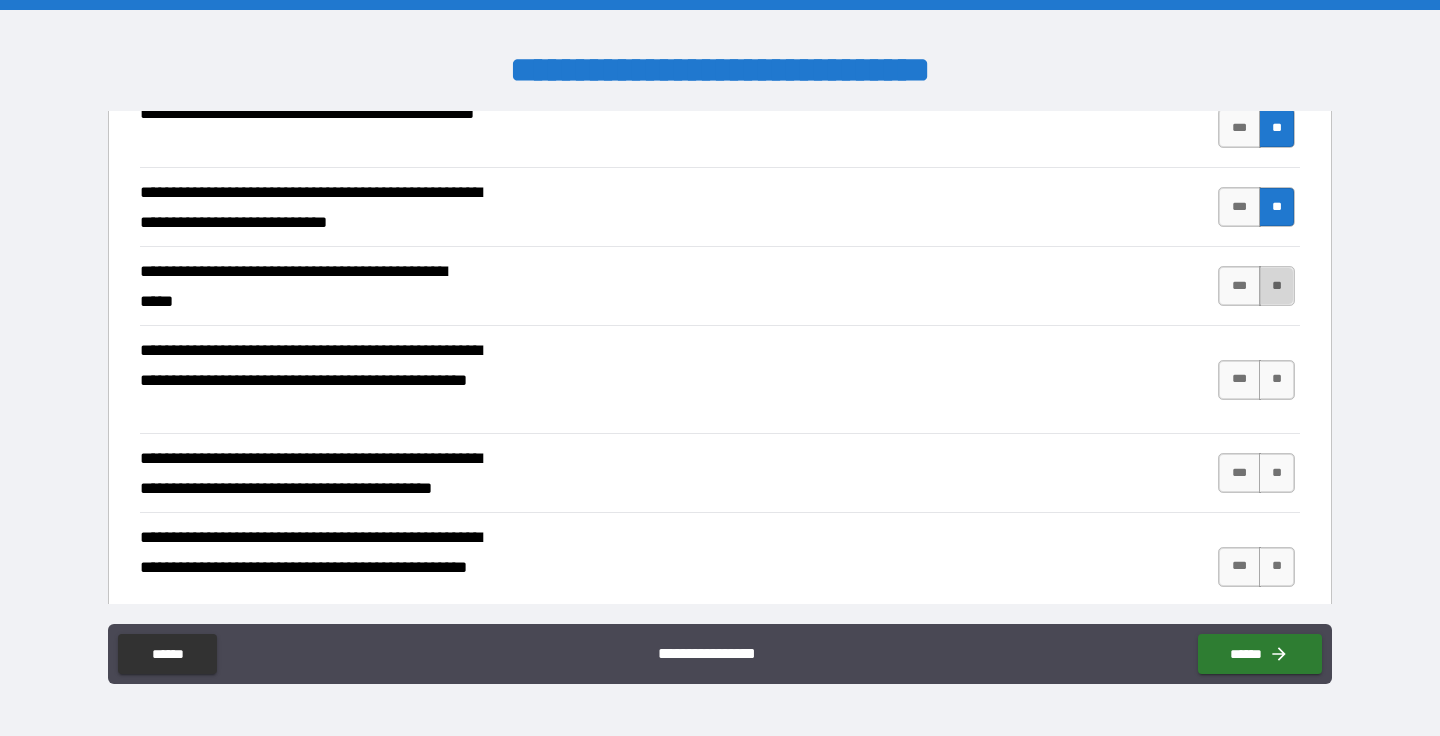 click on "**" at bounding box center (1277, 286) 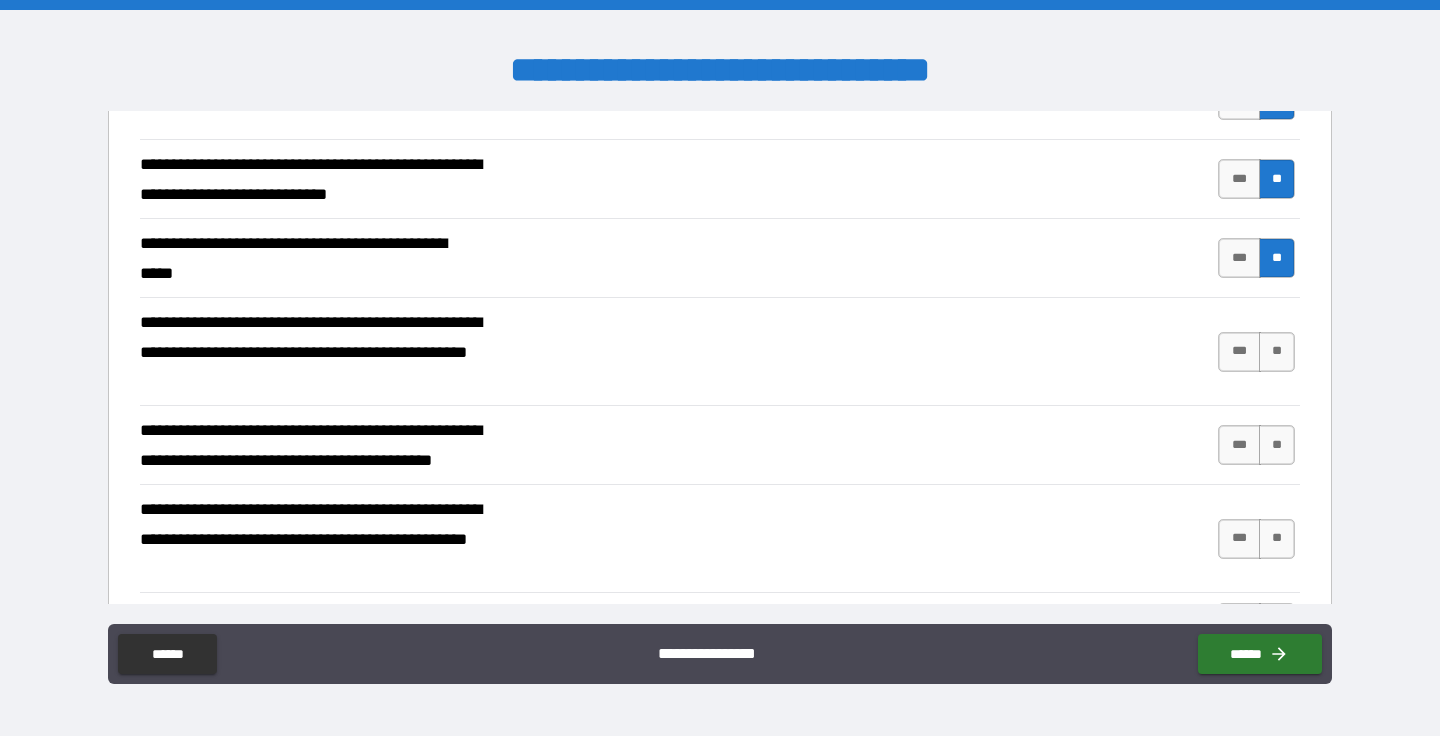 scroll, scrollTop: 588, scrollLeft: 0, axis: vertical 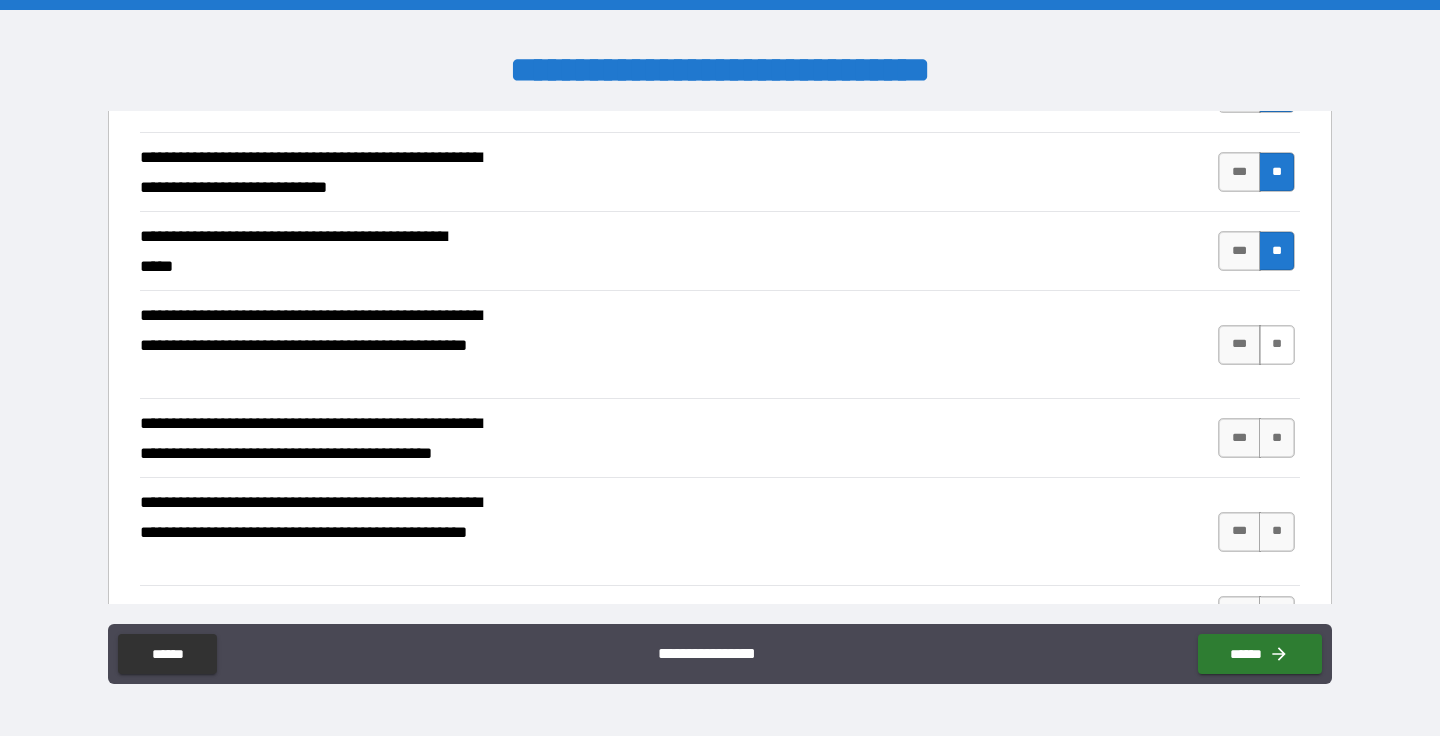 click on "**" at bounding box center (1277, 345) 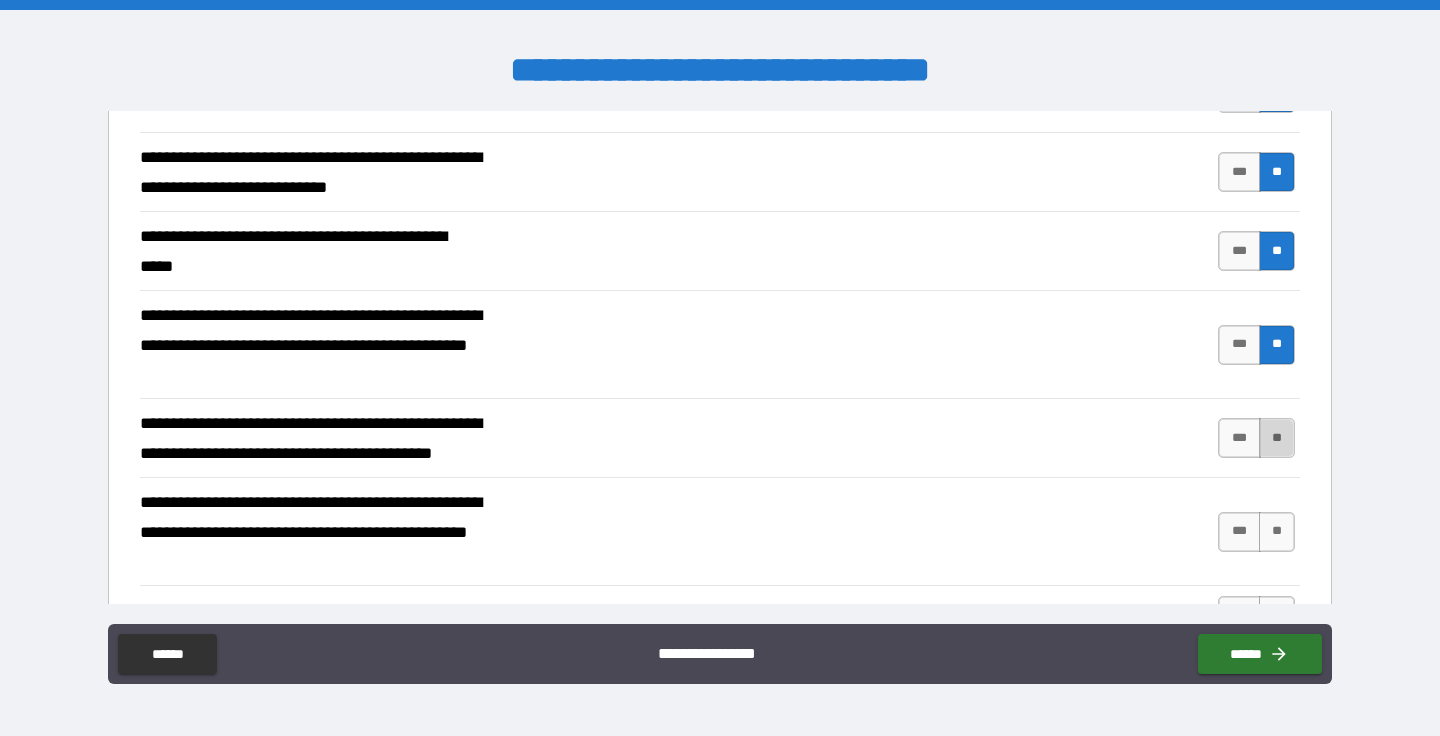click on "**" at bounding box center [1277, 438] 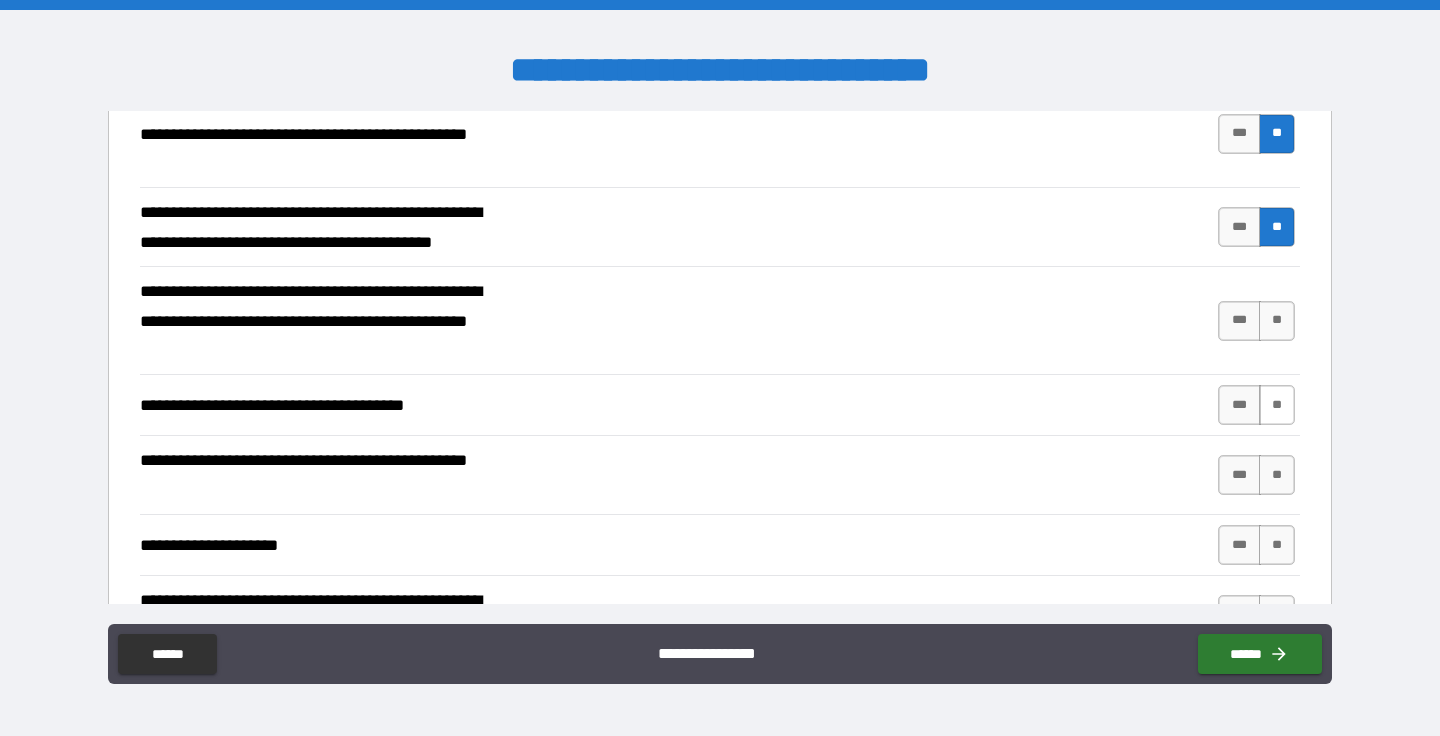 scroll, scrollTop: 801, scrollLeft: 0, axis: vertical 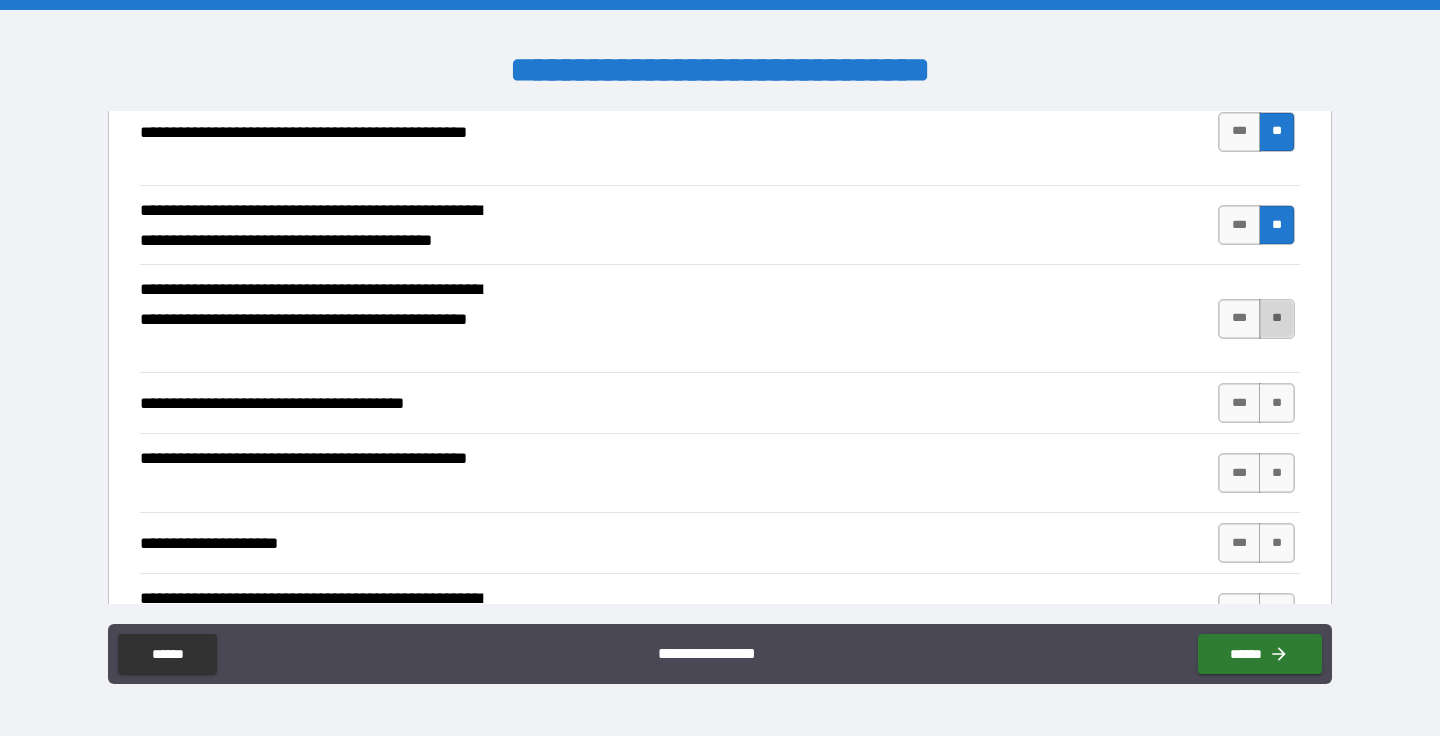 click on "**" at bounding box center (1277, 319) 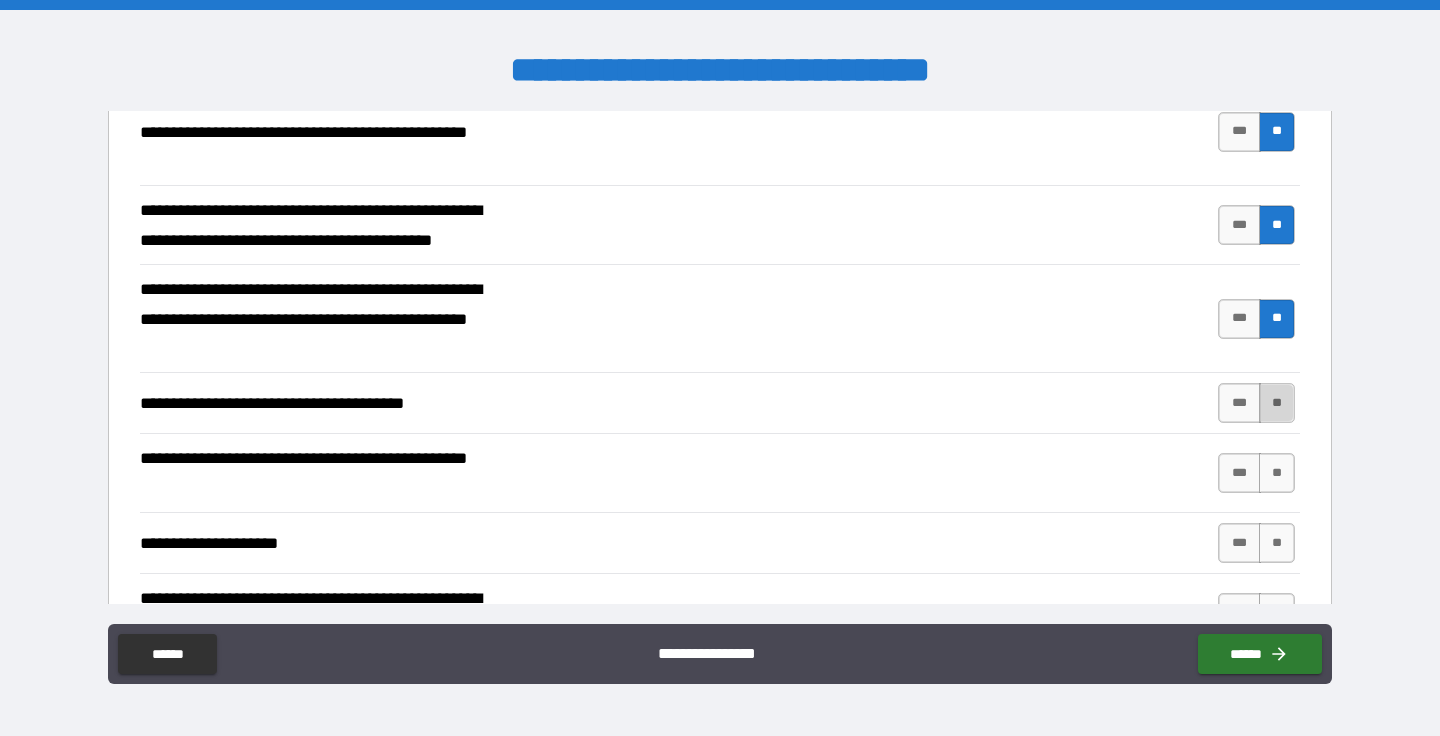 click on "**" at bounding box center [1277, 403] 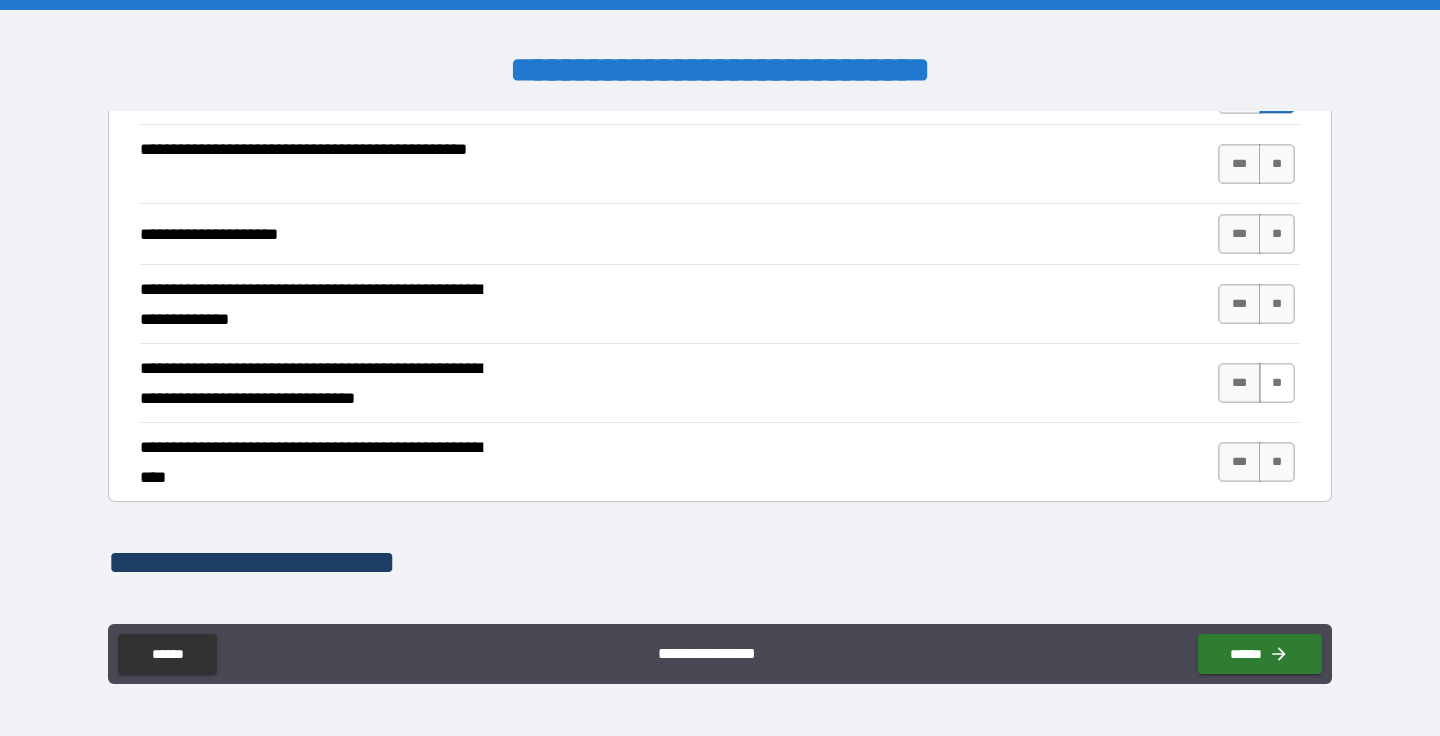 scroll, scrollTop: 1133, scrollLeft: 0, axis: vertical 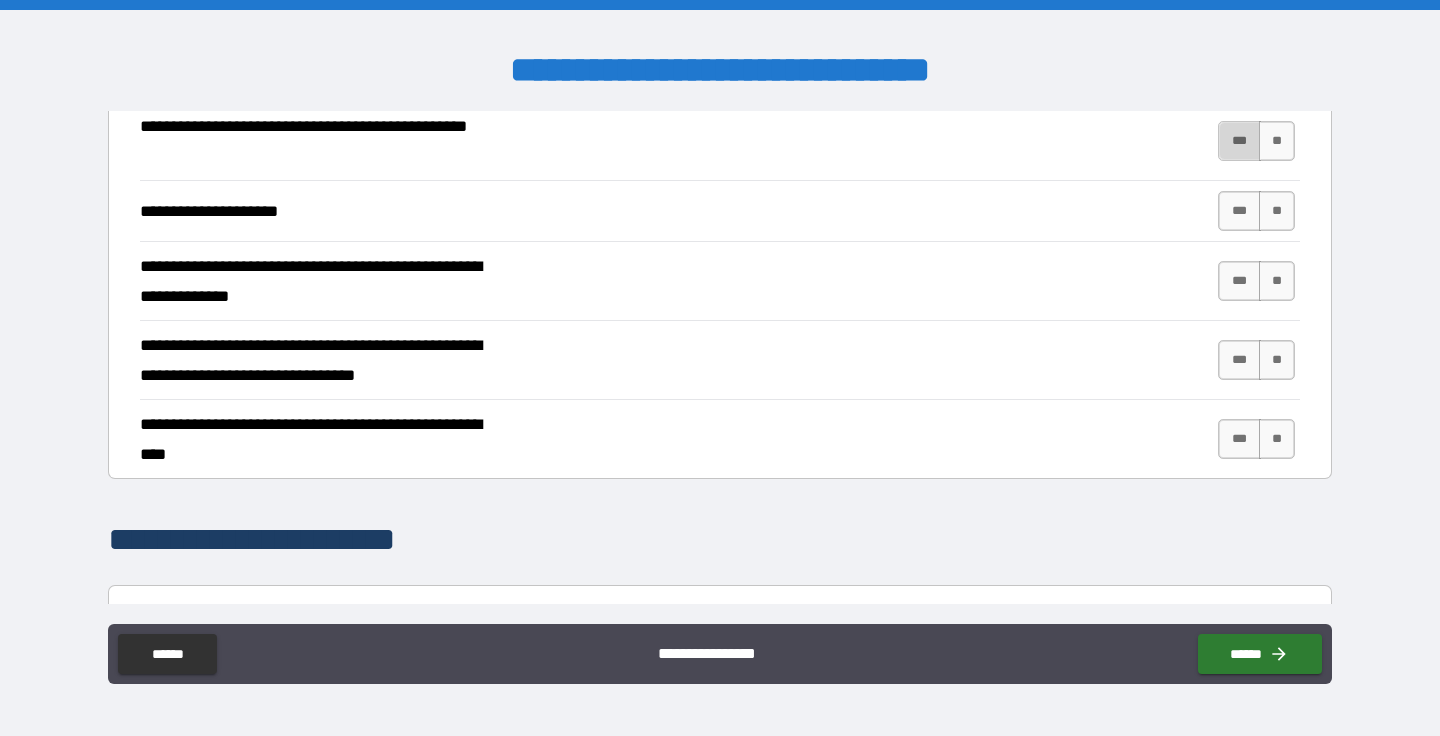 click on "***" at bounding box center (1239, 141) 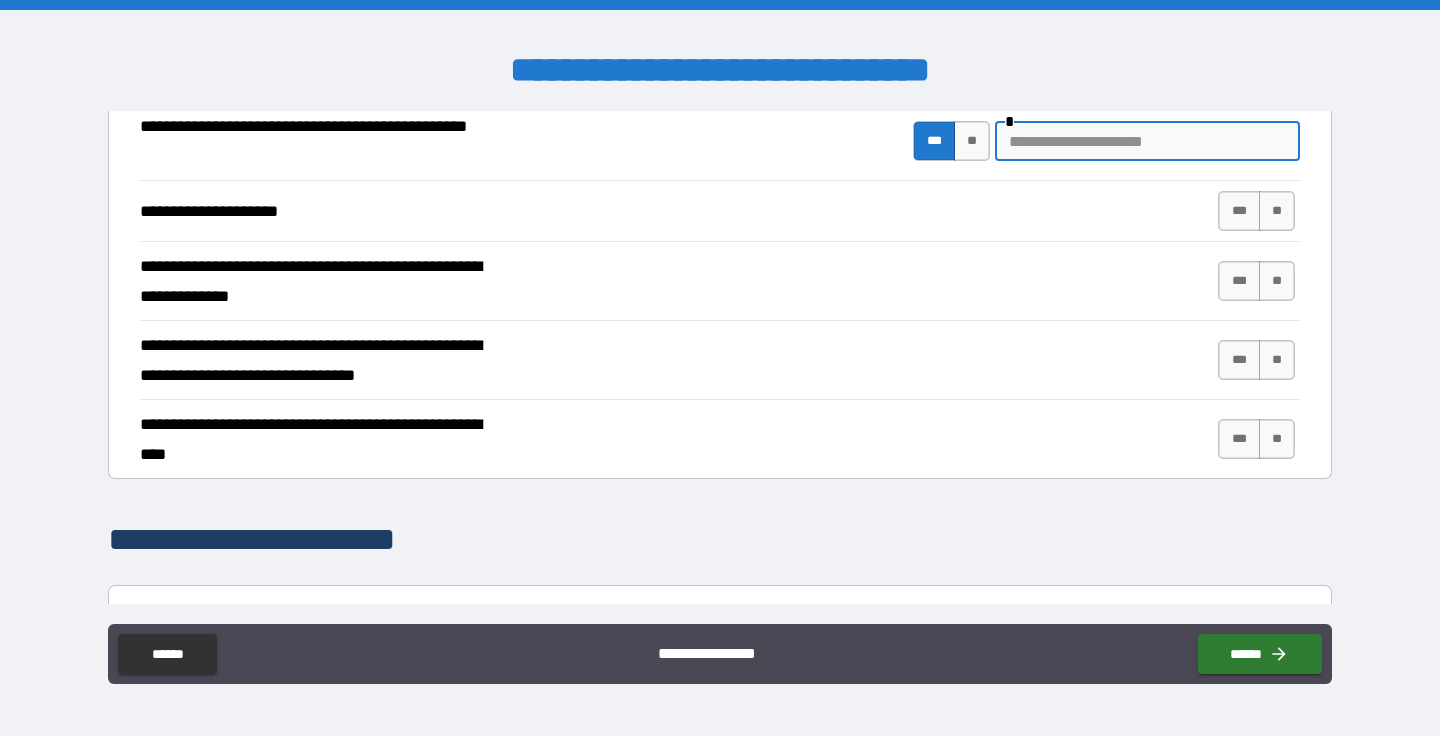 click at bounding box center (1147, 141) 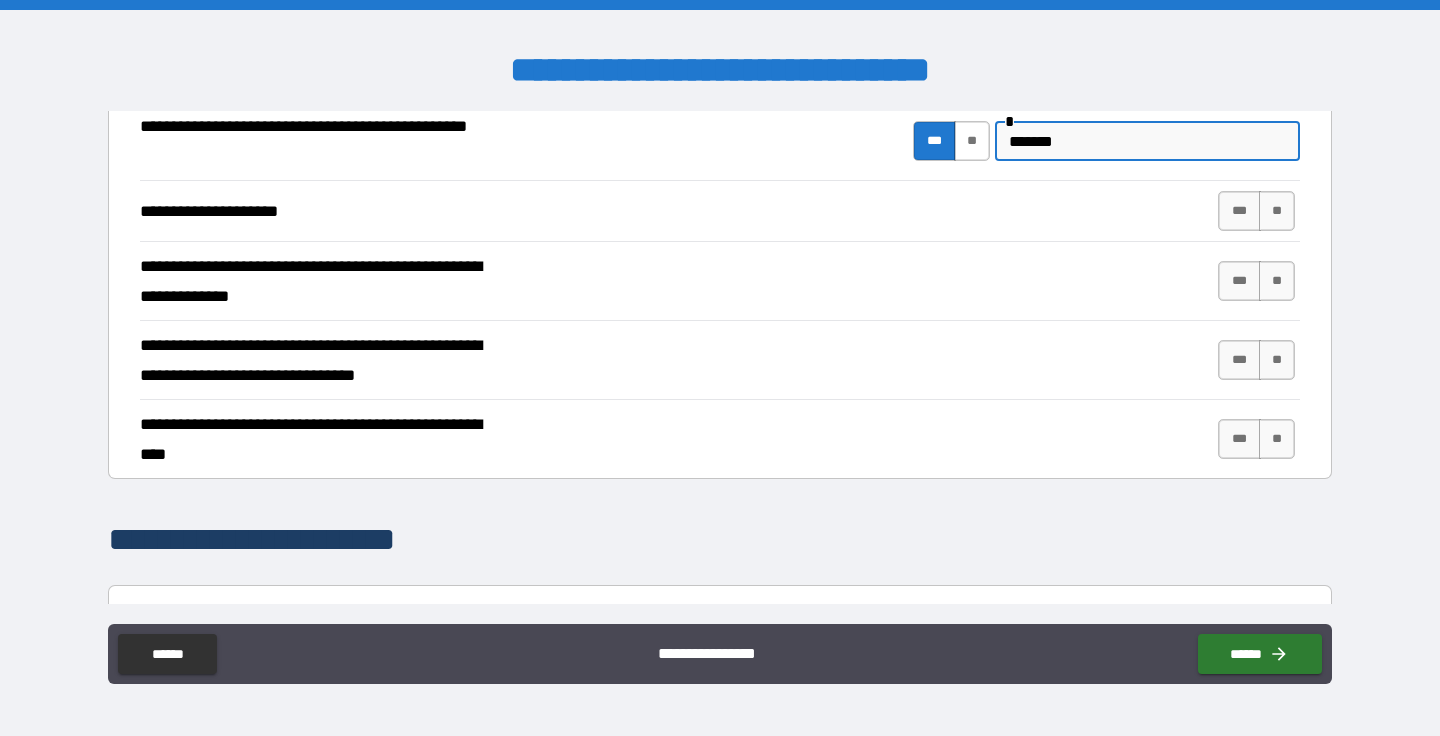 drag, startPoint x: 1036, startPoint y: 151, endPoint x: 977, endPoint y: 143, distance: 59.5399 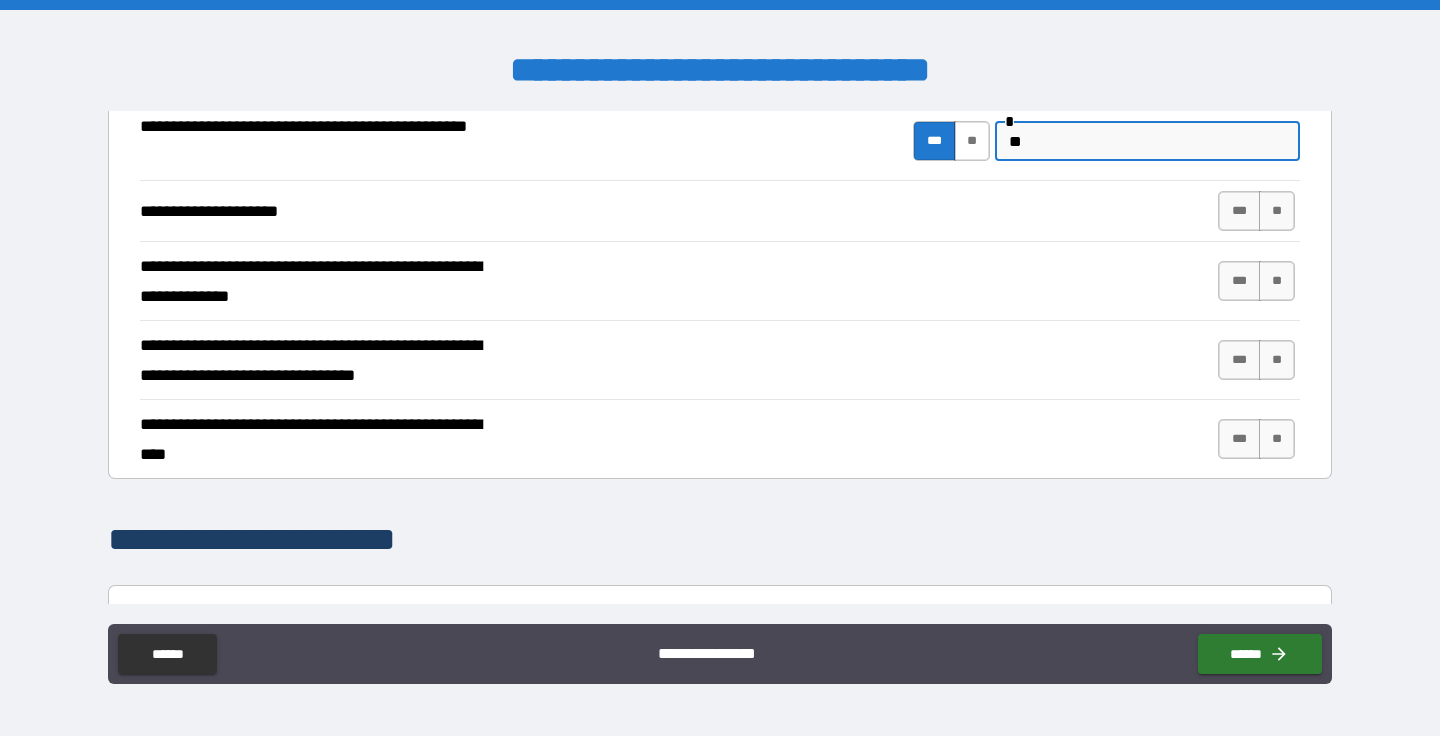 type on "*" 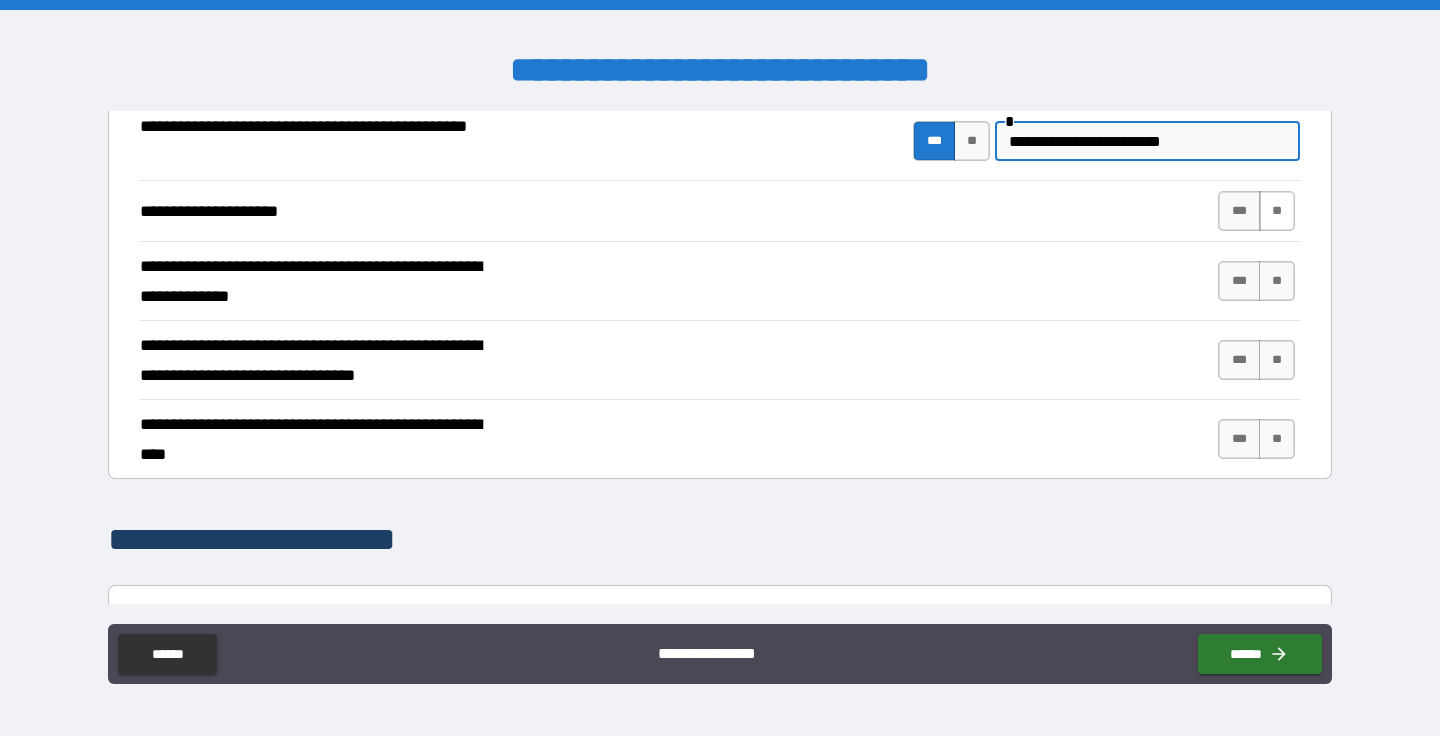 type on "**********" 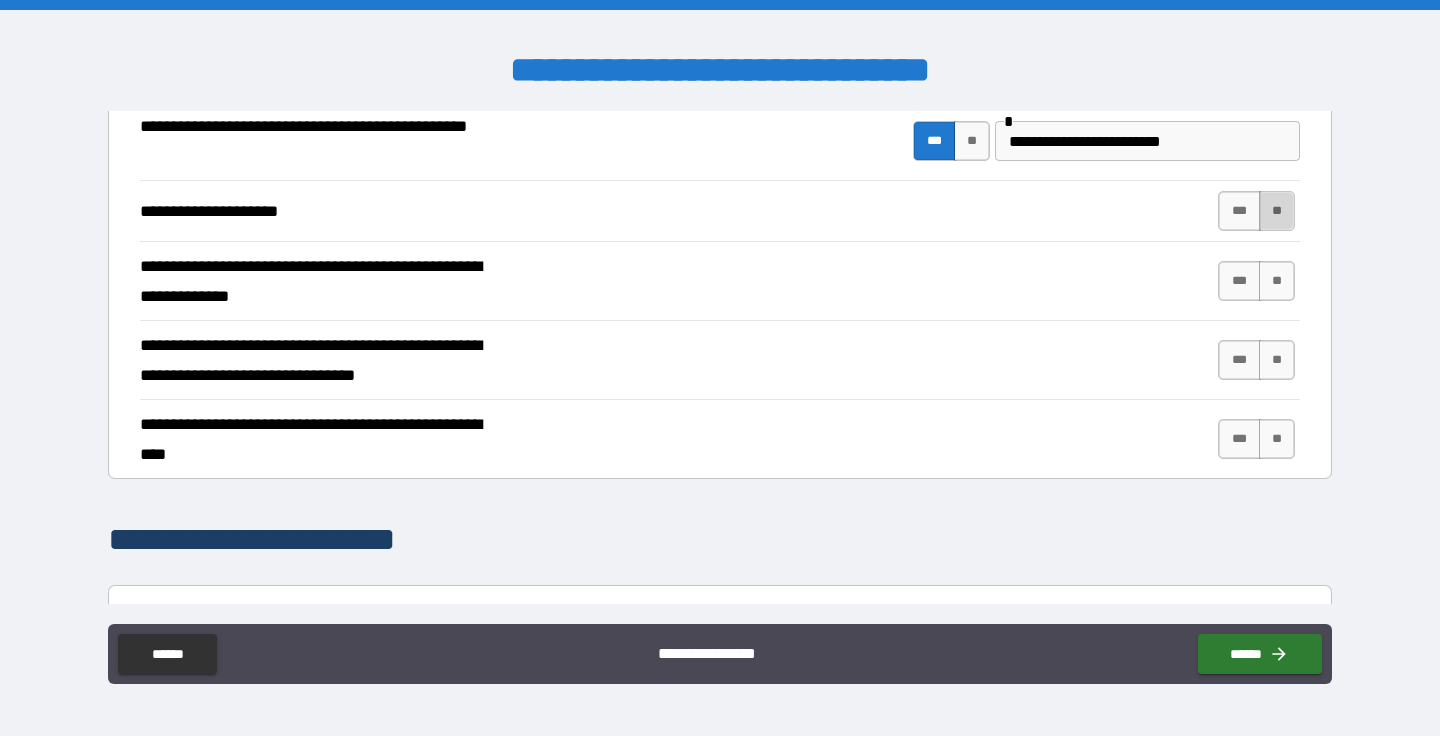 click on "**" at bounding box center (1277, 211) 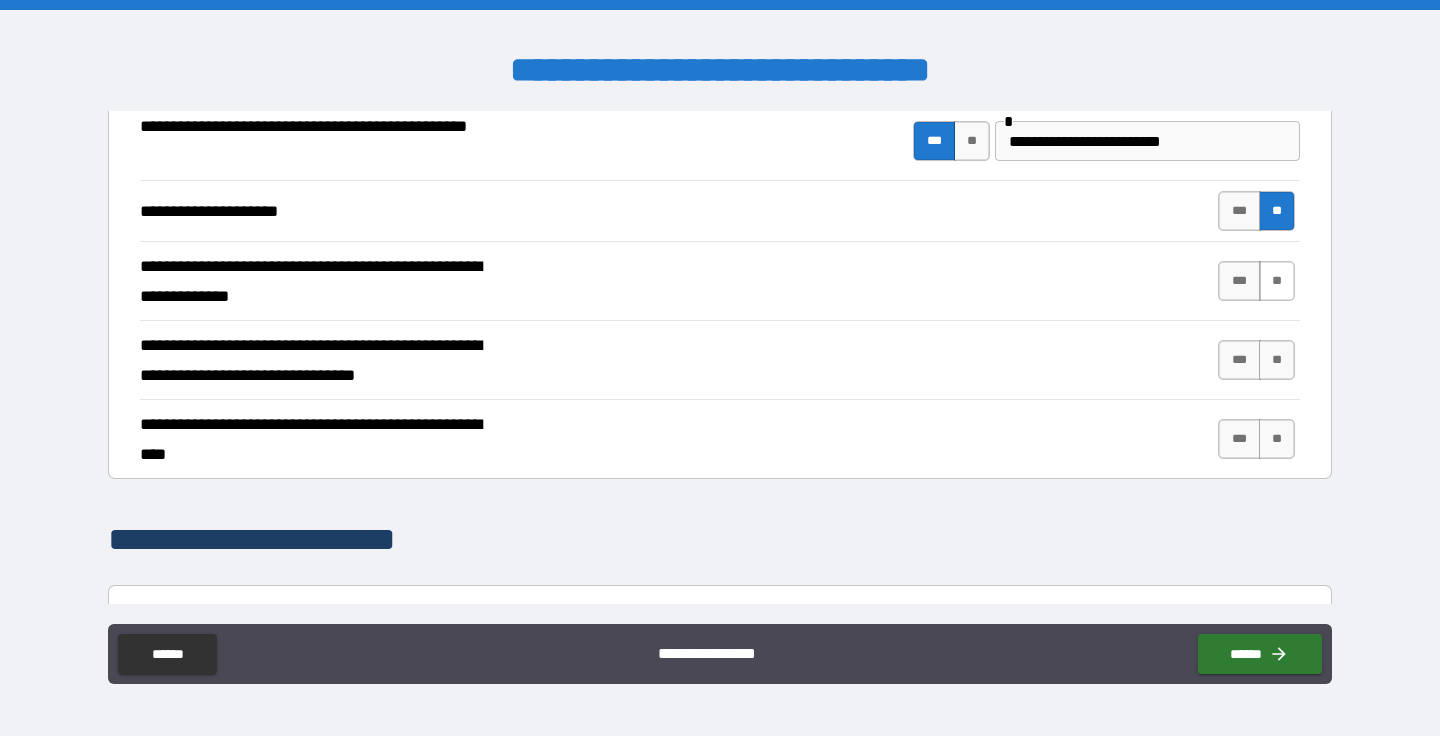 click on "**" at bounding box center (1277, 281) 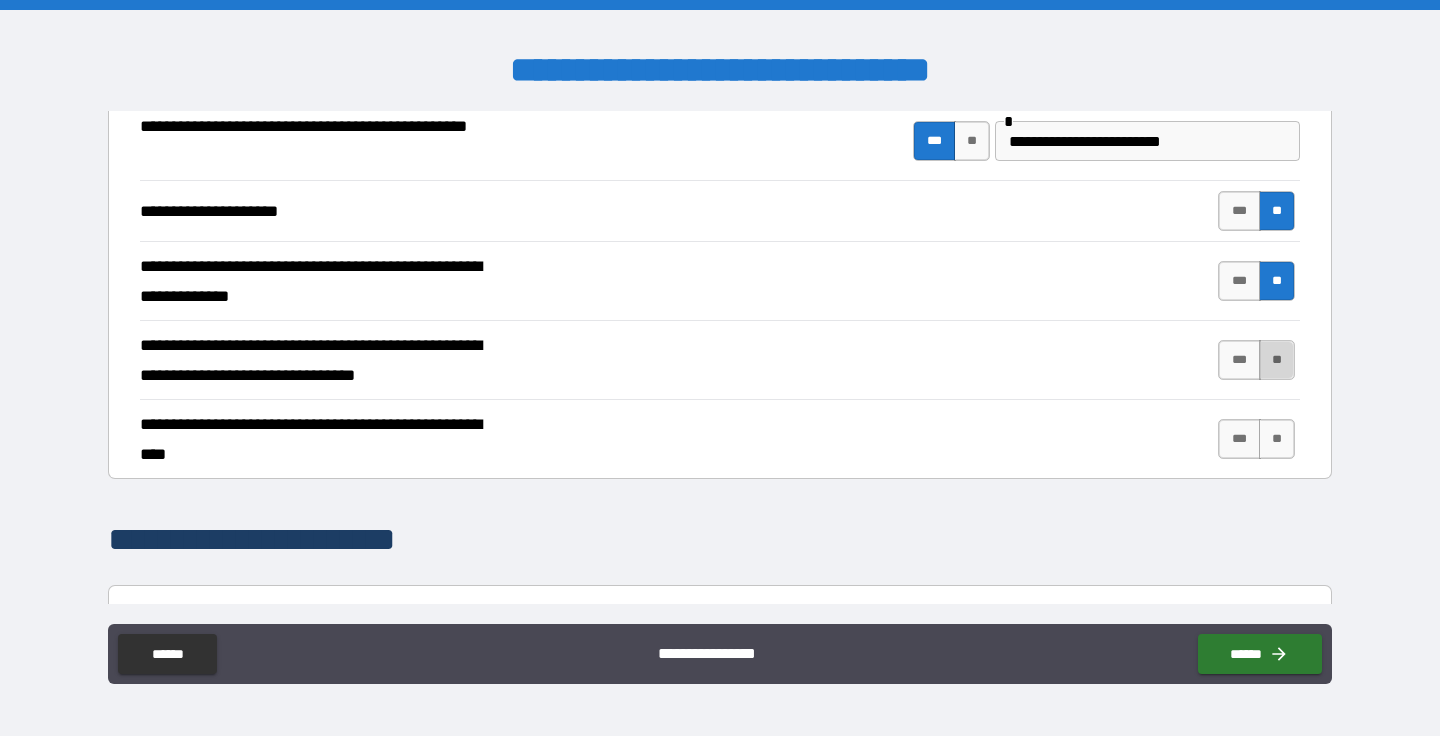 click on "**" at bounding box center (1277, 360) 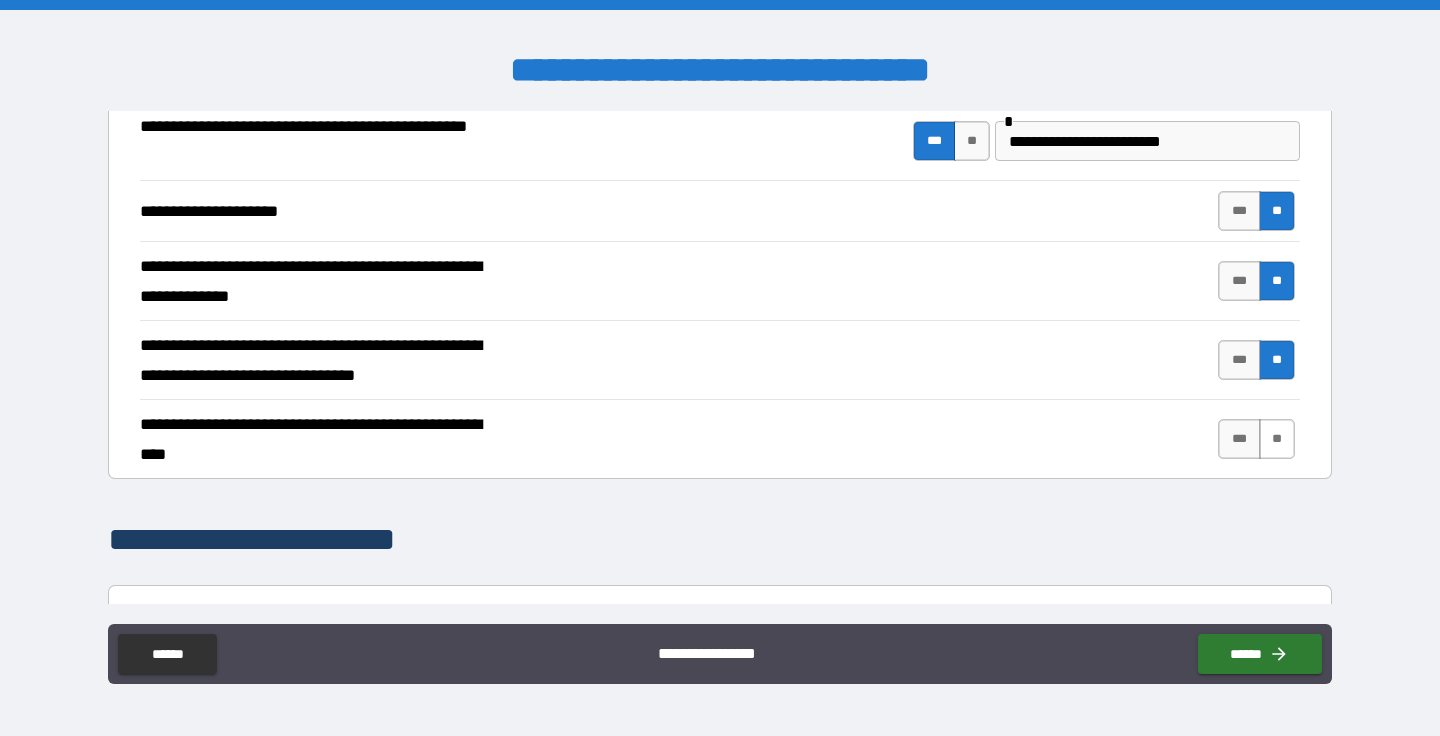click on "**" at bounding box center (1277, 439) 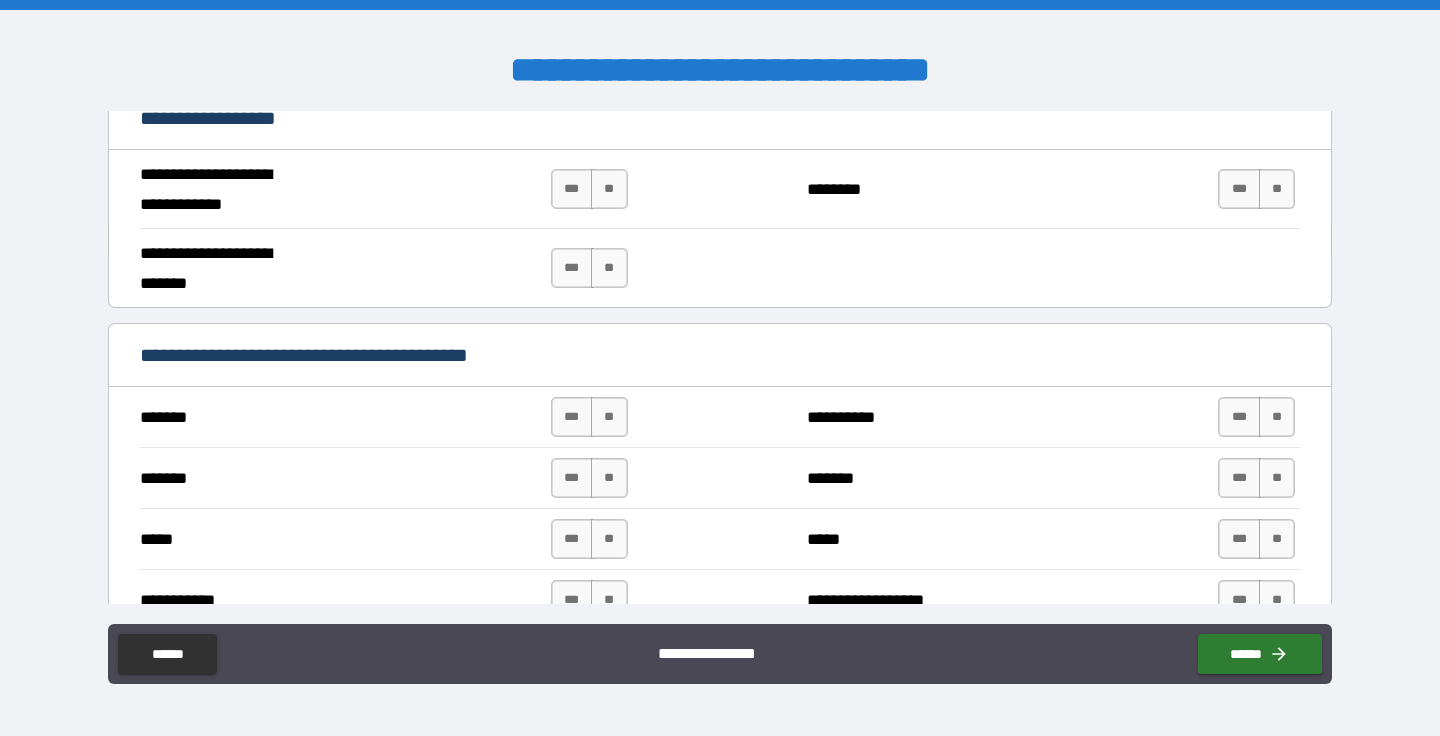 scroll, scrollTop: 1635, scrollLeft: 0, axis: vertical 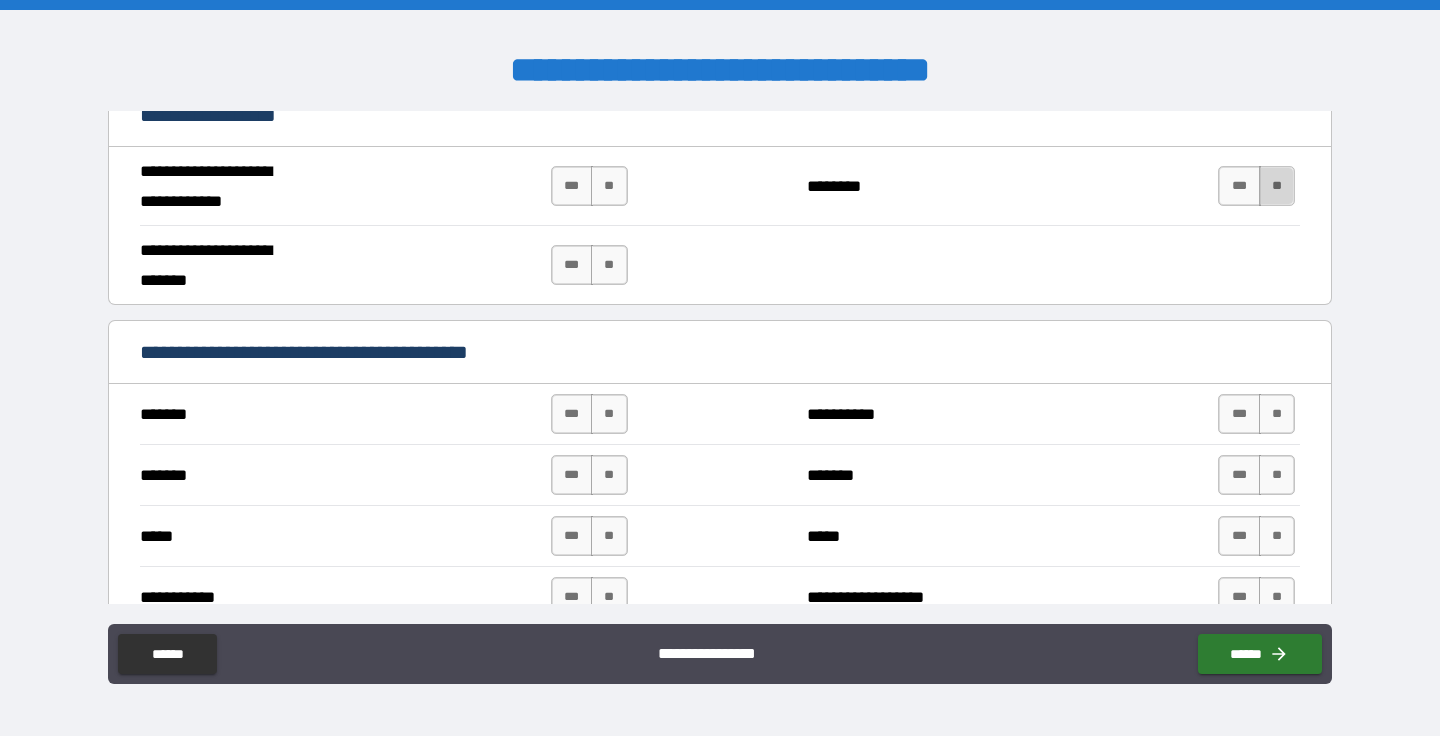 click on "**" at bounding box center [1277, 186] 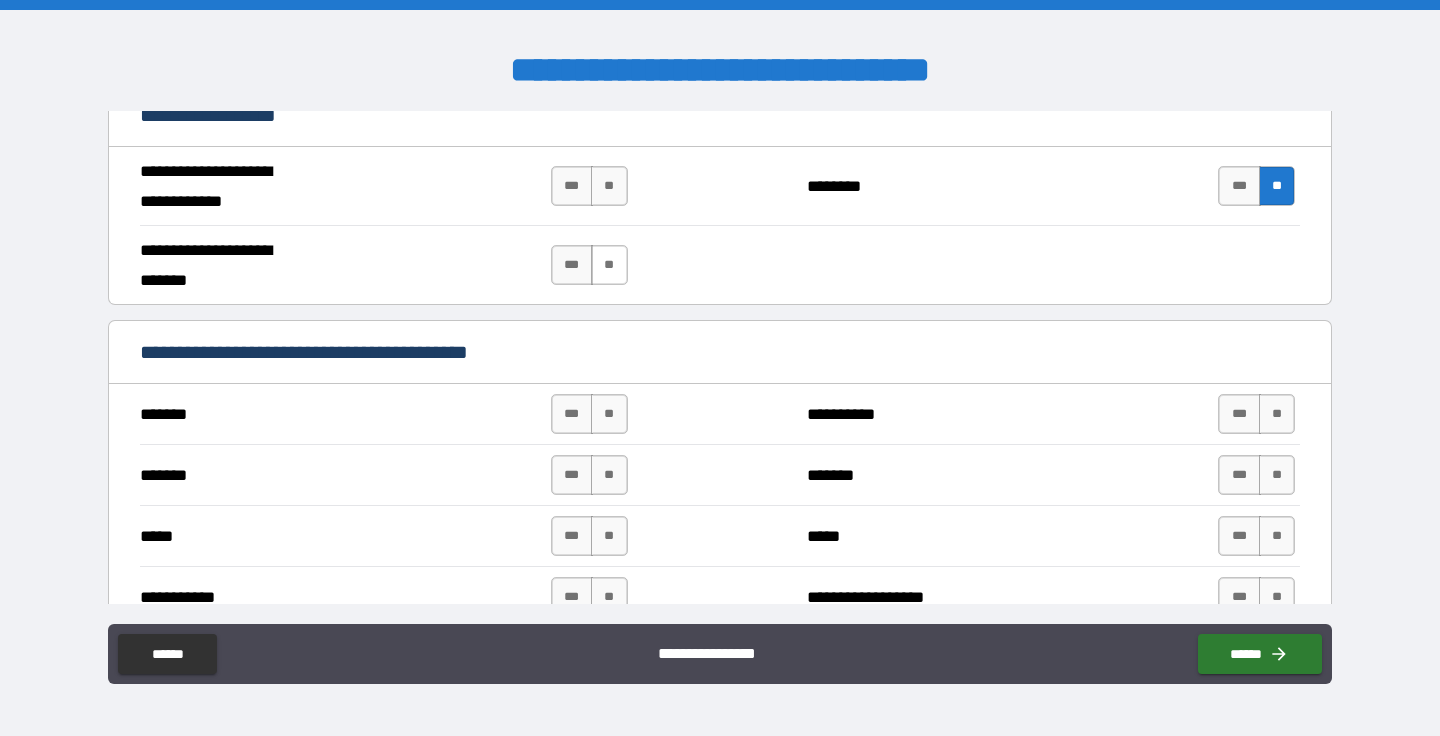 click on "**" at bounding box center [609, 265] 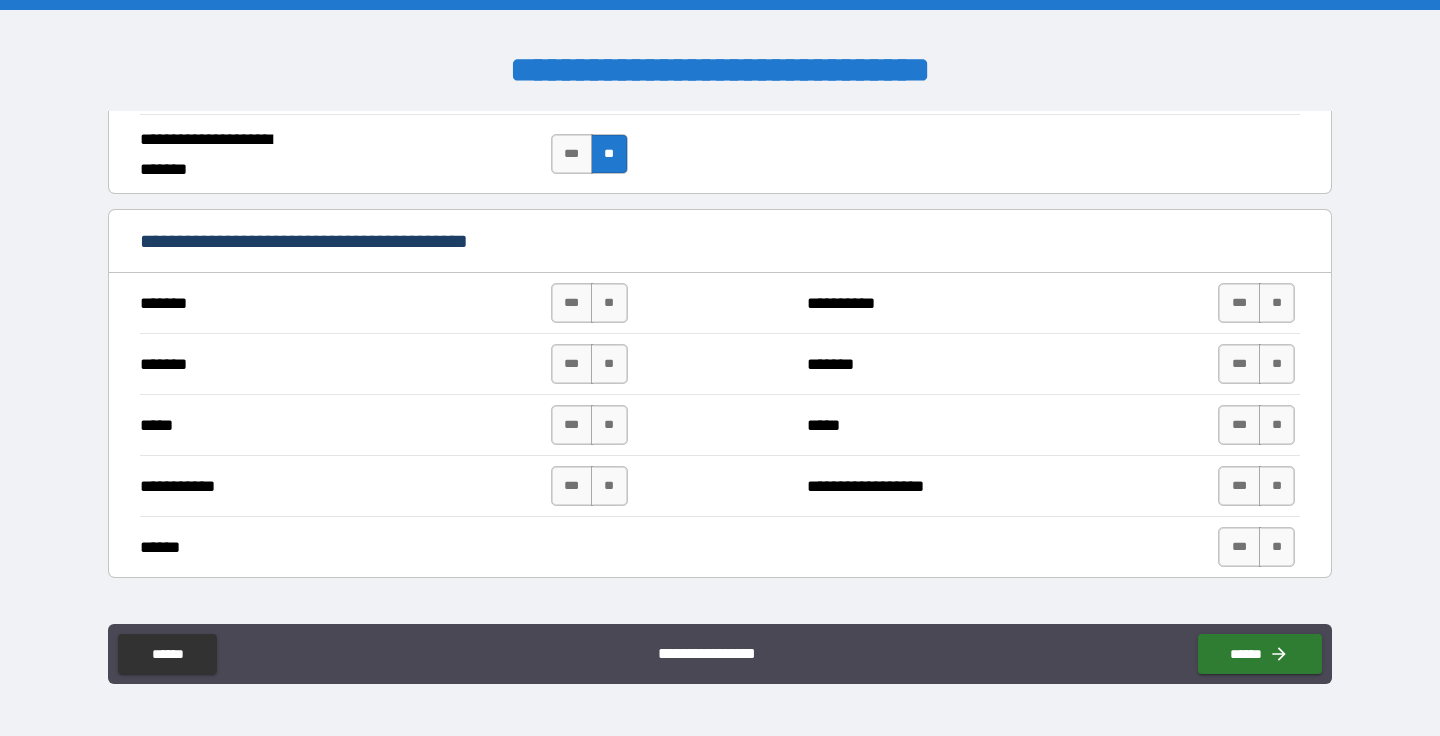 scroll, scrollTop: 1770, scrollLeft: 0, axis: vertical 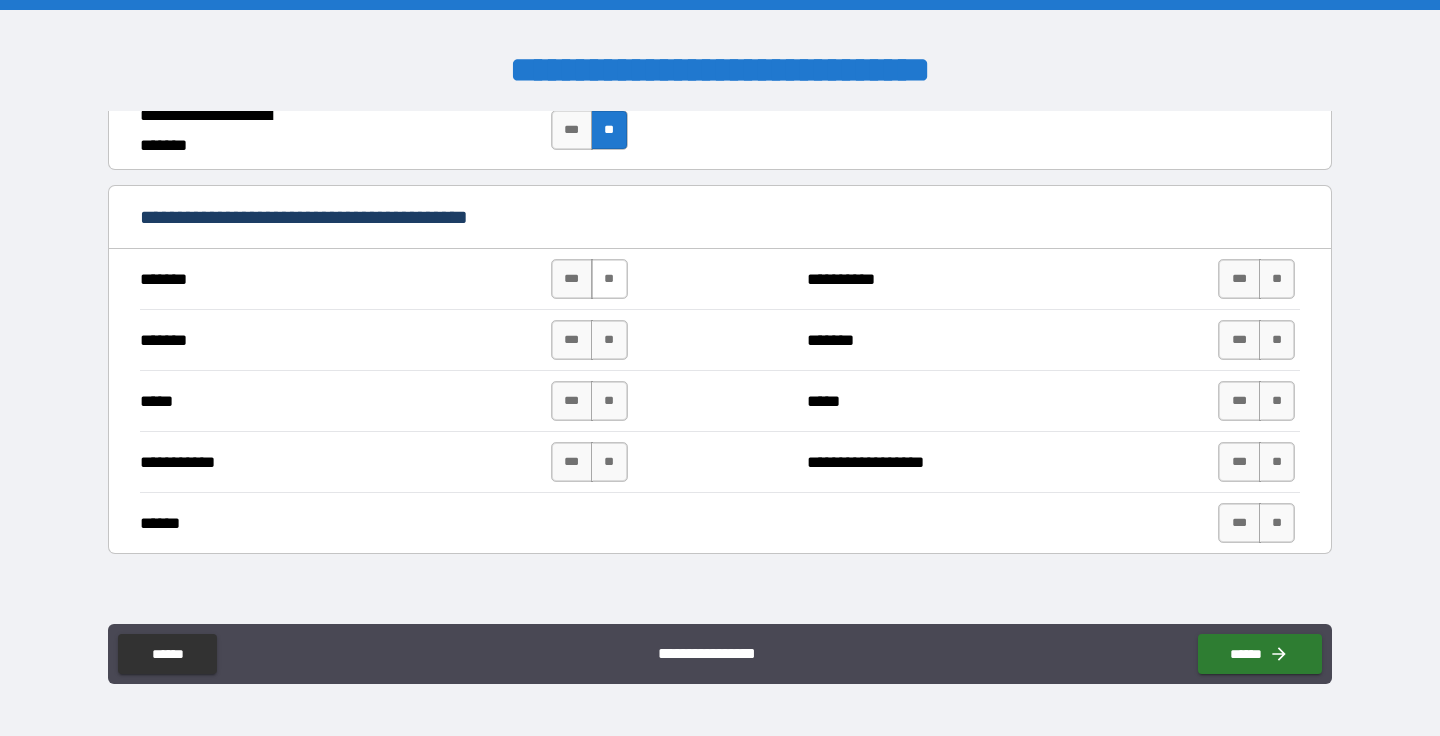 click on "**" at bounding box center [609, 279] 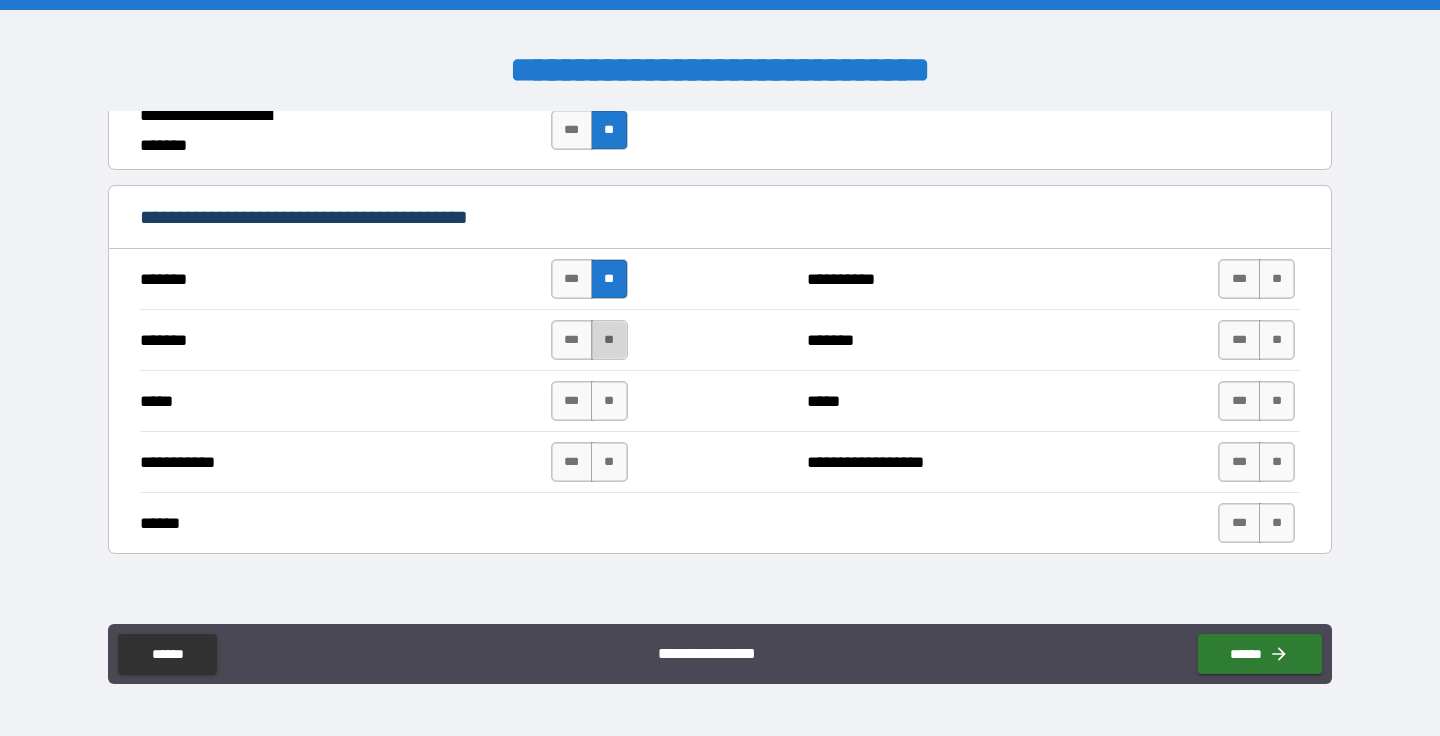 click on "**" at bounding box center (609, 340) 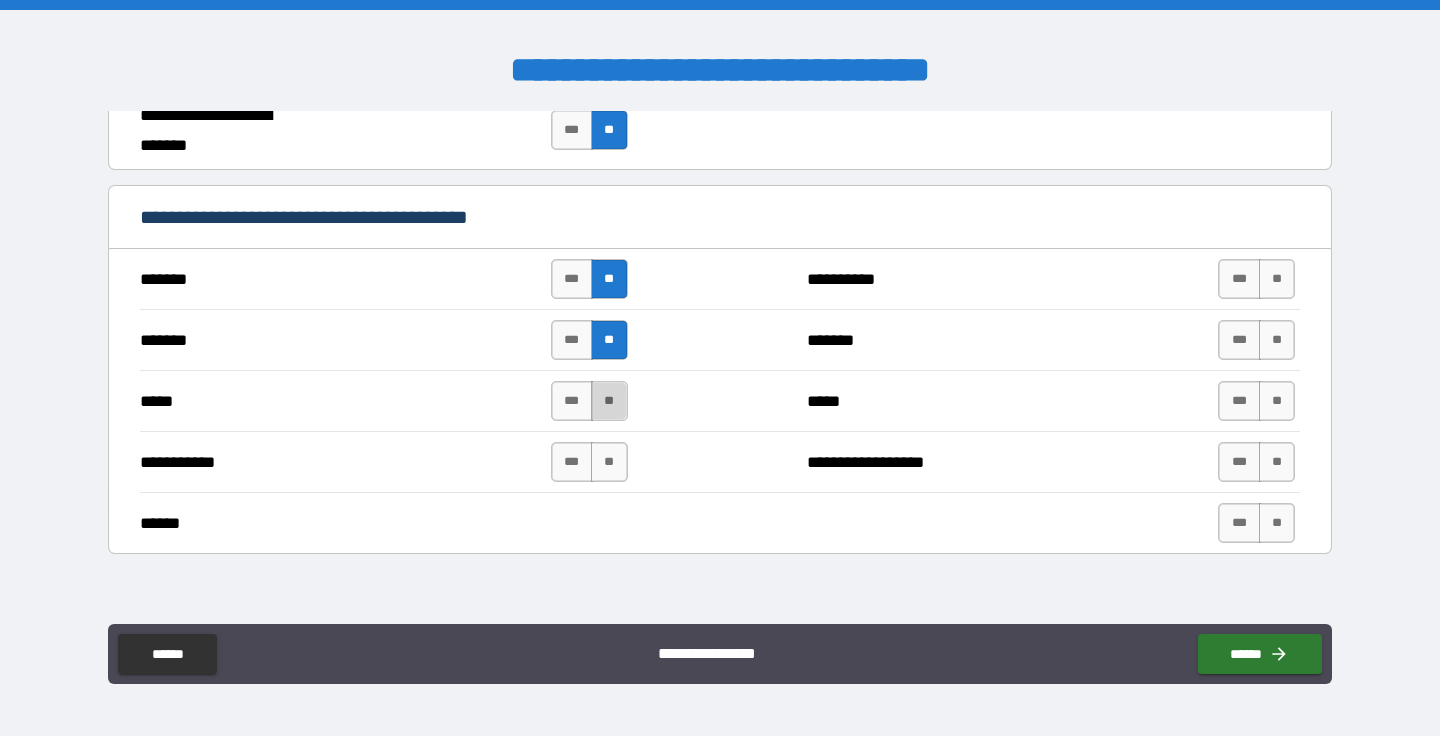 click on "**" at bounding box center (609, 401) 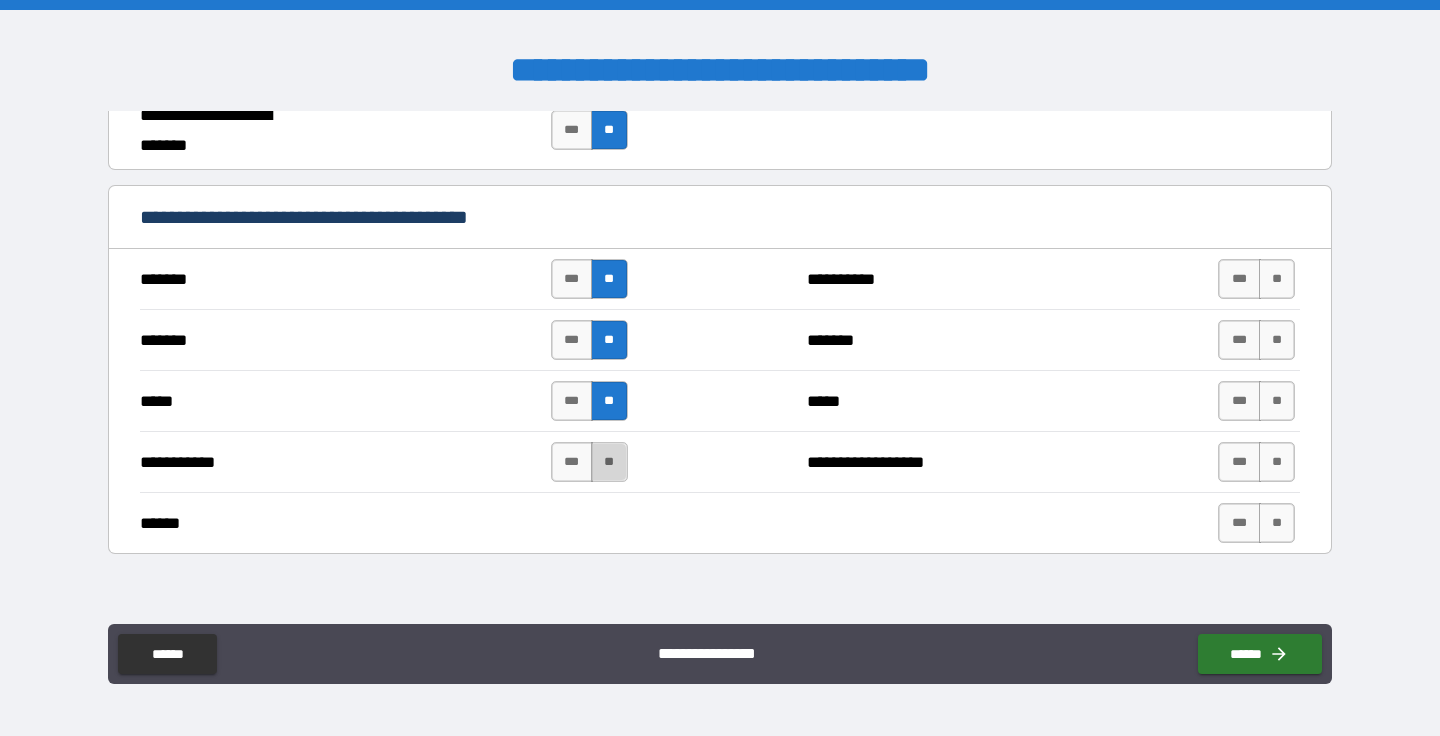 click on "**" at bounding box center [609, 462] 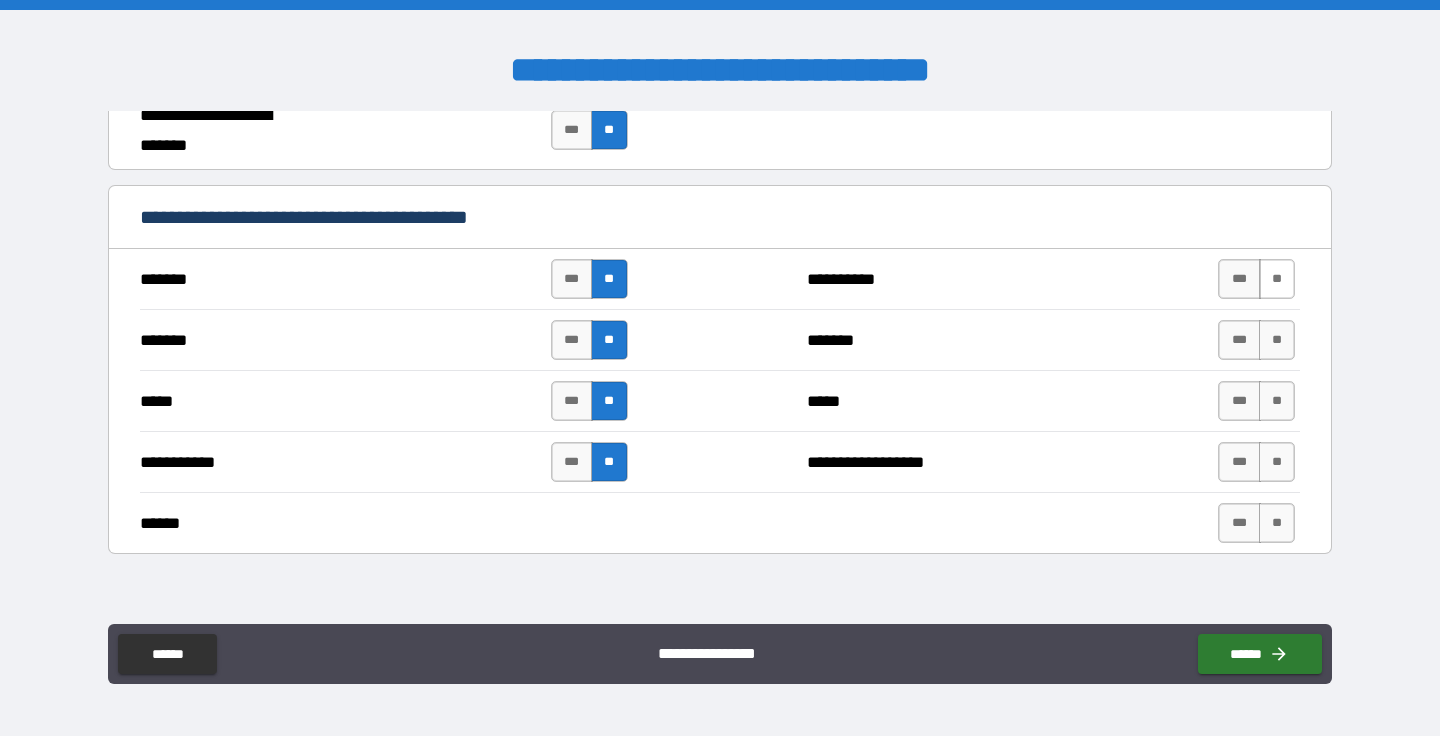 click on "**" at bounding box center (1277, 279) 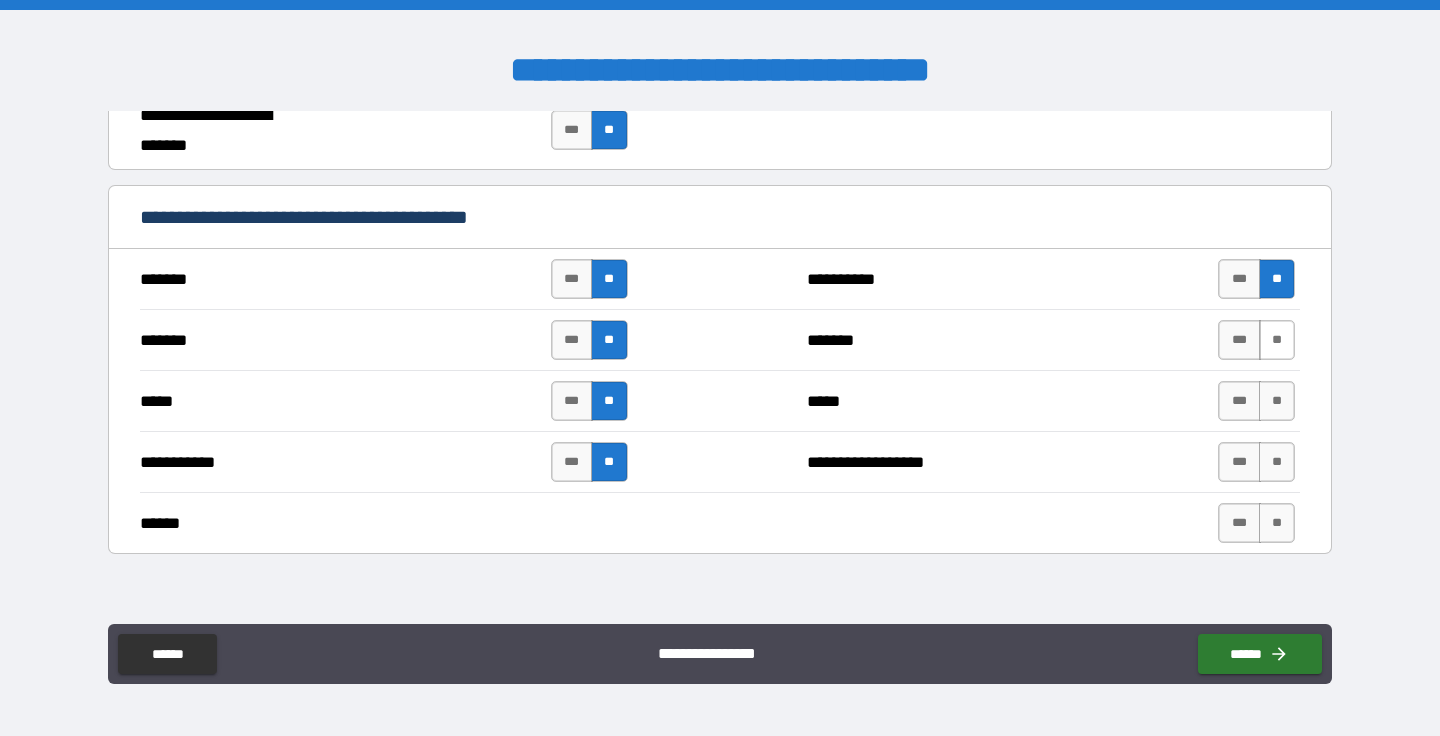 click on "**" at bounding box center (1277, 340) 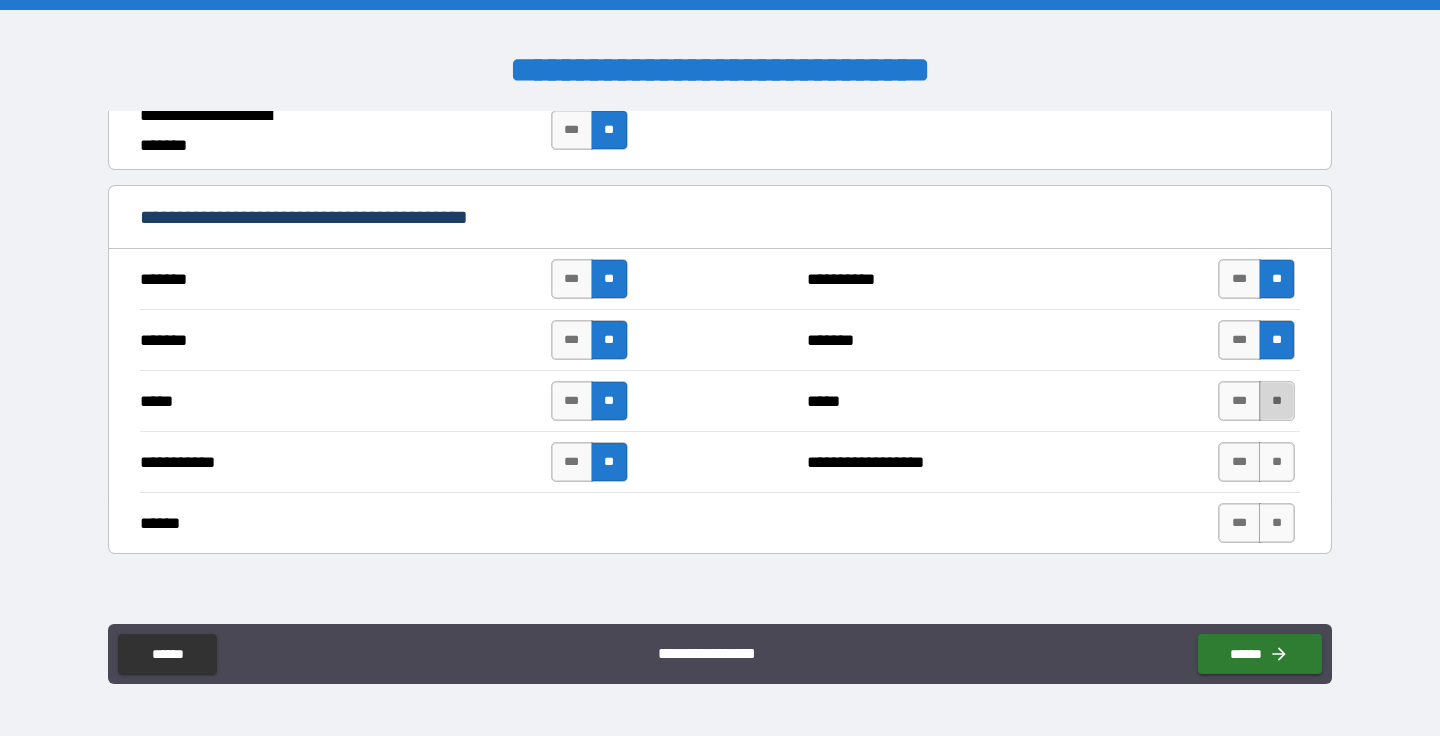 click on "**" at bounding box center [1277, 401] 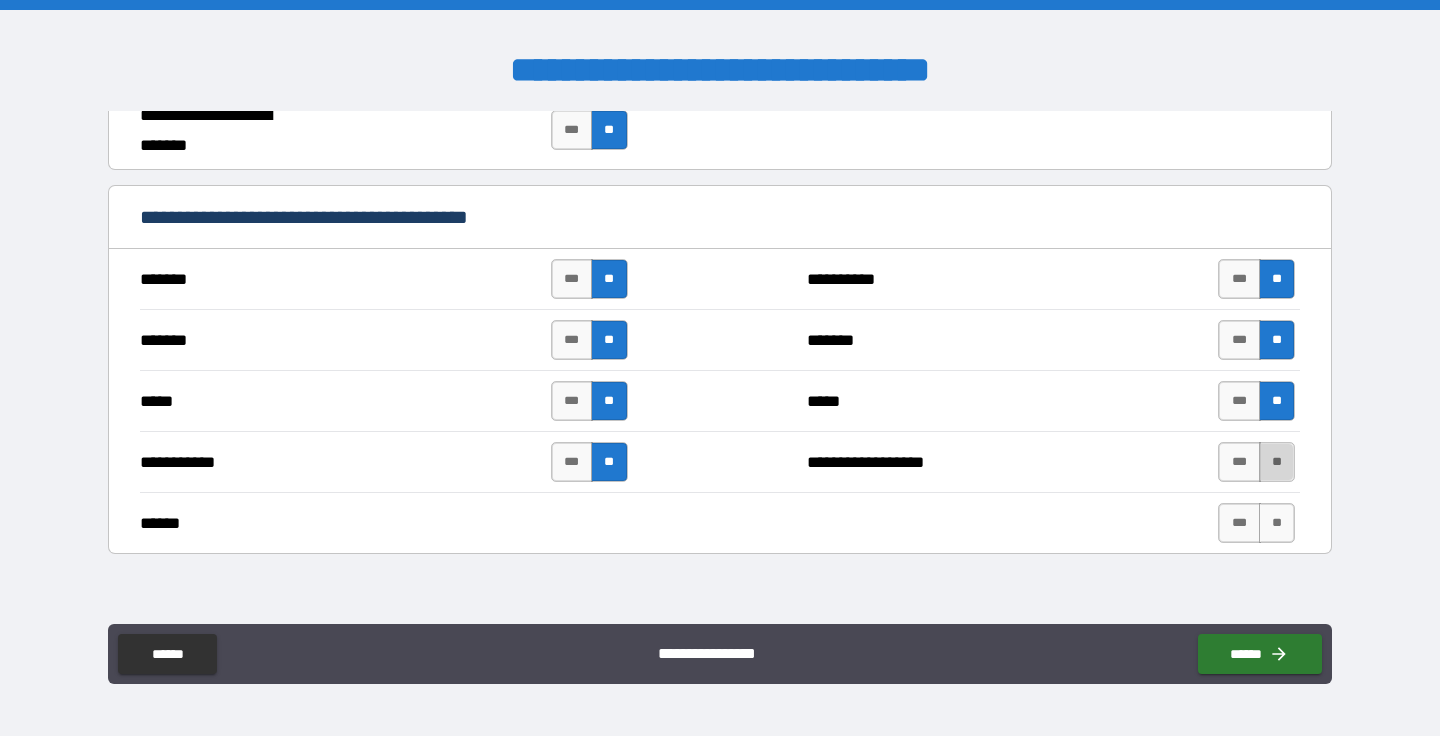click on "**" at bounding box center [1277, 462] 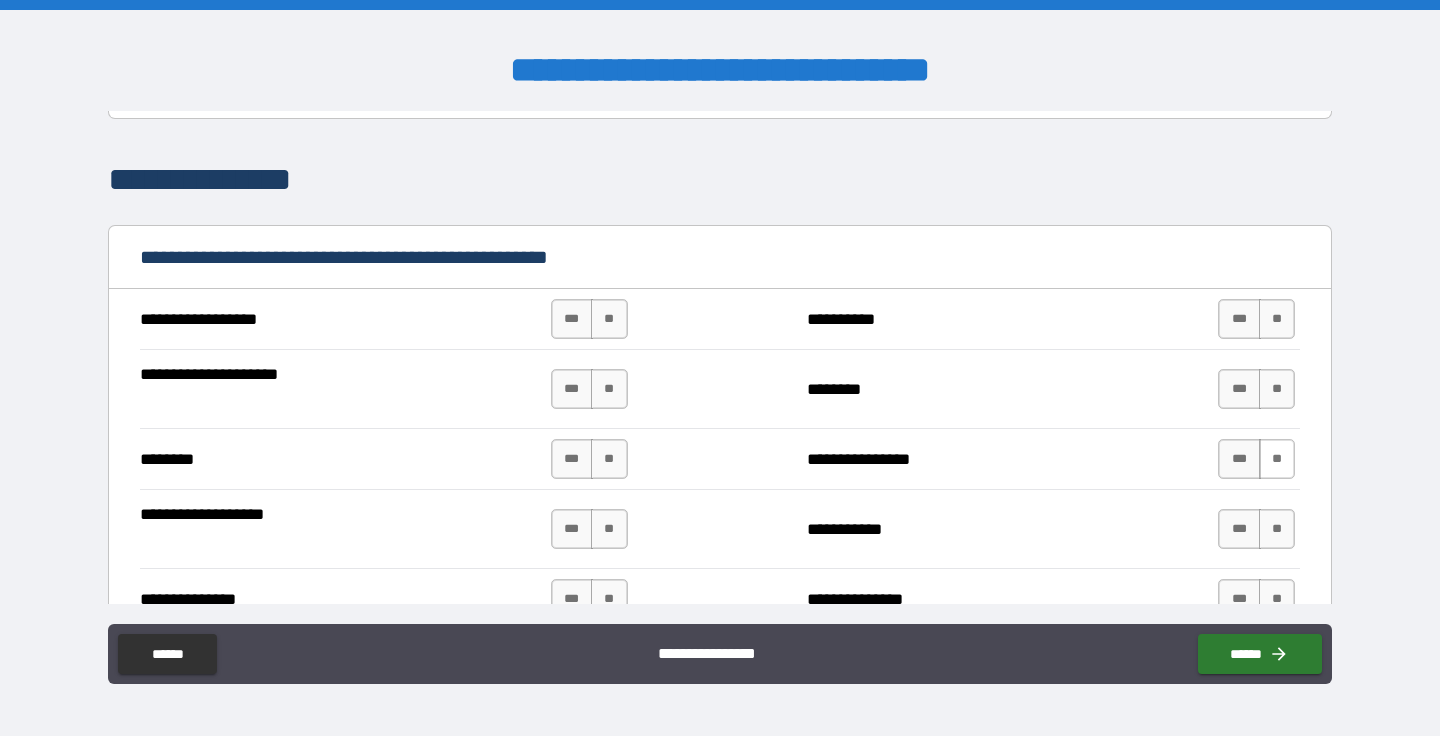 scroll, scrollTop: 2209, scrollLeft: 0, axis: vertical 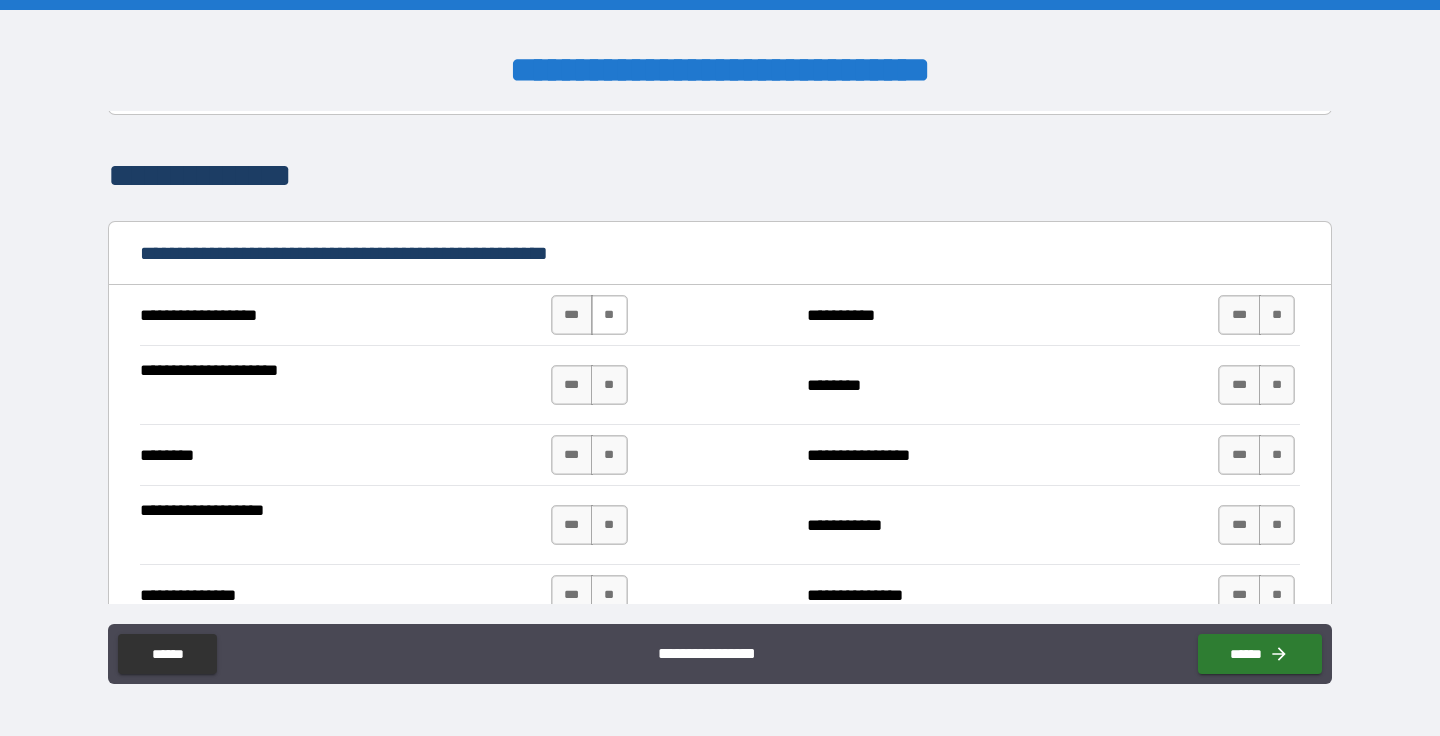 click on "**" at bounding box center (609, 315) 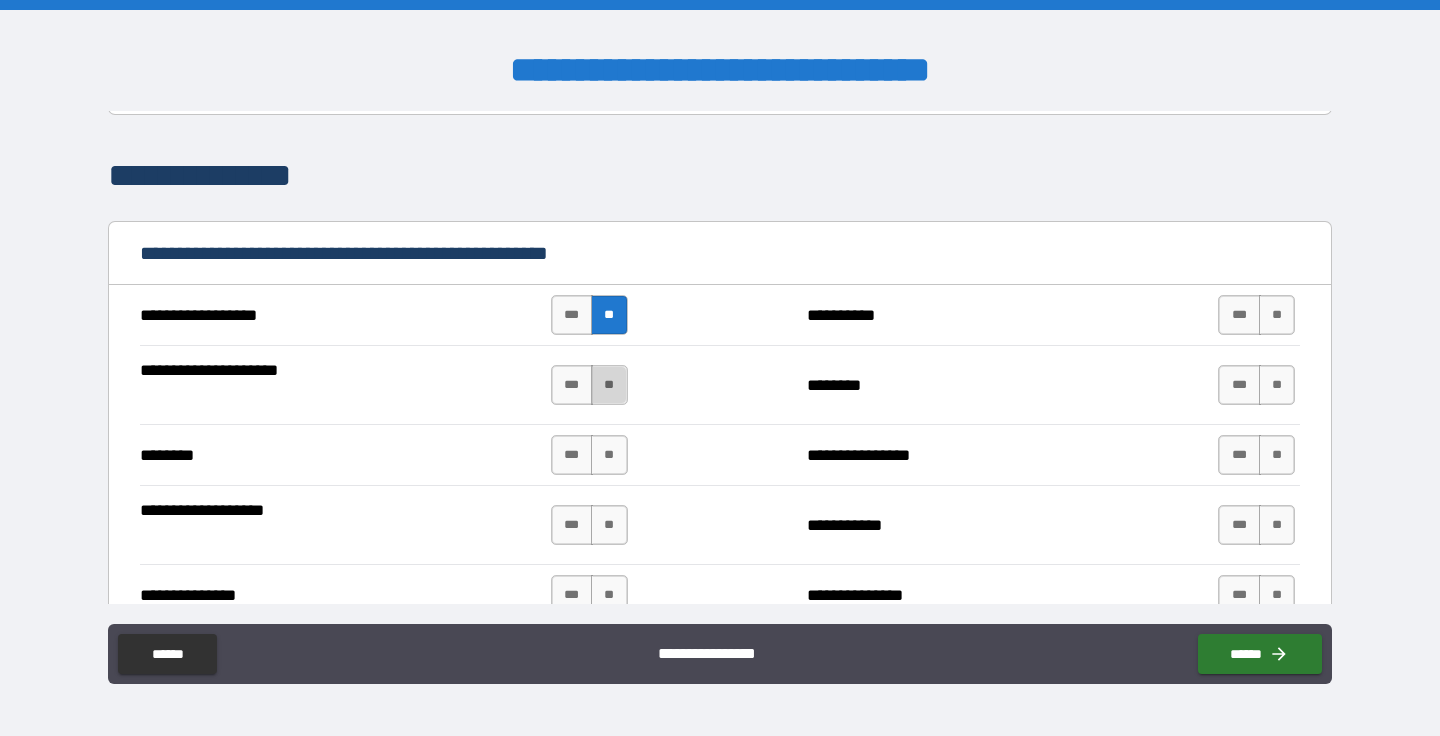 click on "**" at bounding box center [609, 385] 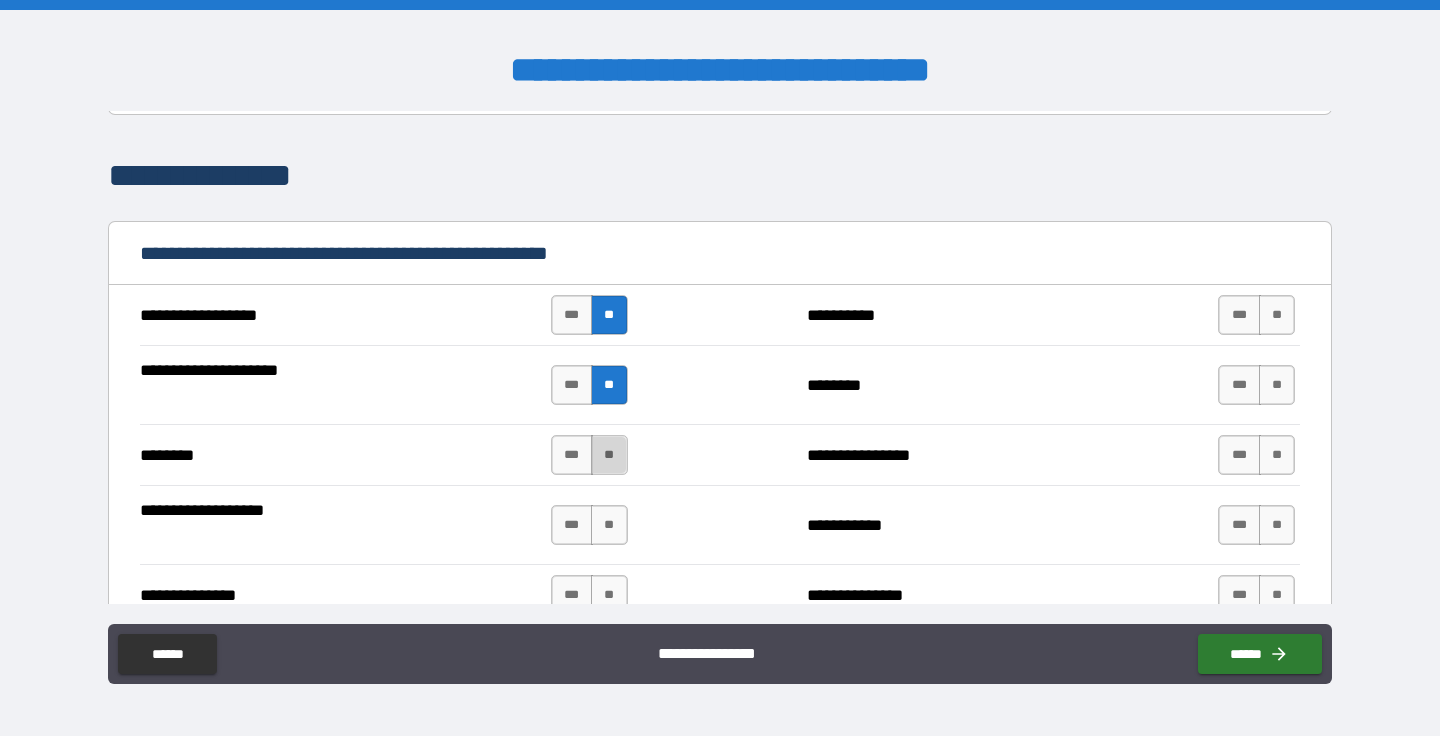 click on "**" at bounding box center (609, 455) 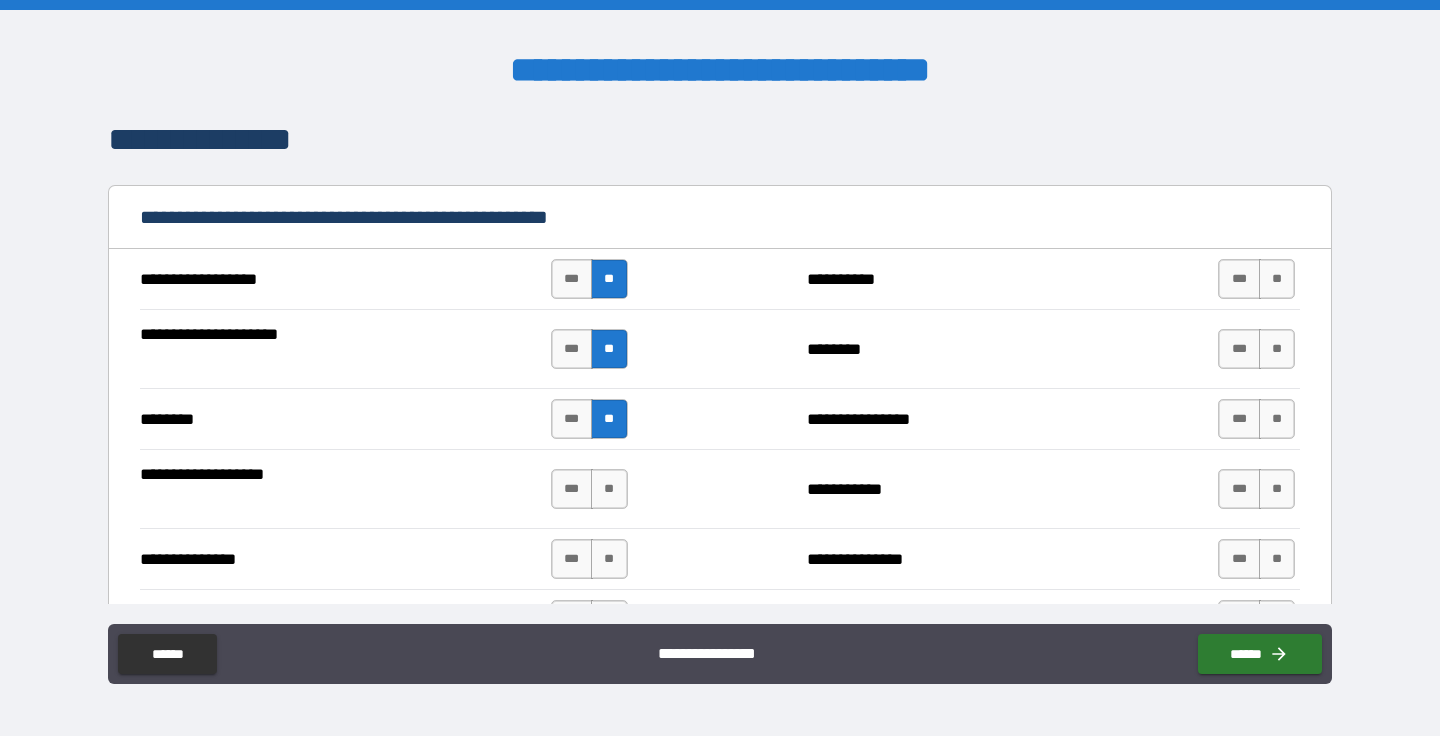 scroll, scrollTop: 2244, scrollLeft: 0, axis: vertical 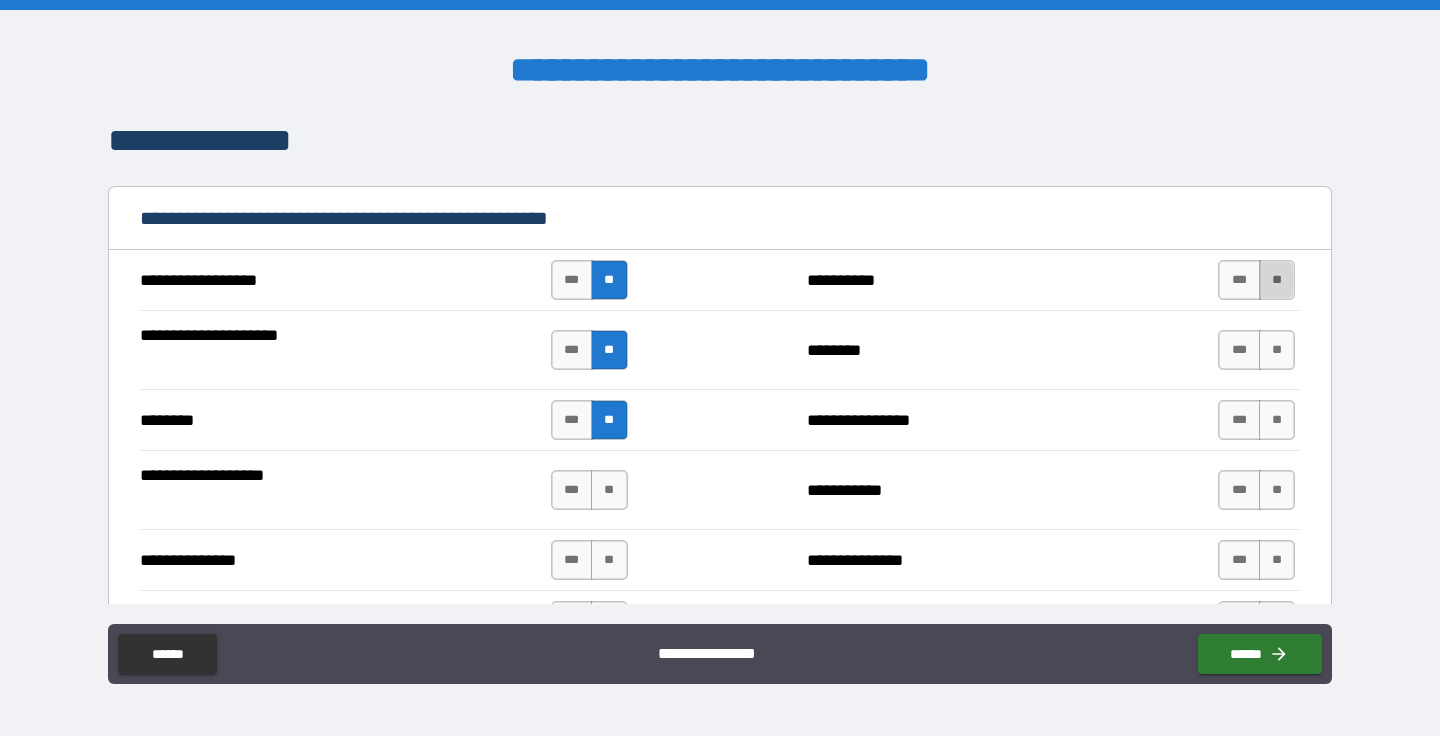 click on "**" at bounding box center (1277, 280) 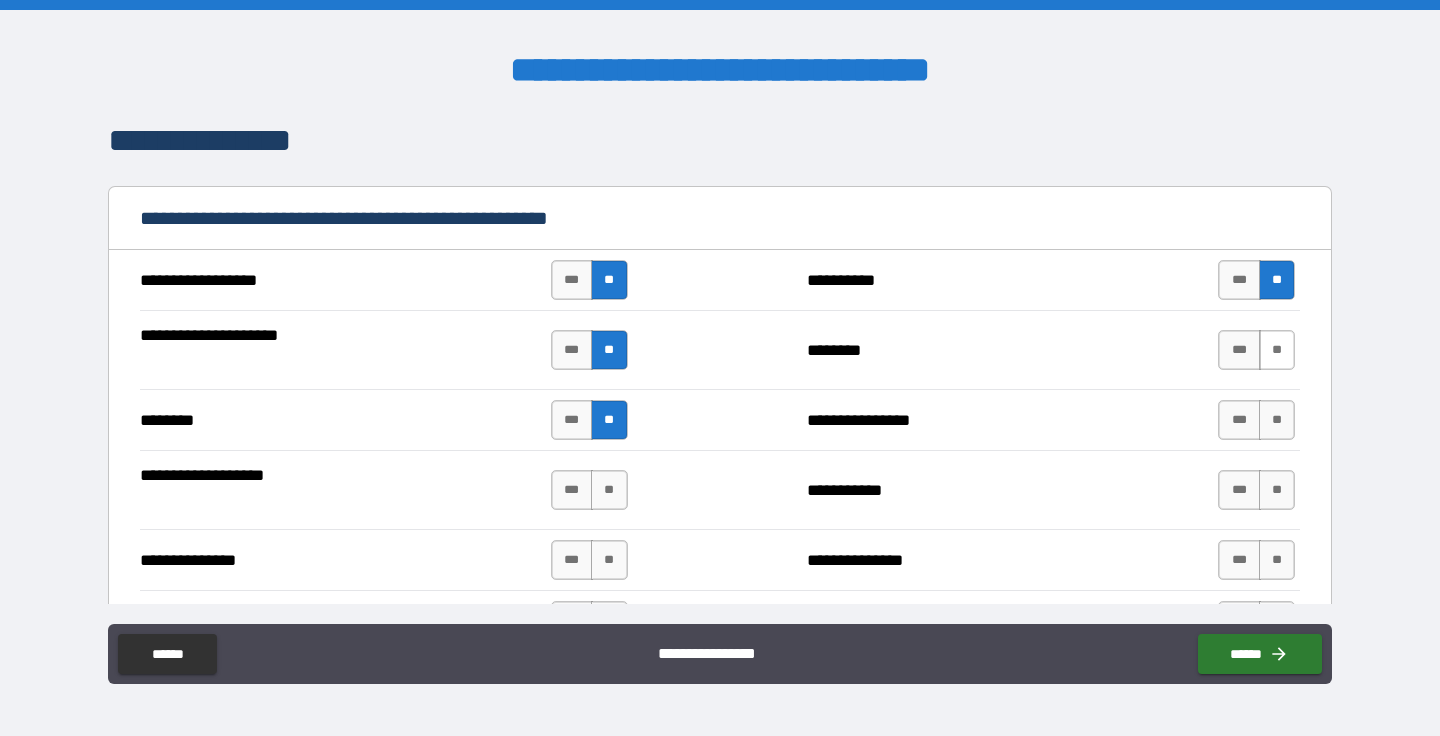 click on "**" at bounding box center (1277, 350) 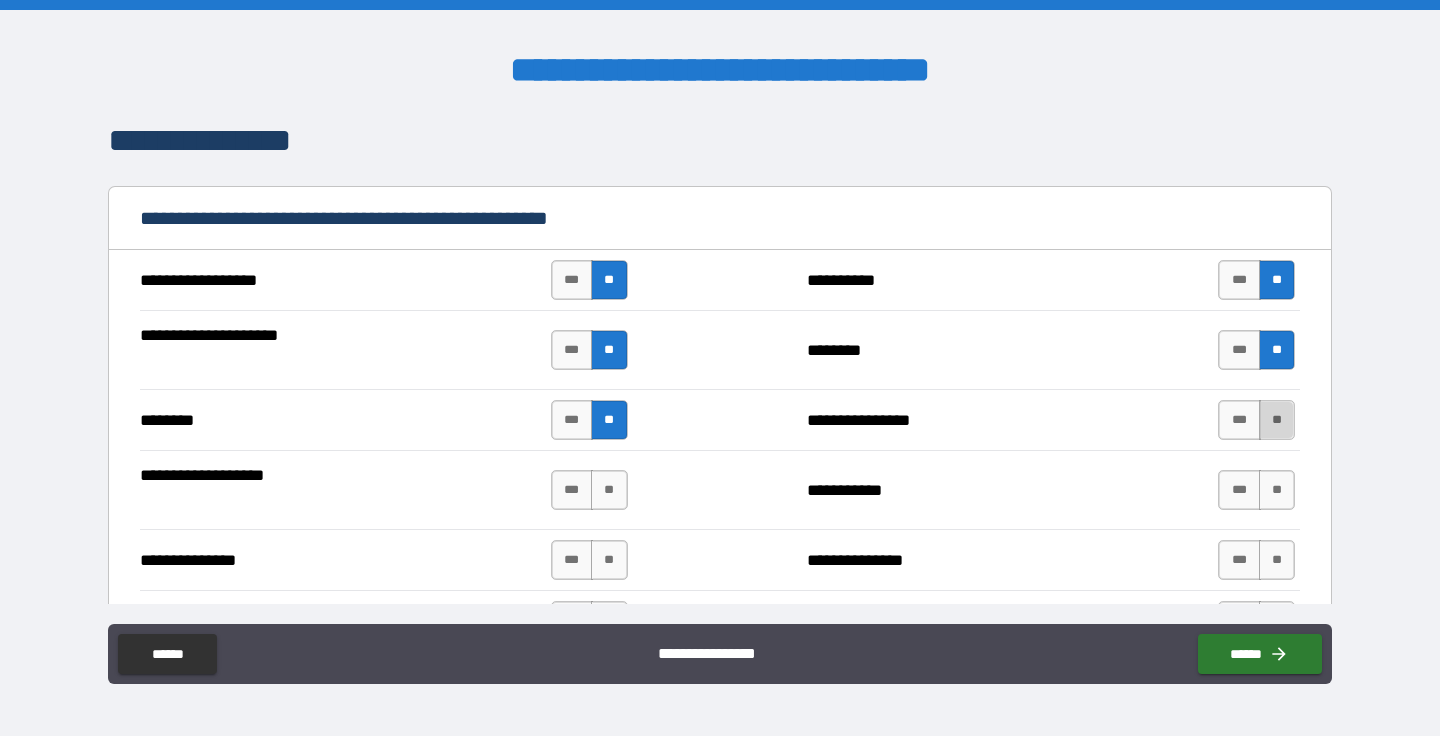 click on "**" at bounding box center [1277, 420] 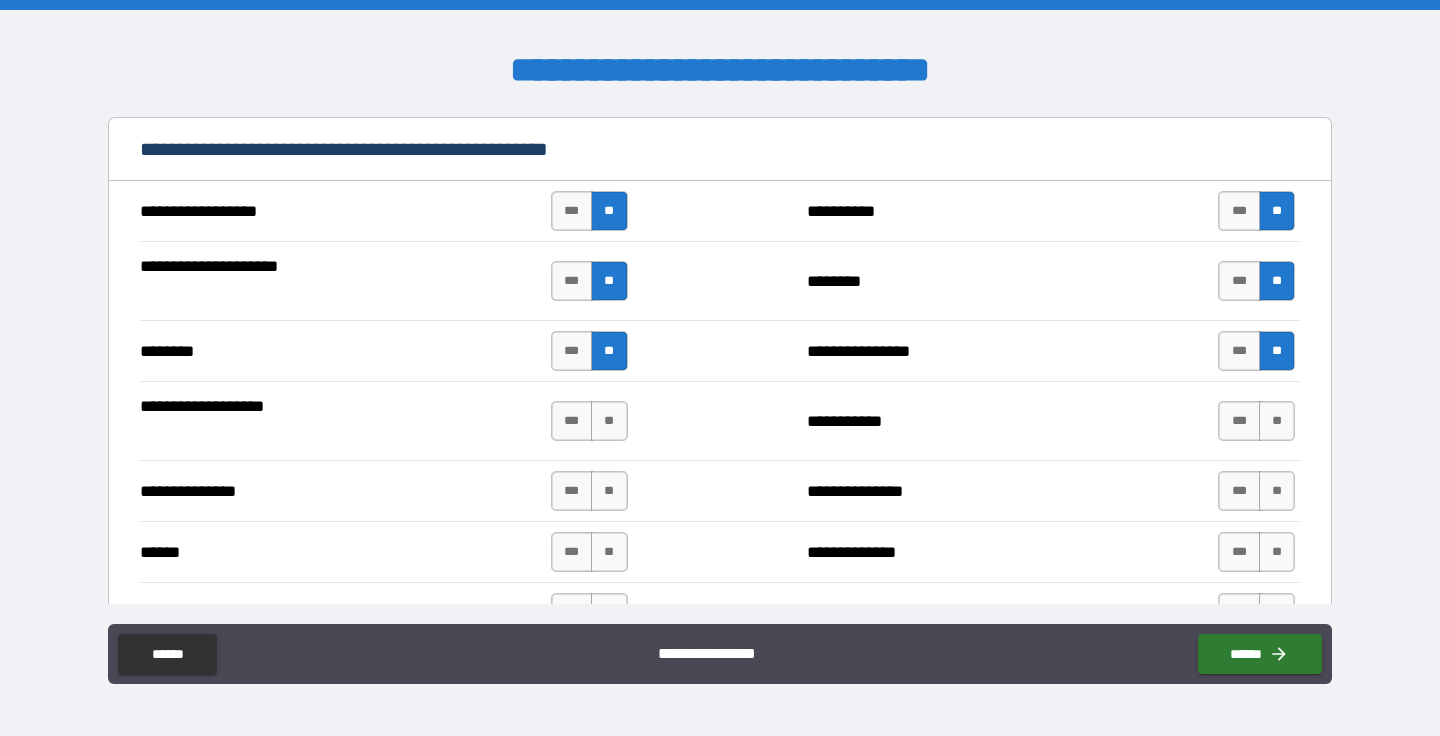 scroll, scrollTop: 2324, scrollLeft: 0, axis: vertical 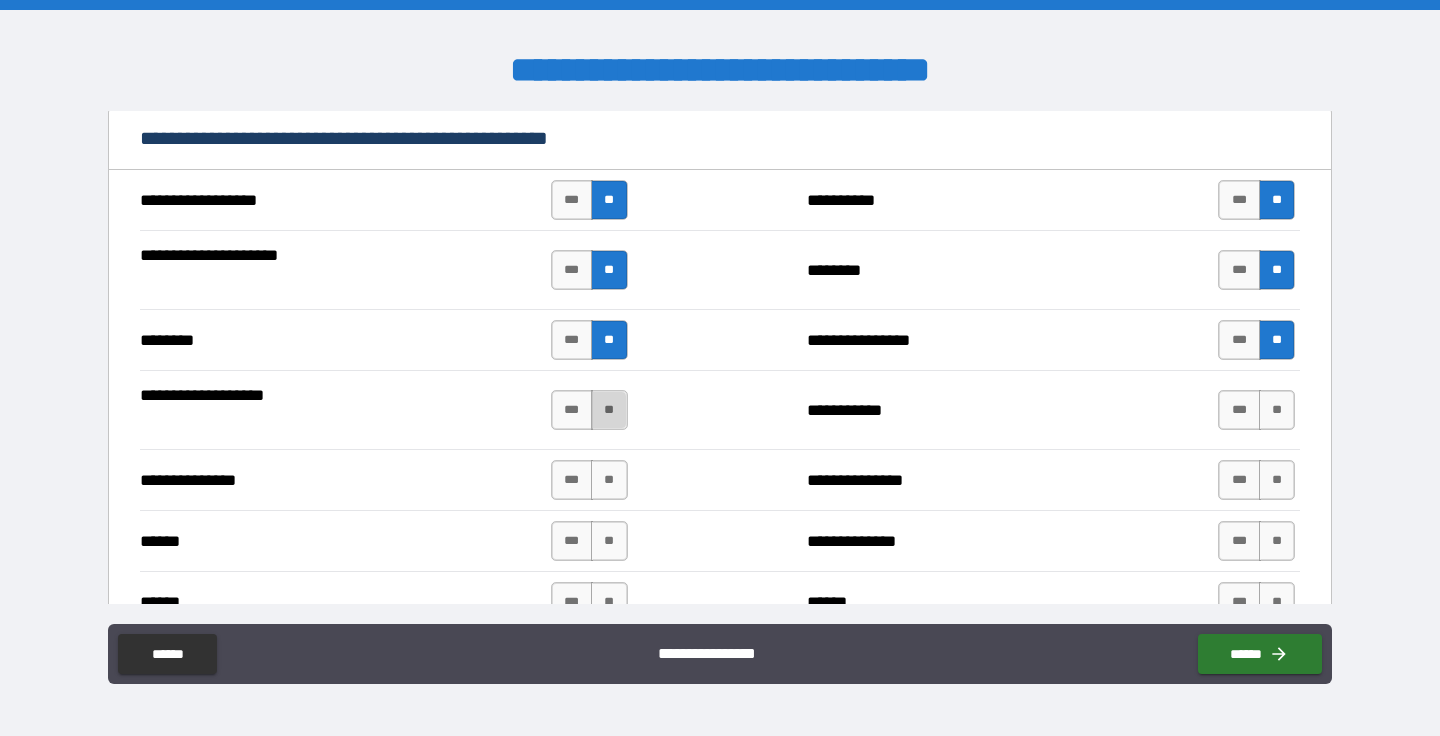 click on "**" at bounding box center (609, 410) 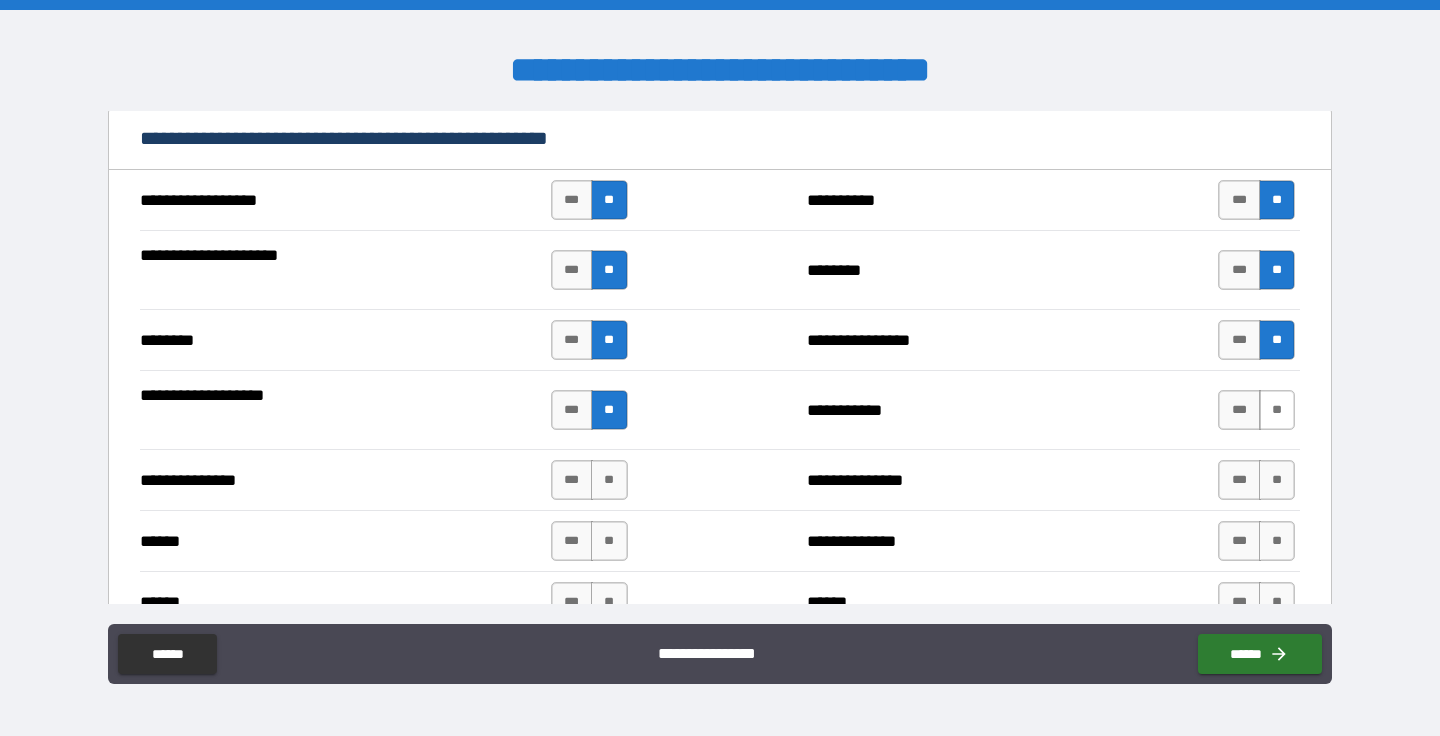 click on "**" at bounding box center (1277, 410) 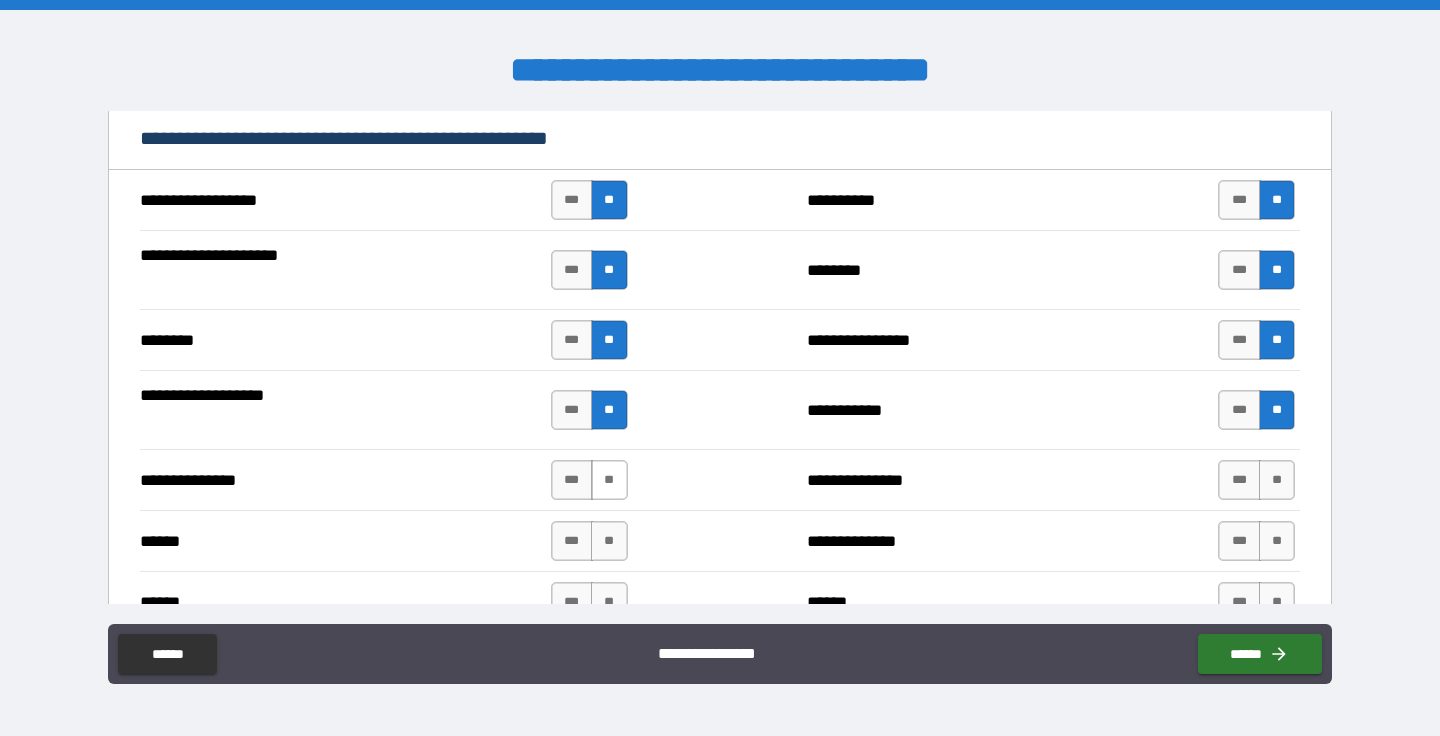 click on "**" at bounding box center [609, 480] 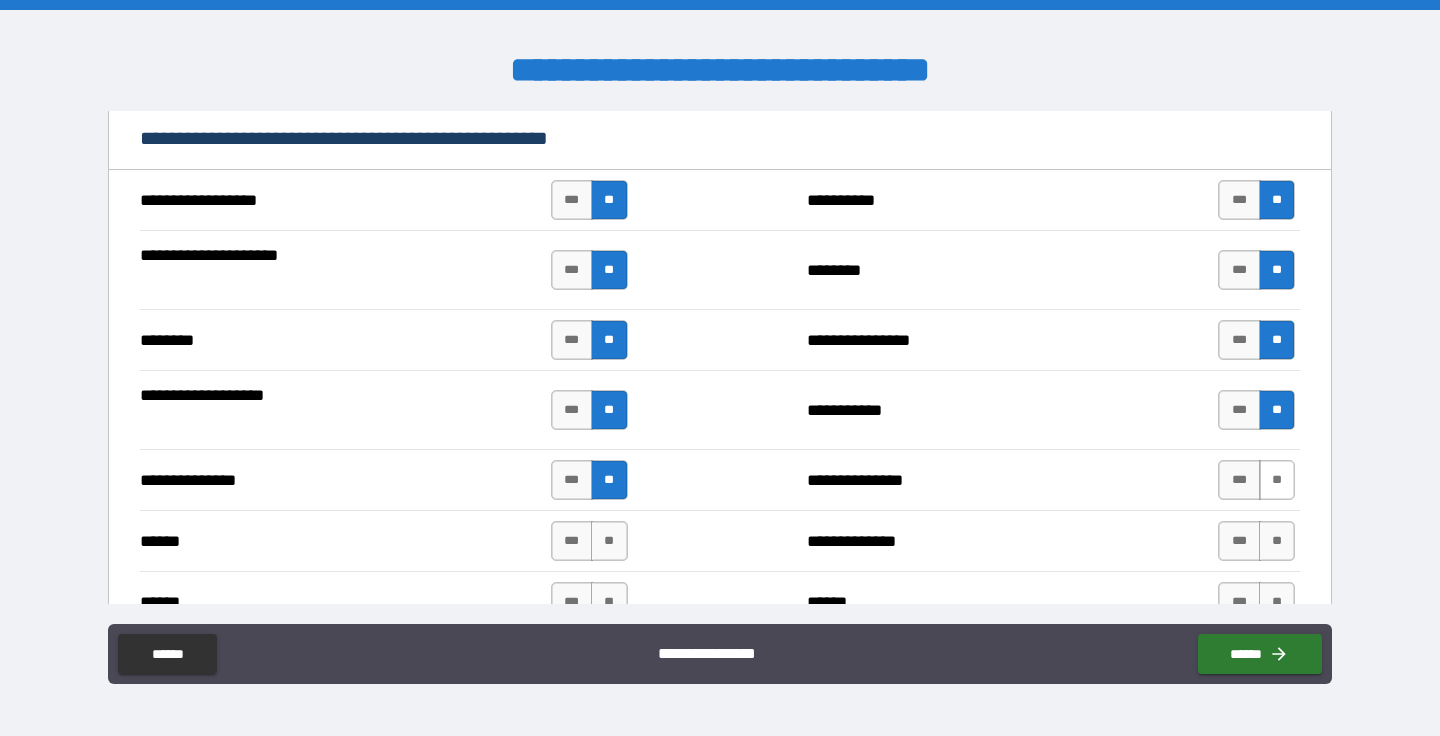 click on "**" at bounding box center [1277, 480] 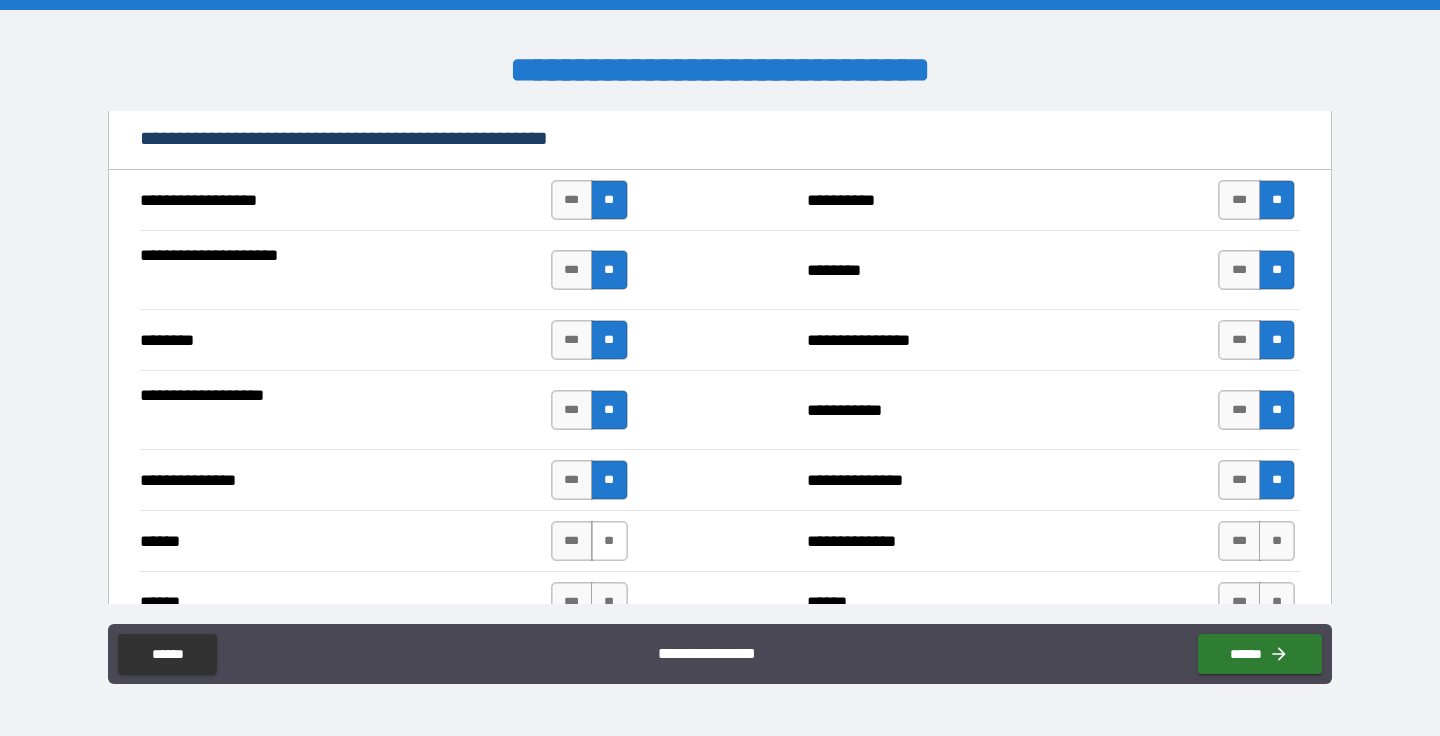 click on "**" at bounding box center [609, 541] 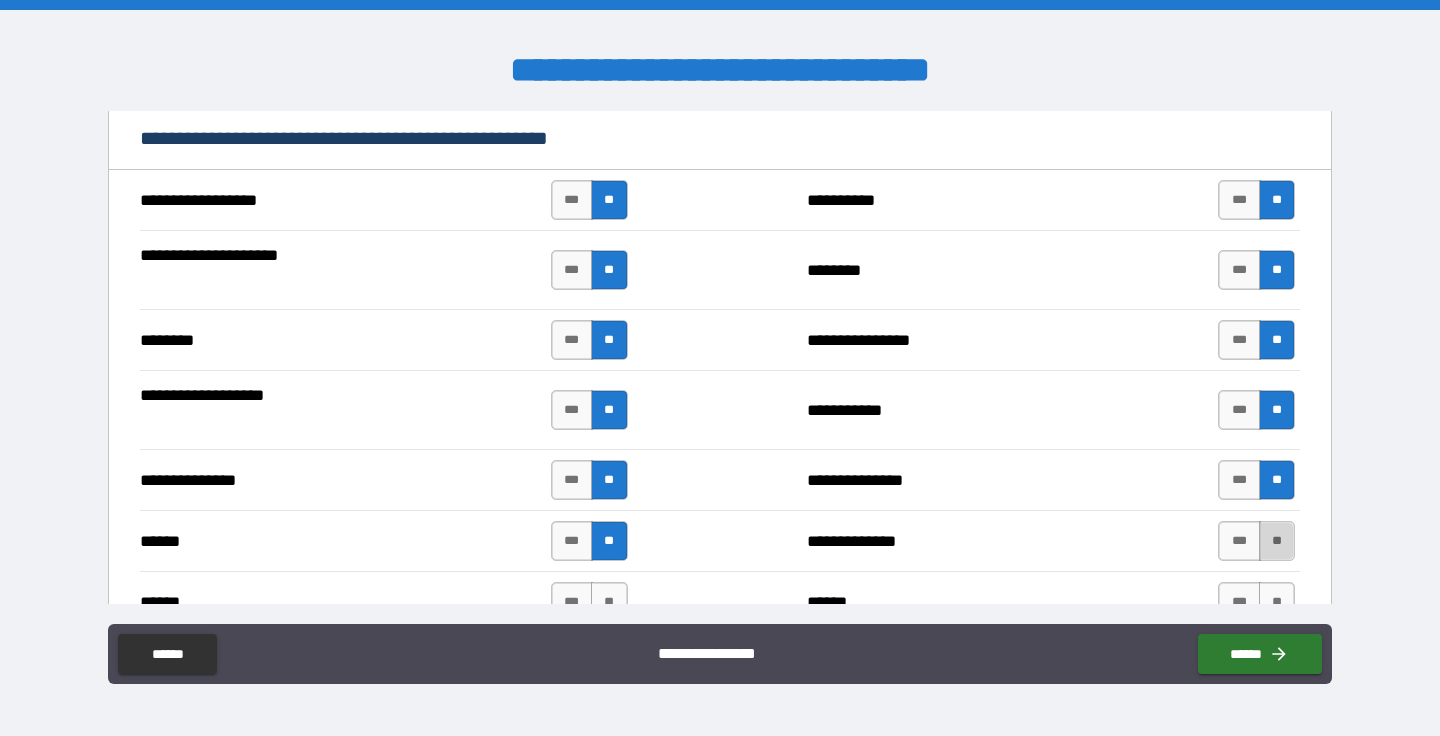 click on "**" at bounding box center [1277, 541] 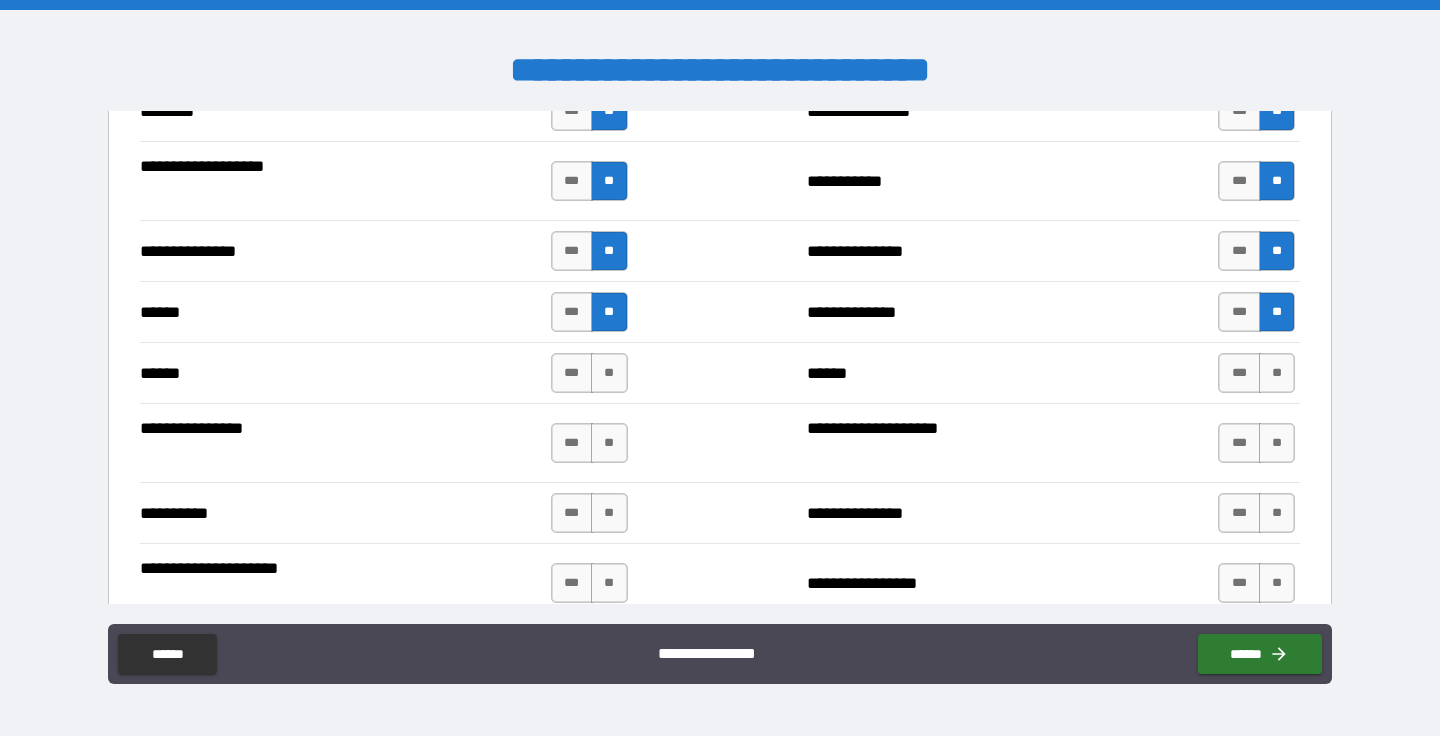 scroll, scrollTop: 2554, scrollLeft: 0, axis: vertical 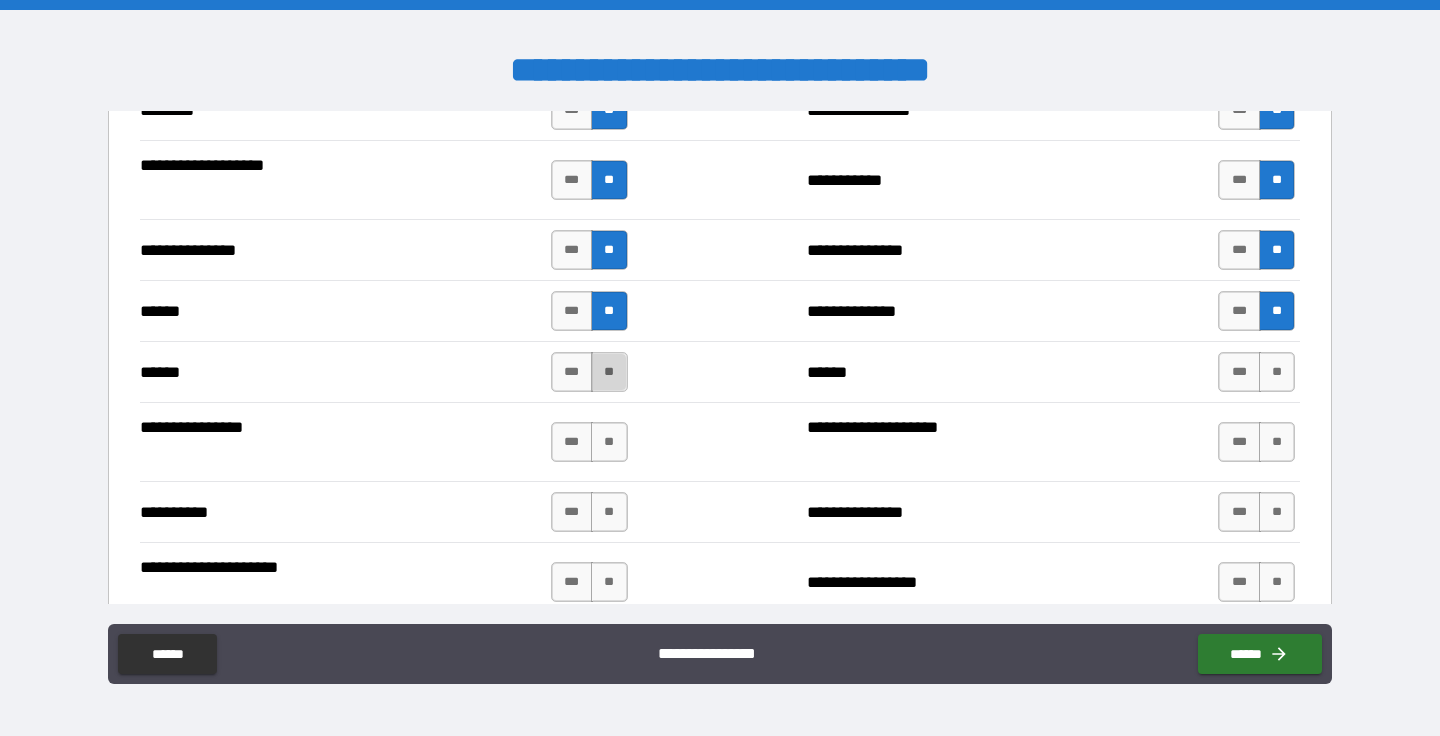 click on "**" at bounding box center [609, 372] 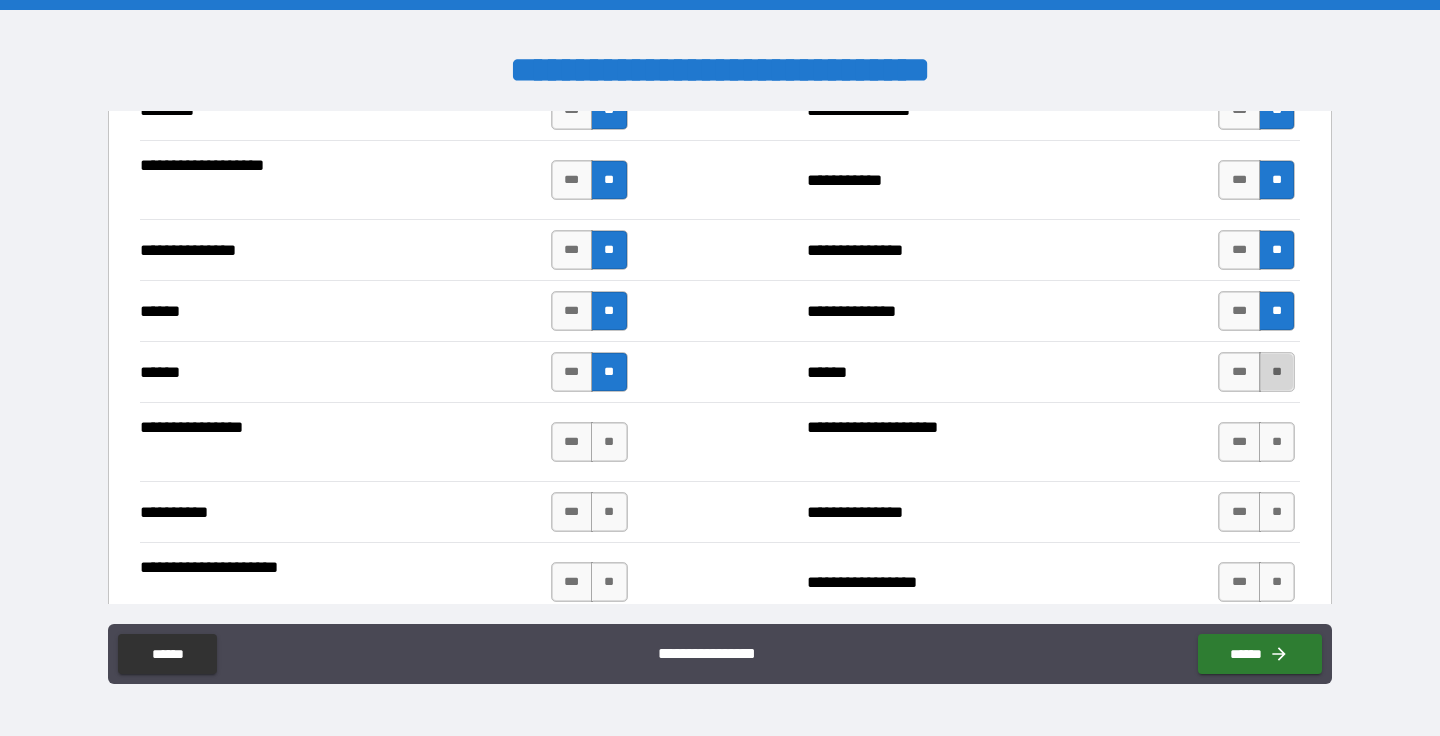 click on "**" at bounding box center (1277, 372) 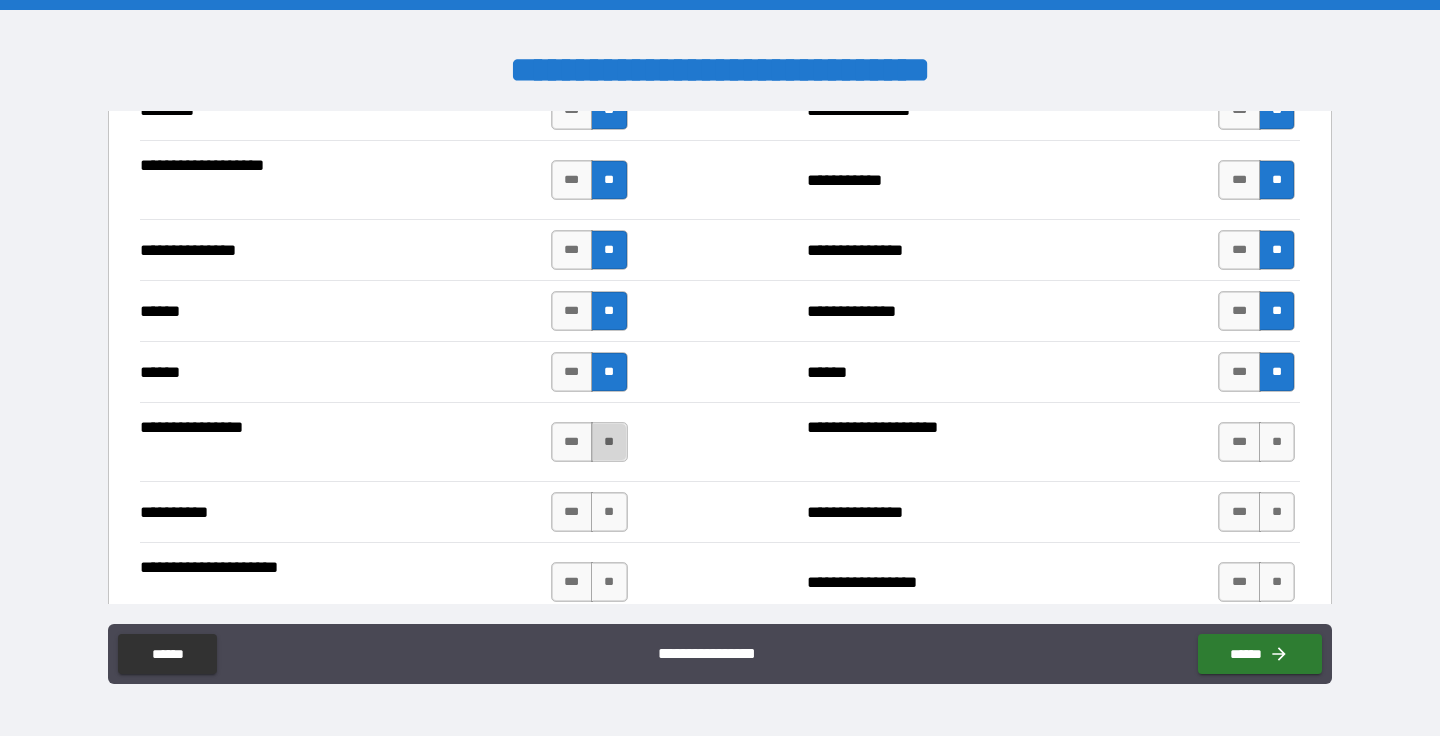 click on "**" at bounding box center [609, 442] 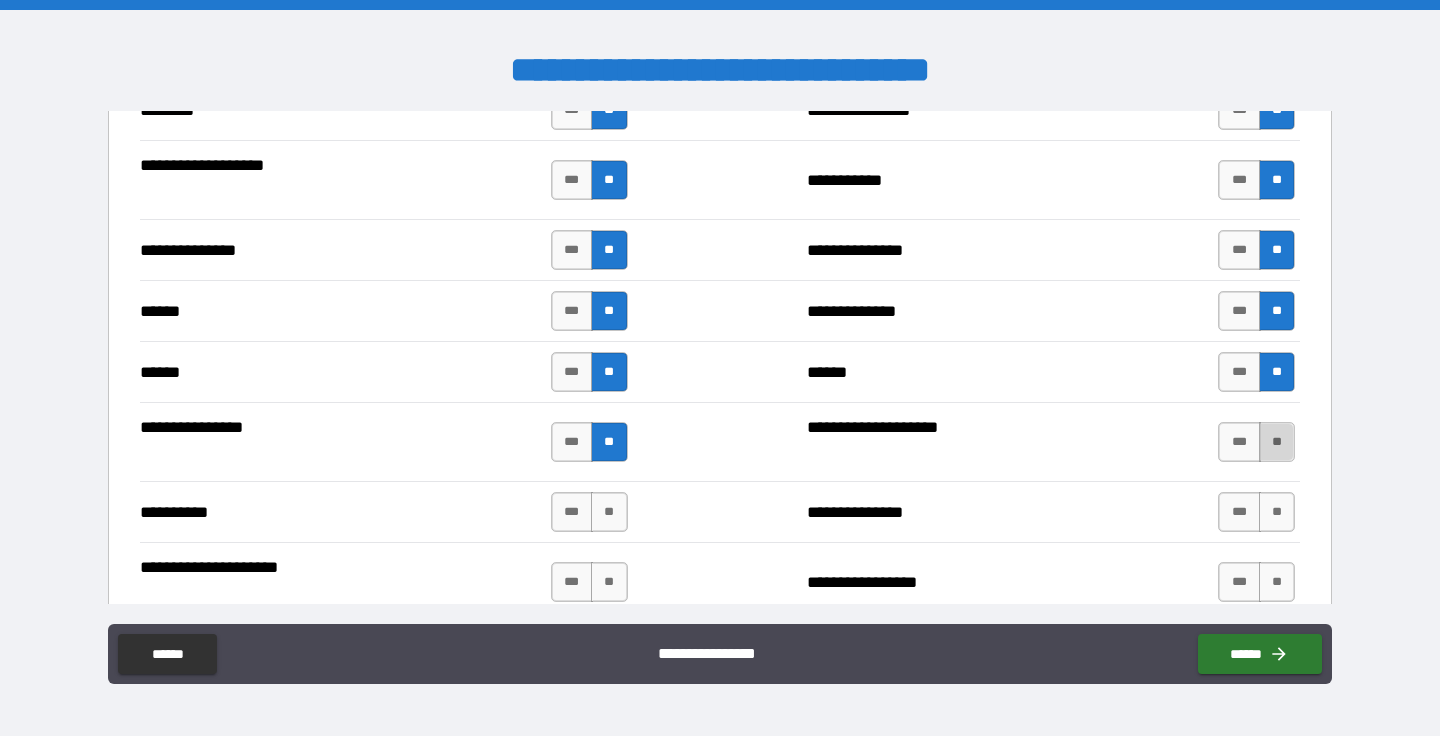 click on "**" at bounding box center (1277, 442) 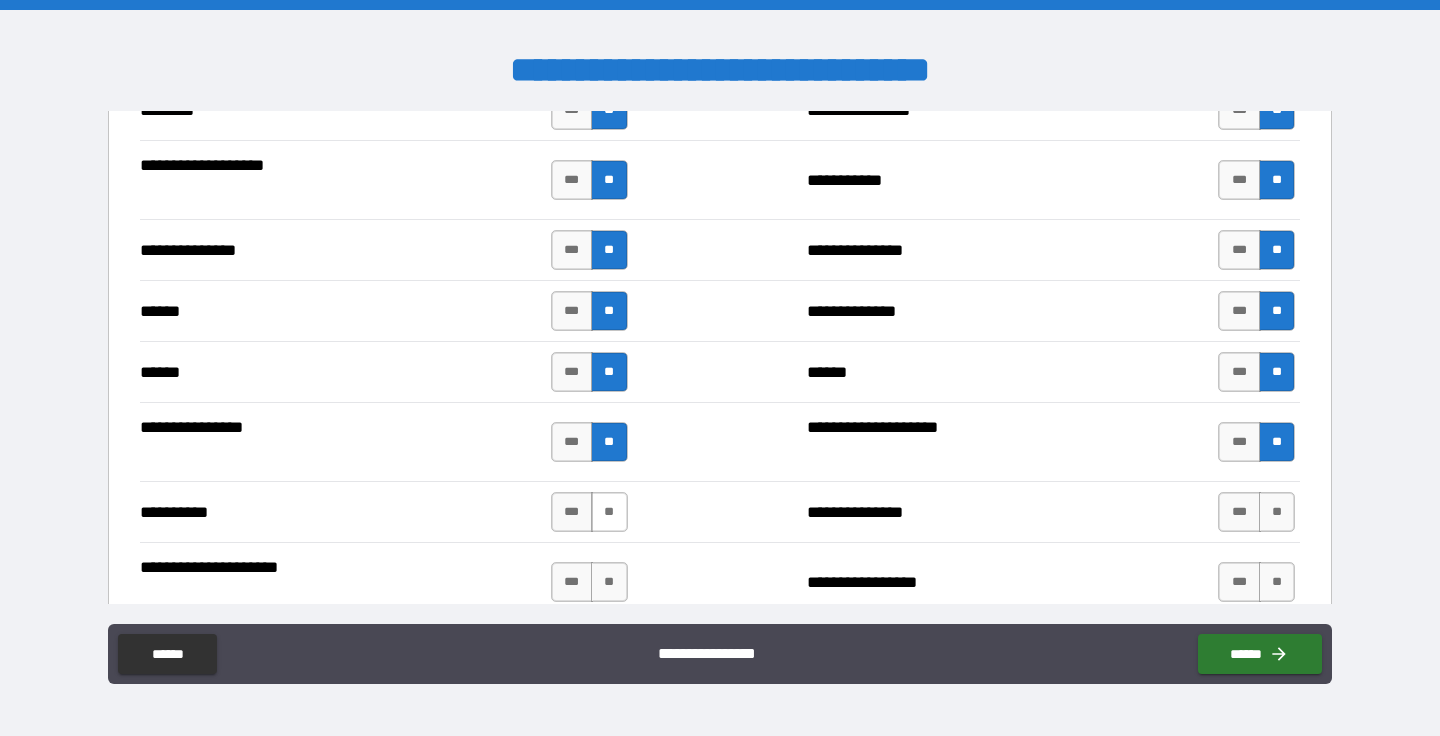 click on "**" at bounding box center [609, 512] 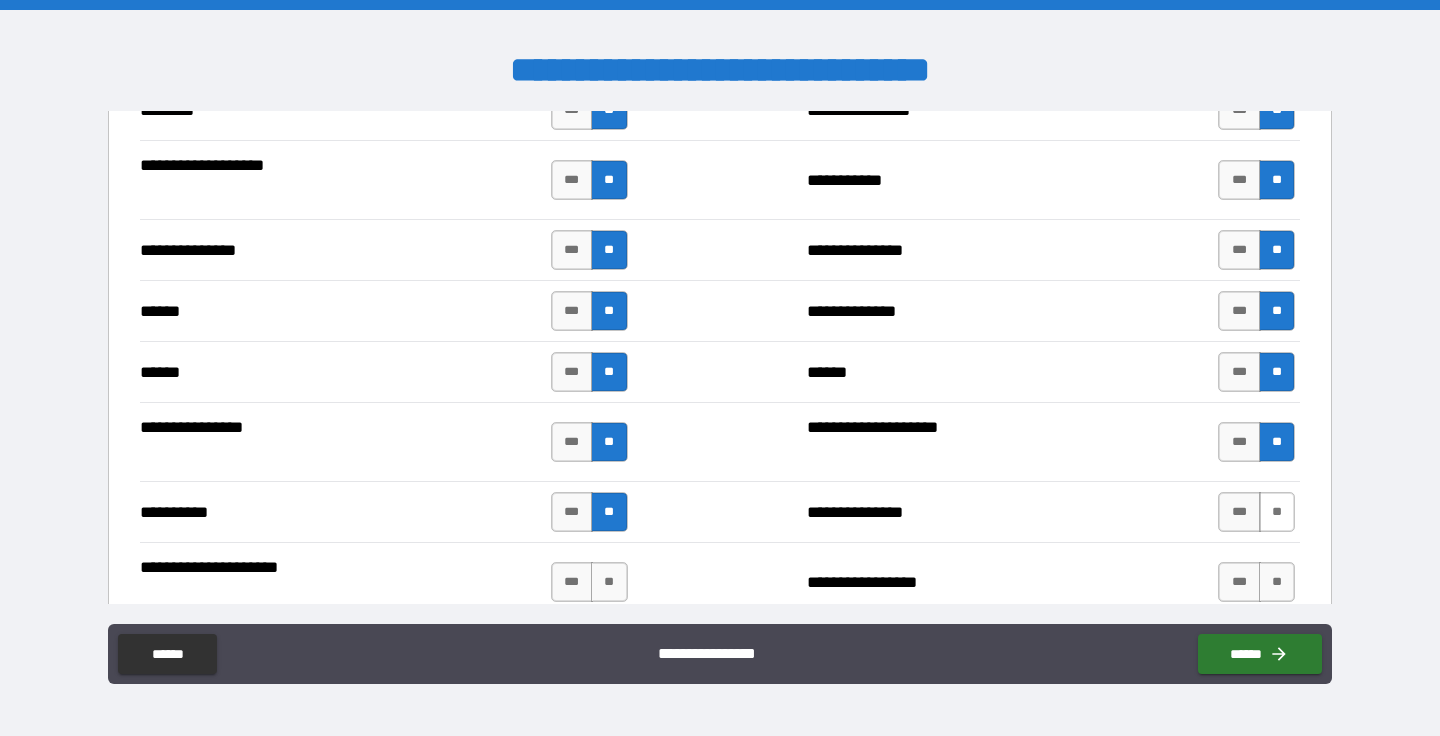 click on "**" at bounding box center (1277, 512) 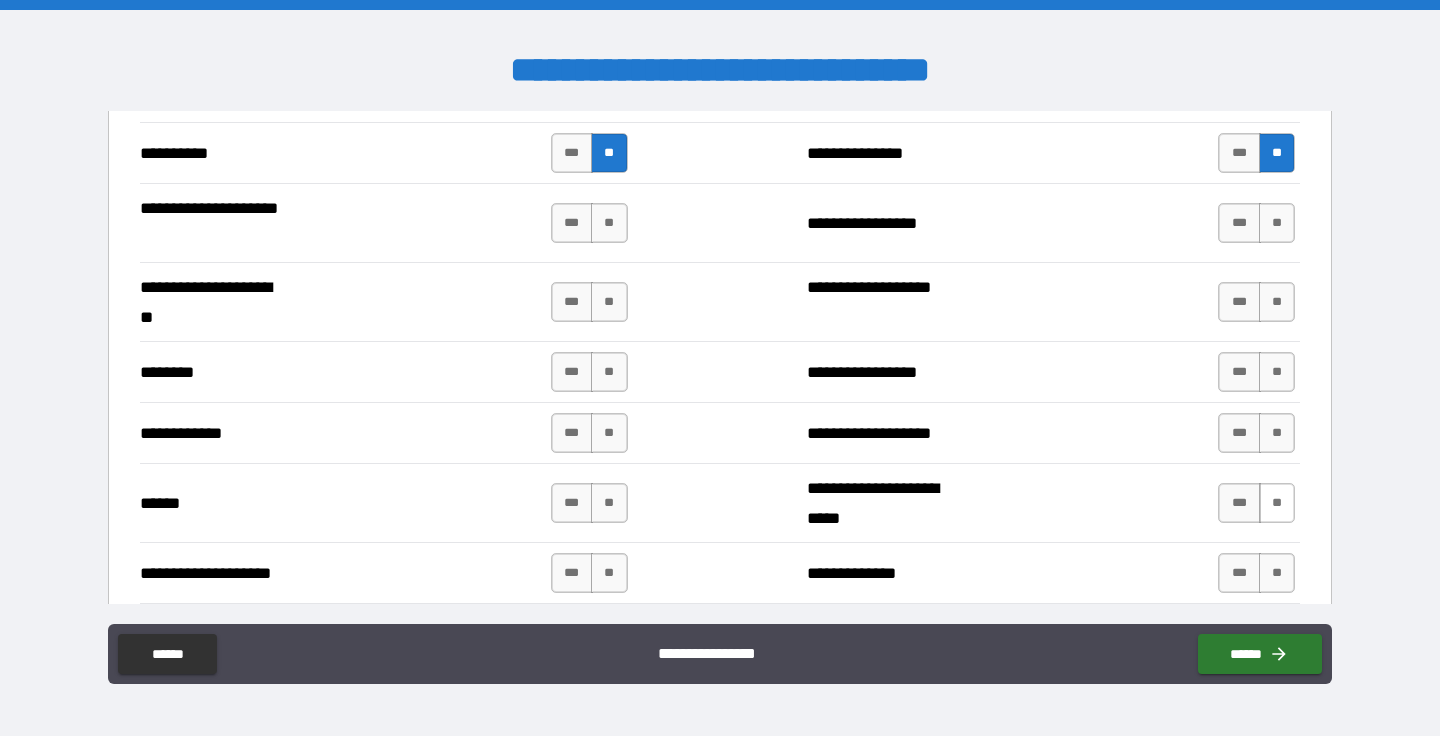 scroll, scrollTop: 2914, scrollLeft: 0, axis: vertical 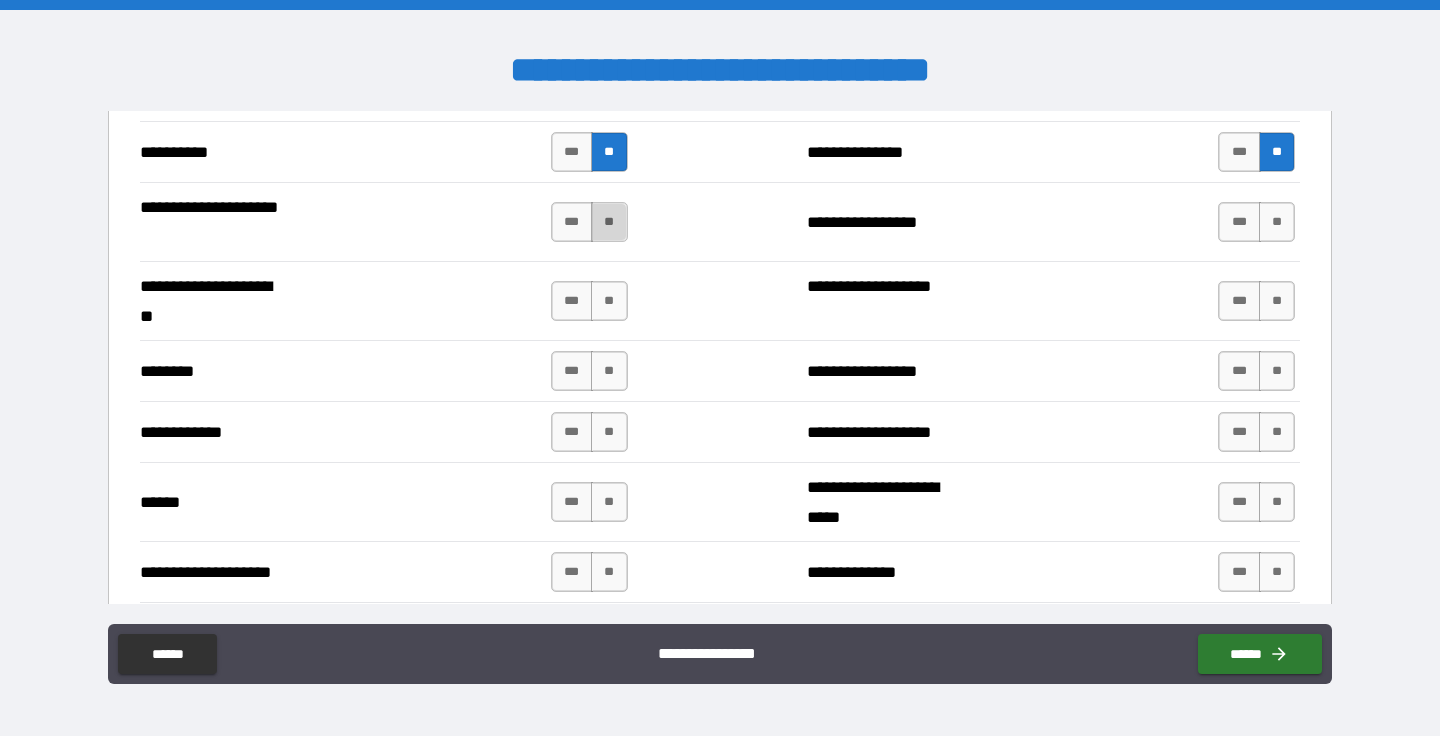 click on "**" at bounding box center [609, 222] 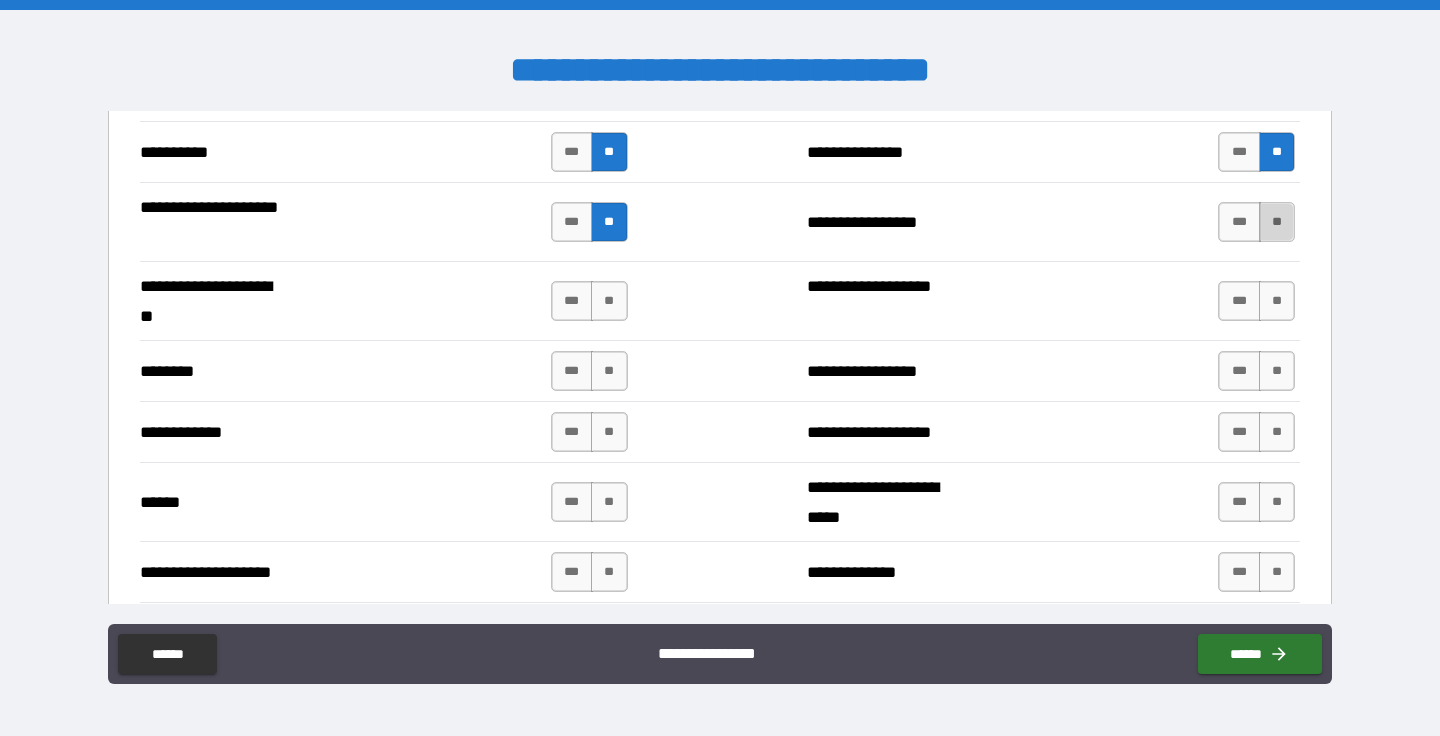 click on "**" at bounding box center [1277, 222] 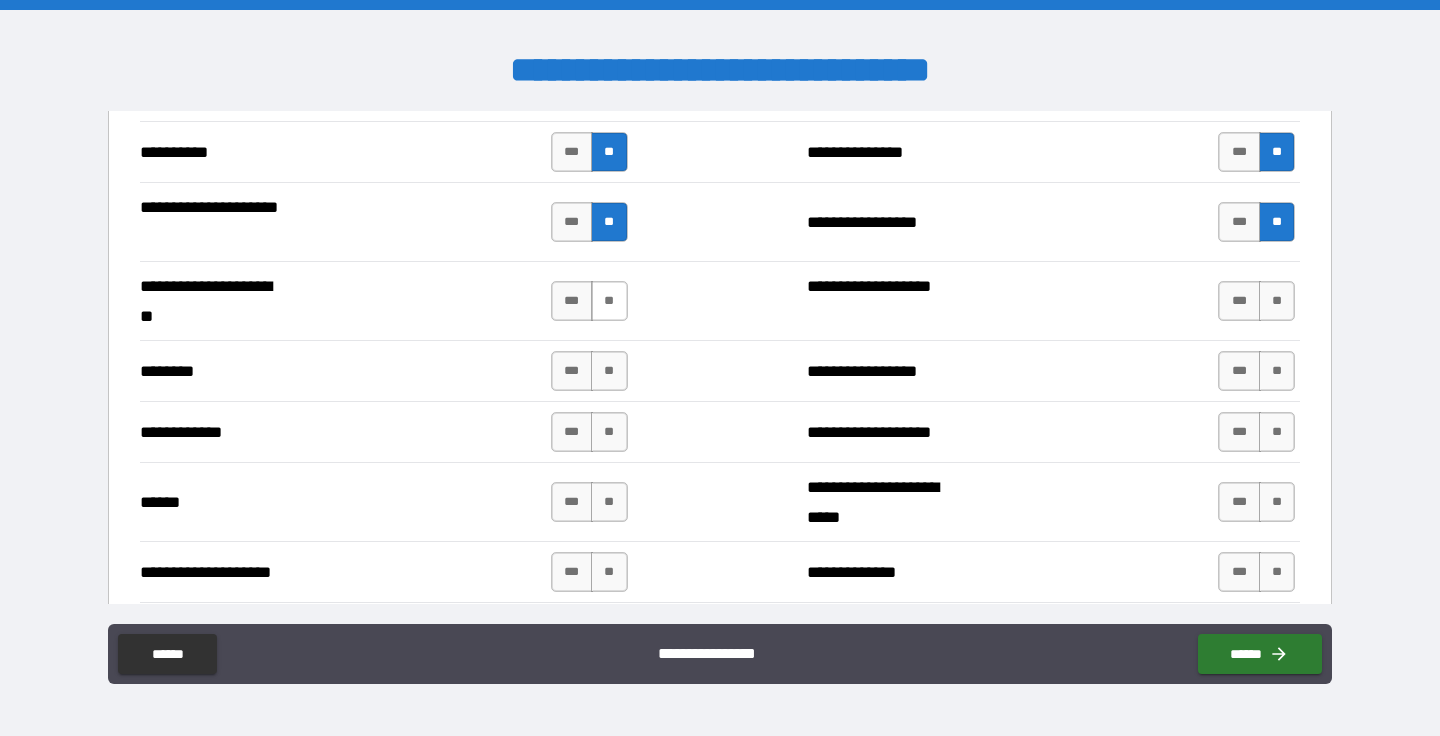 click on "**" at bounding box center [609, 301] 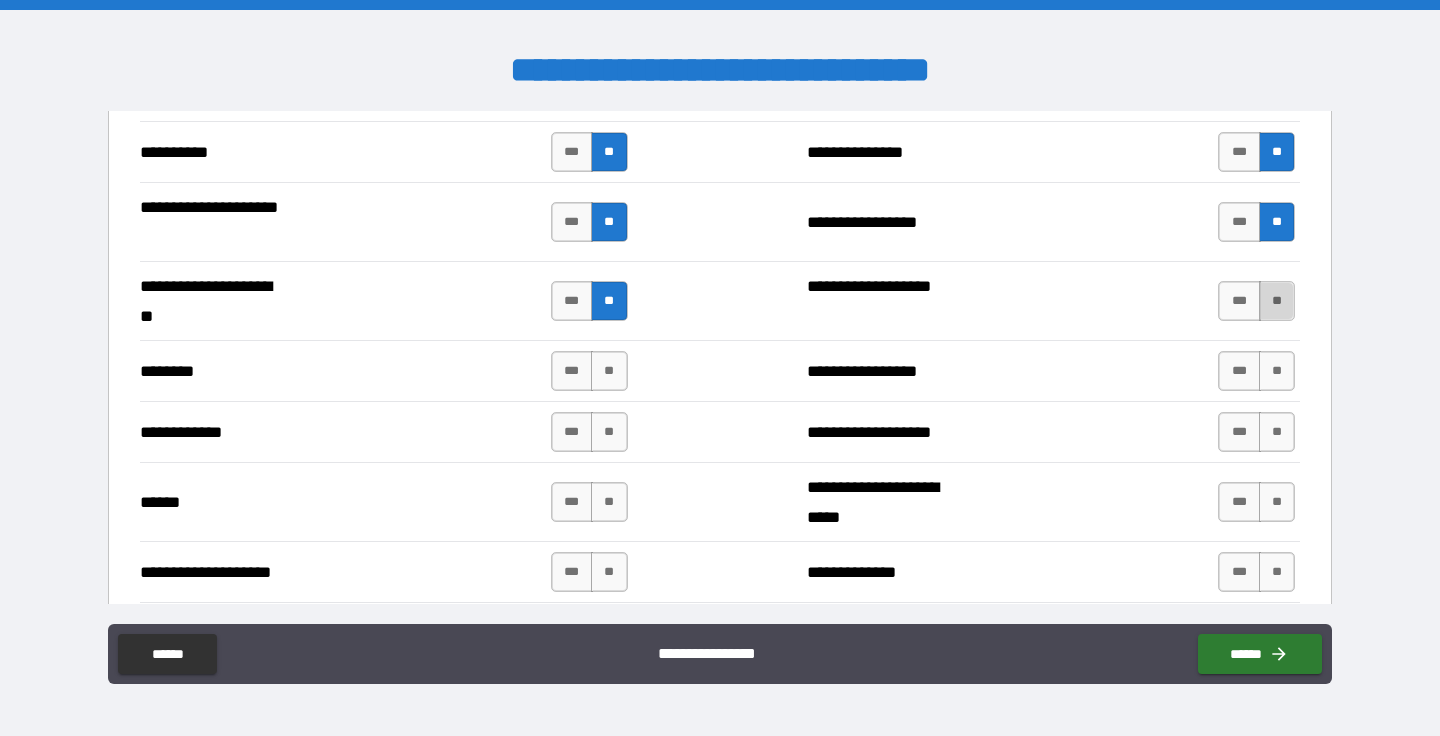 click on "**" at bounding box center [1277, 301] 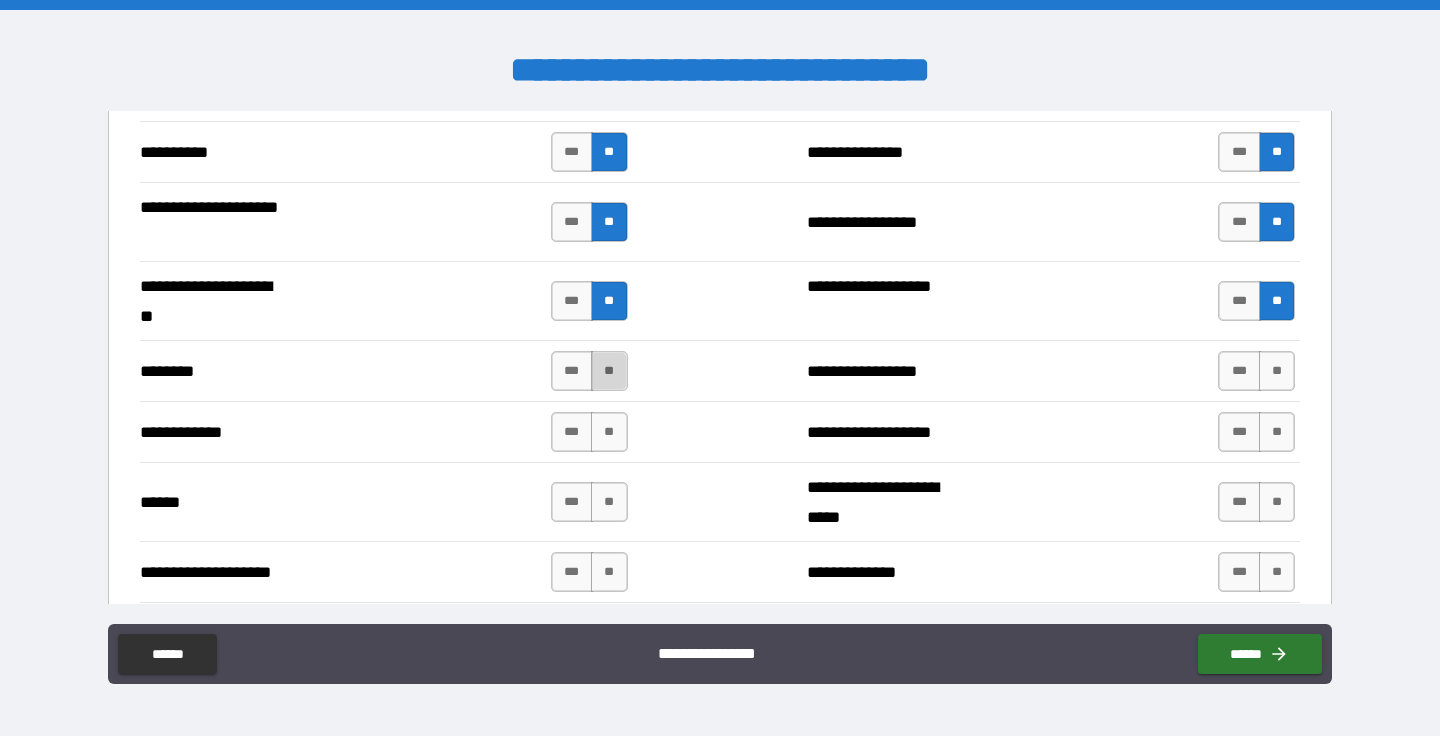 click on "**" at bounding box center (609, 371) 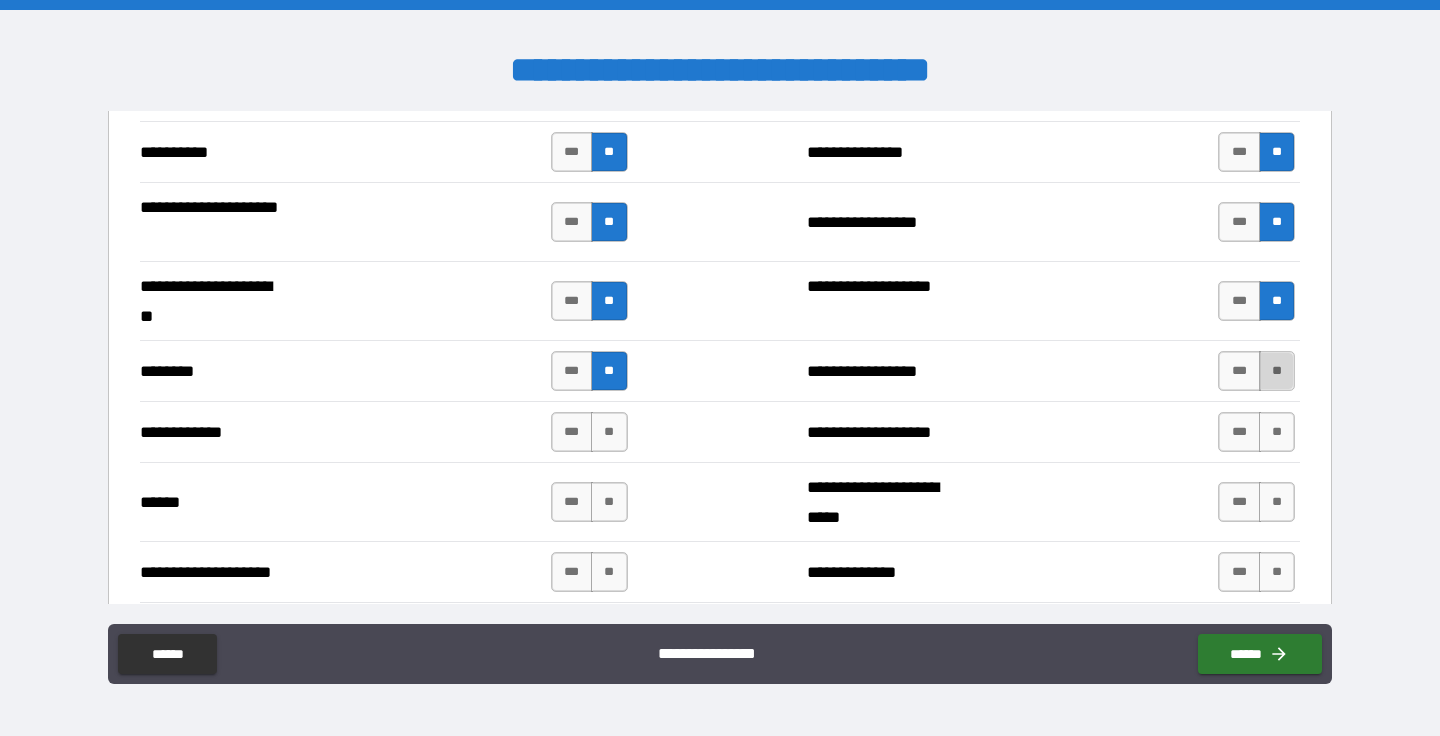 click on "**" at bounding box center (1277, 371) 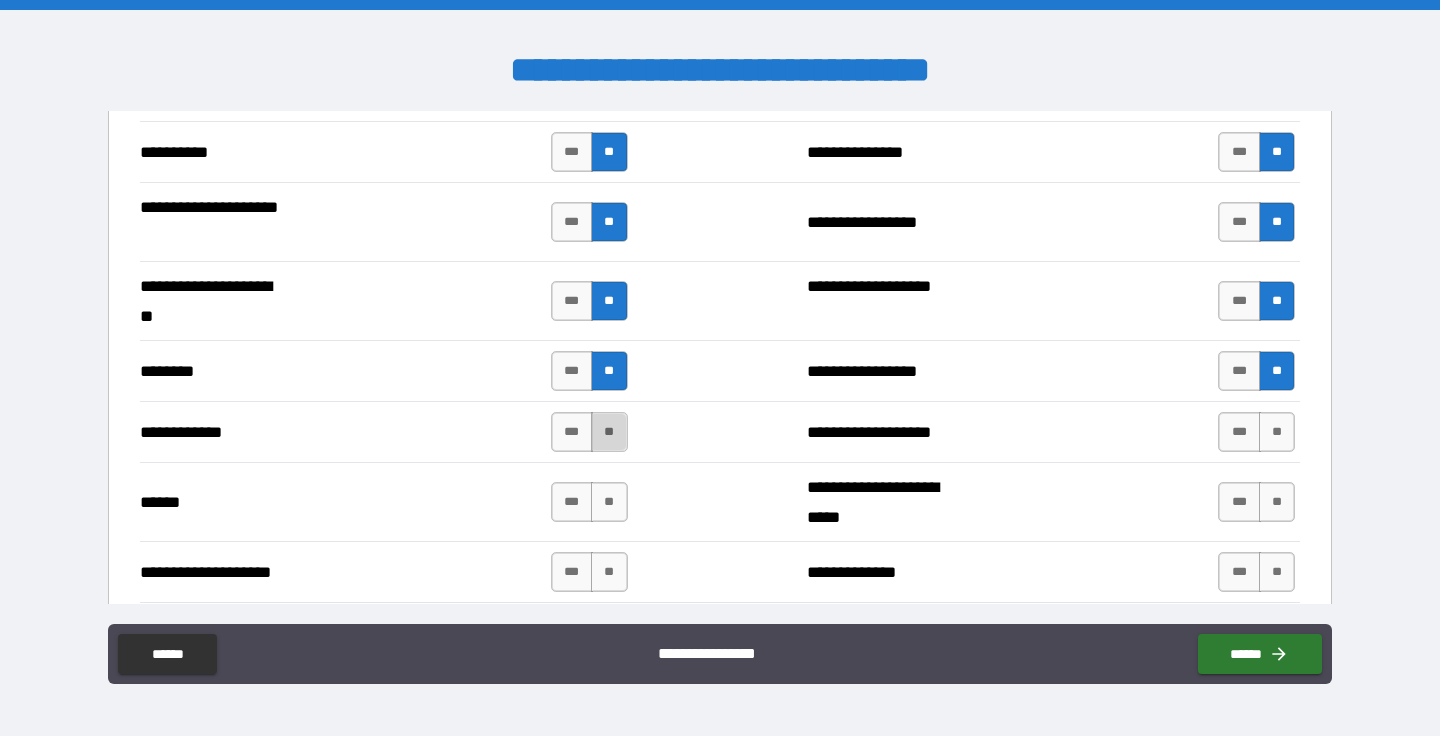 click on "**" at bounding box center (609, 432) 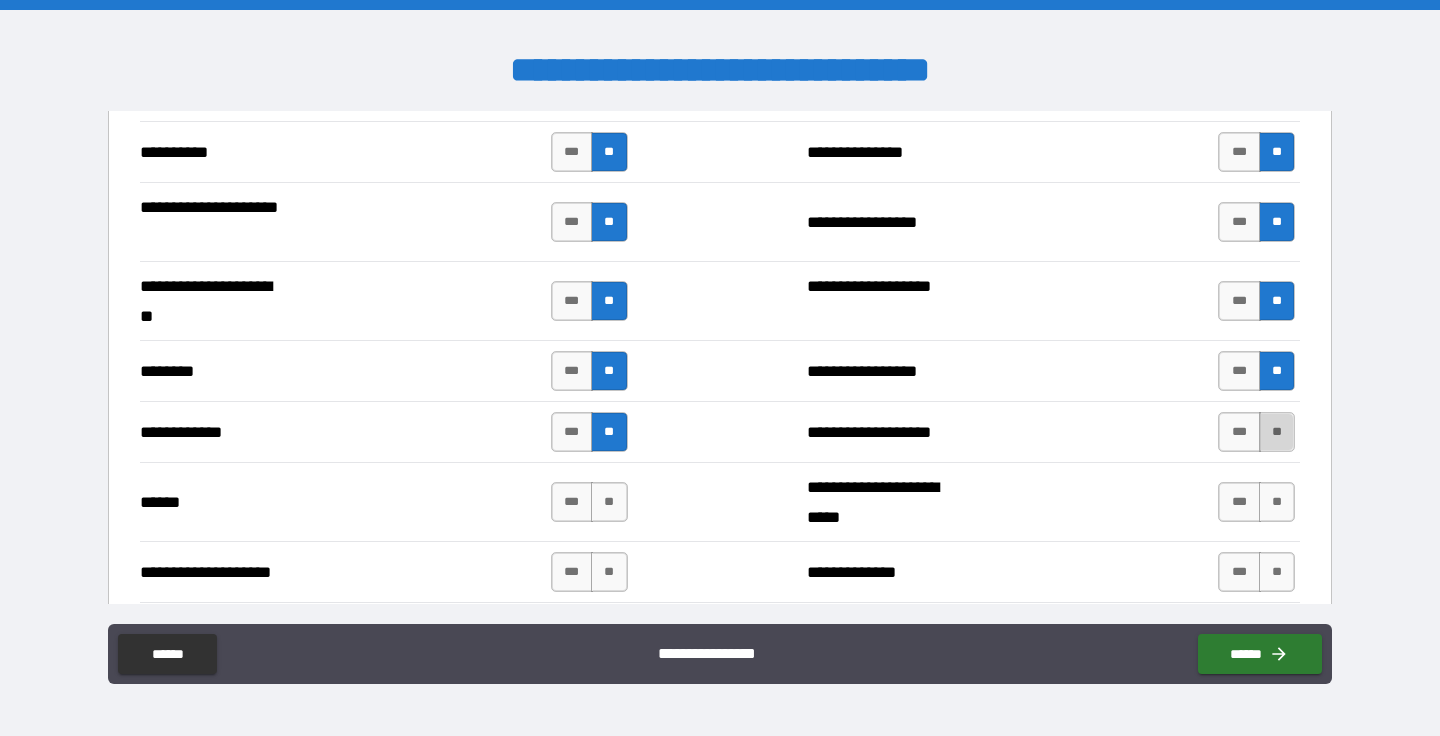 click on "**" at bounding box center [1277, 432] 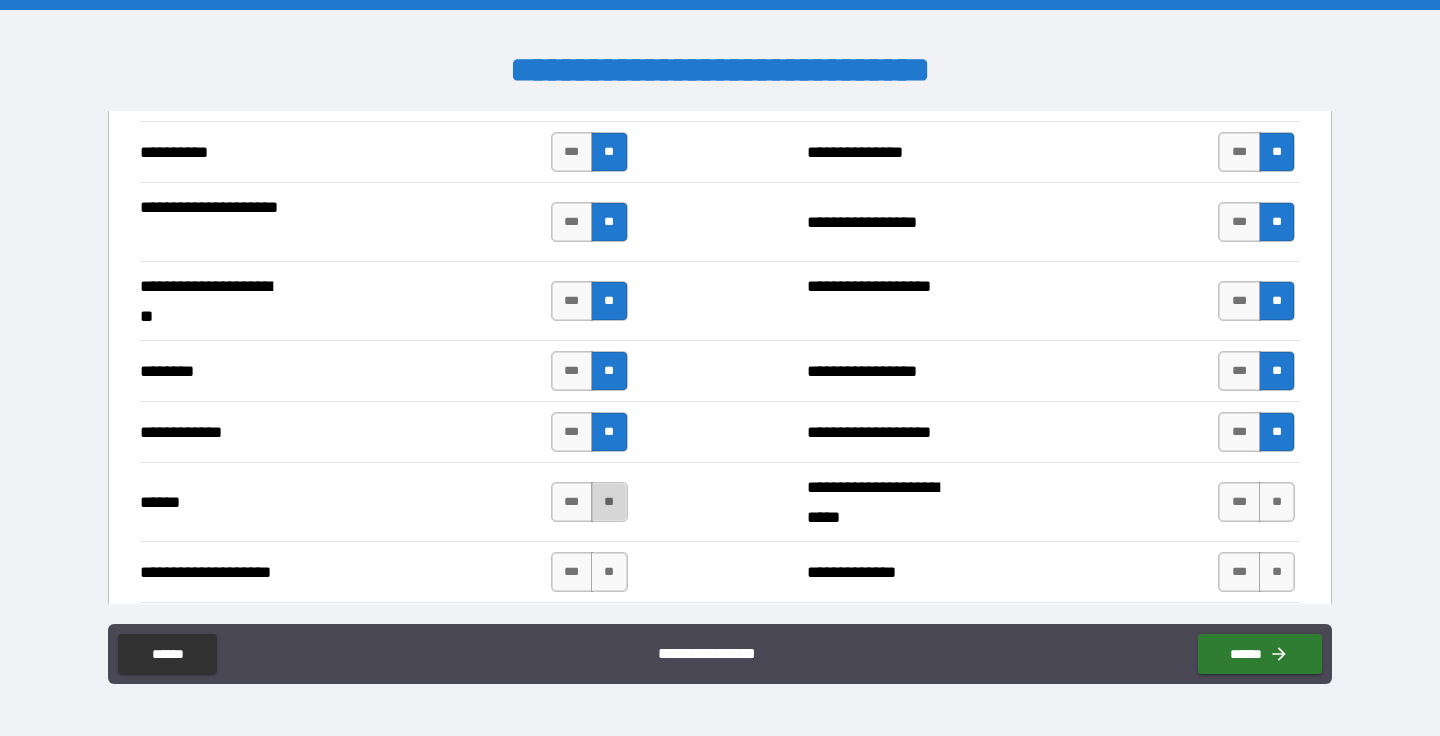 click on "**" at bounding box center (609, 502) 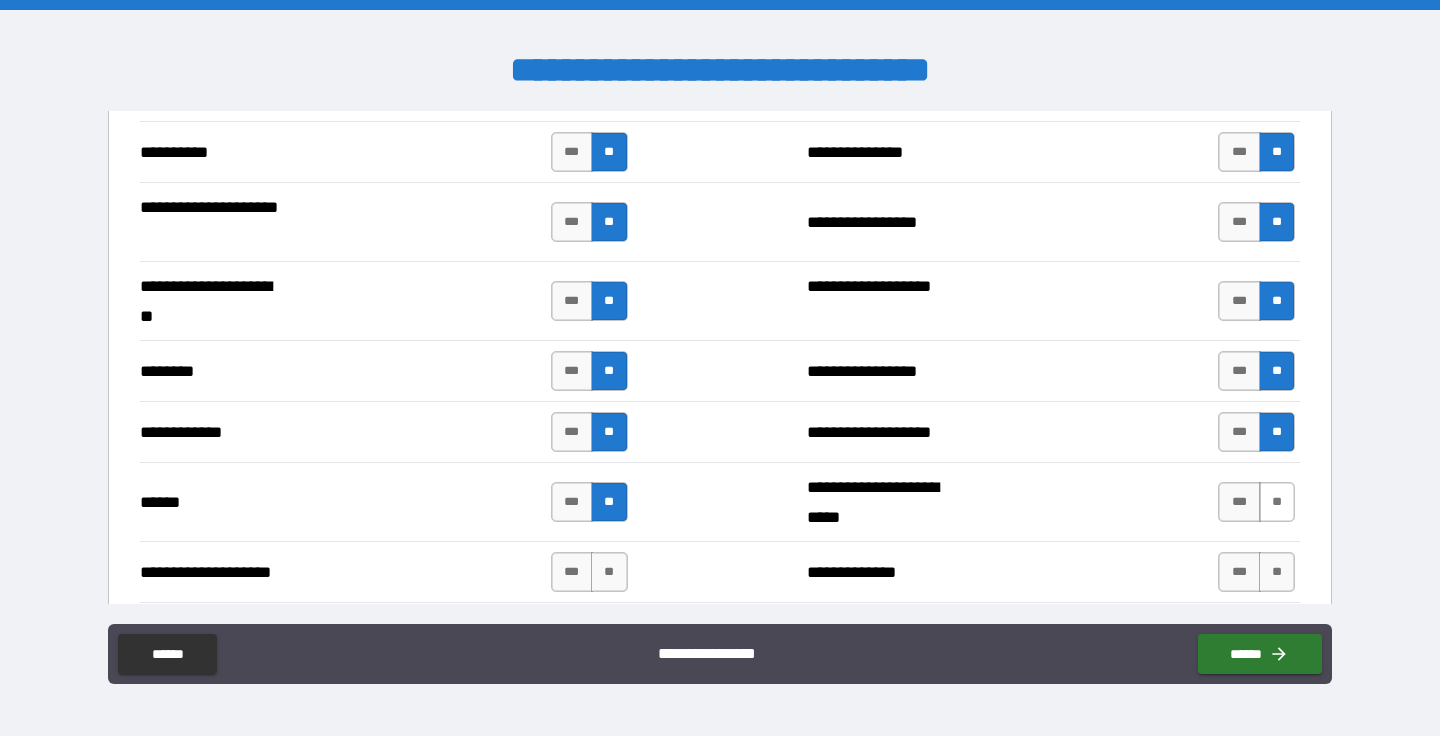 click on "**" at bounding box center (1277, 502) 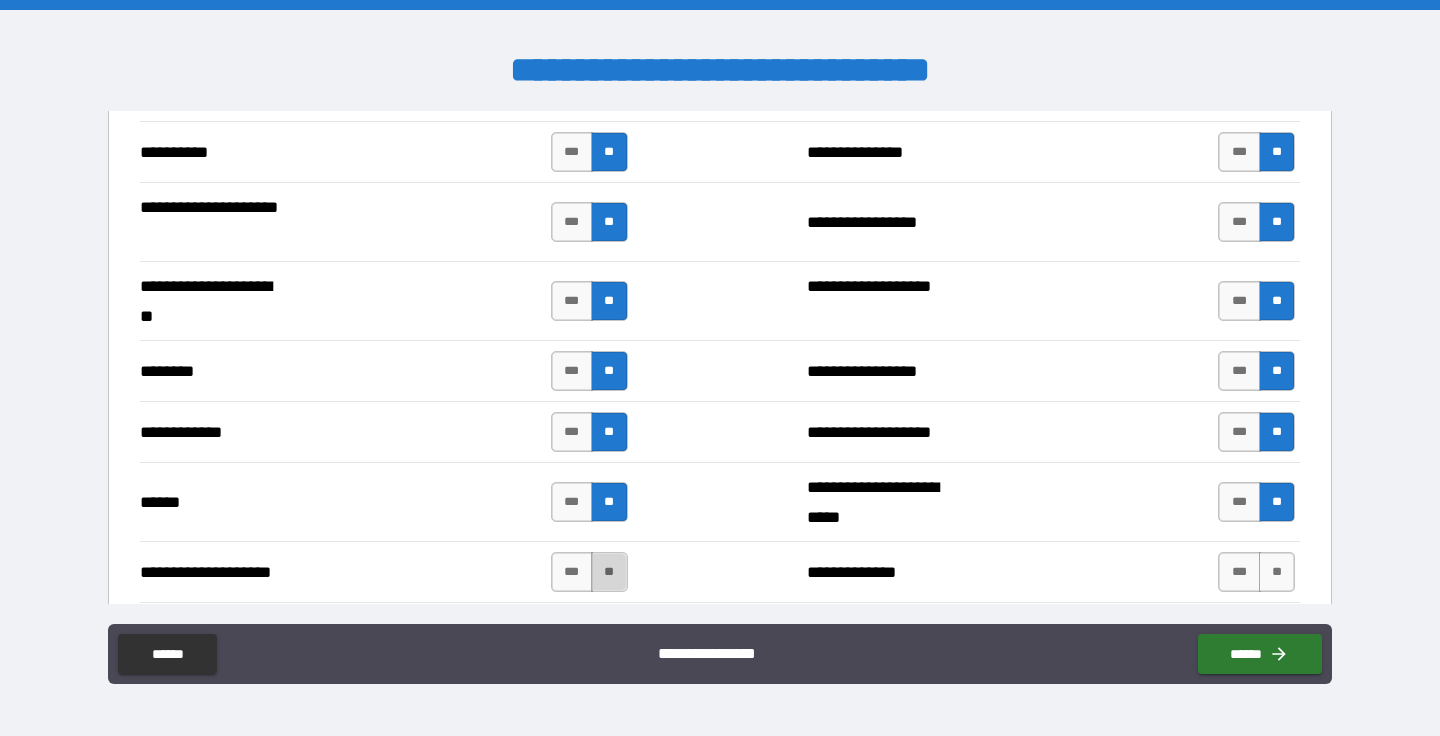 click on "**" at bounding box center (609, 572) 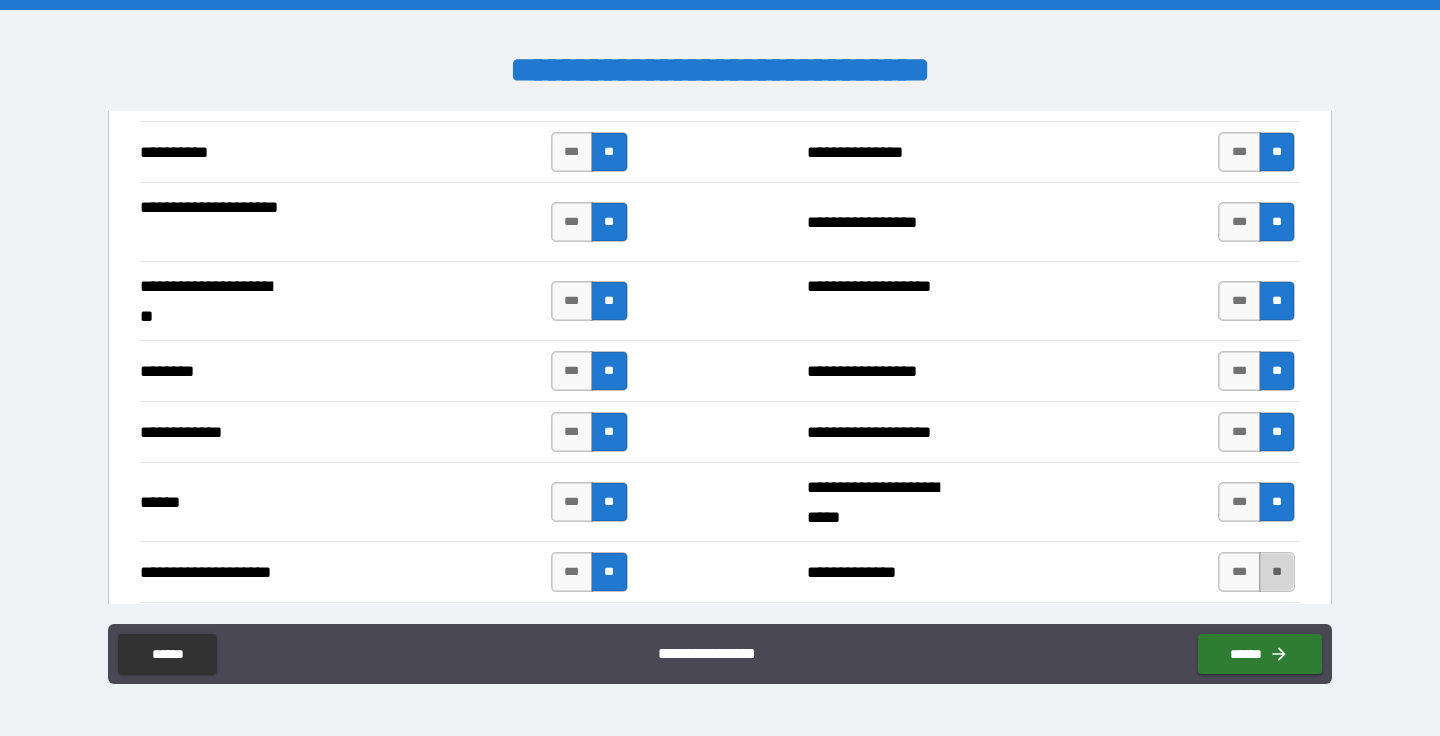 click on "**" at bounding box center [1277, 572] 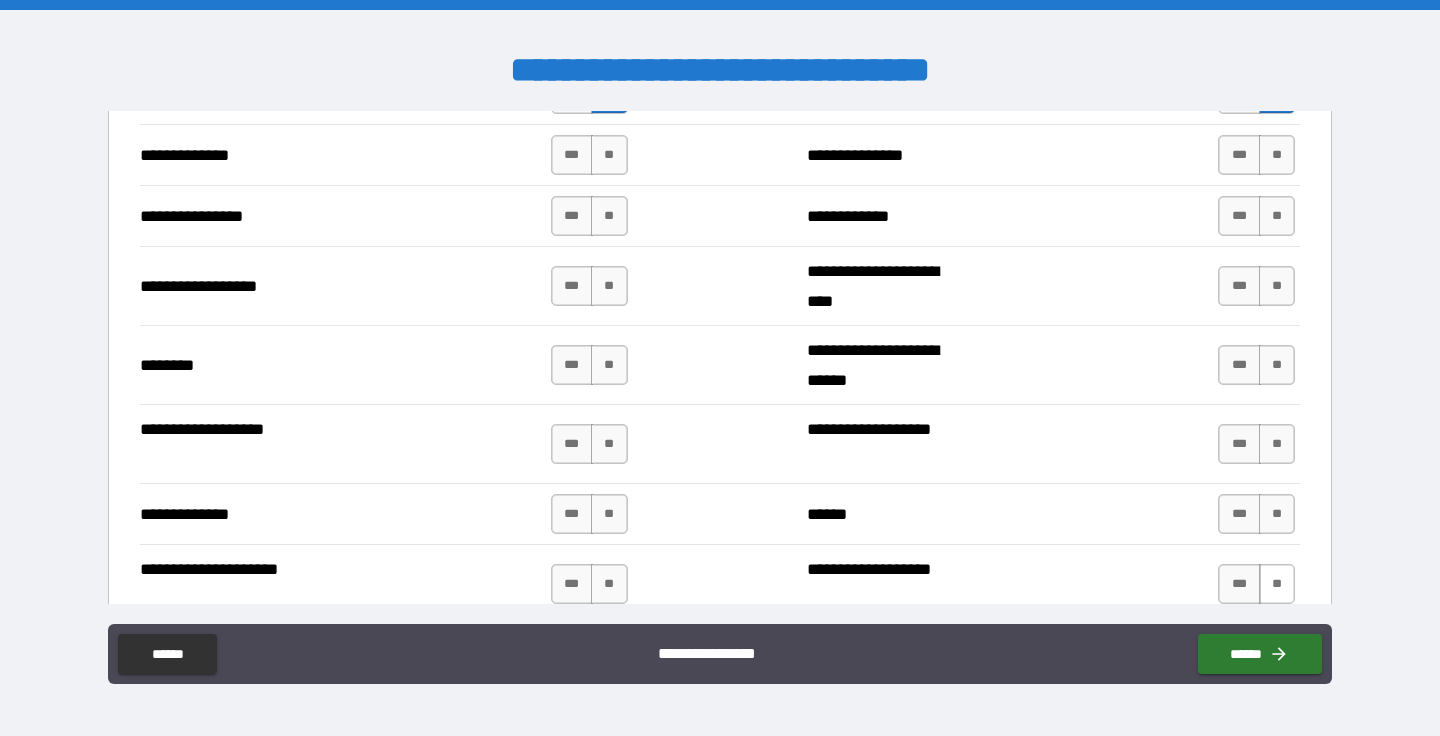 scroll, scrollTop: 3391, scrollLeft: 0, axis: vertical 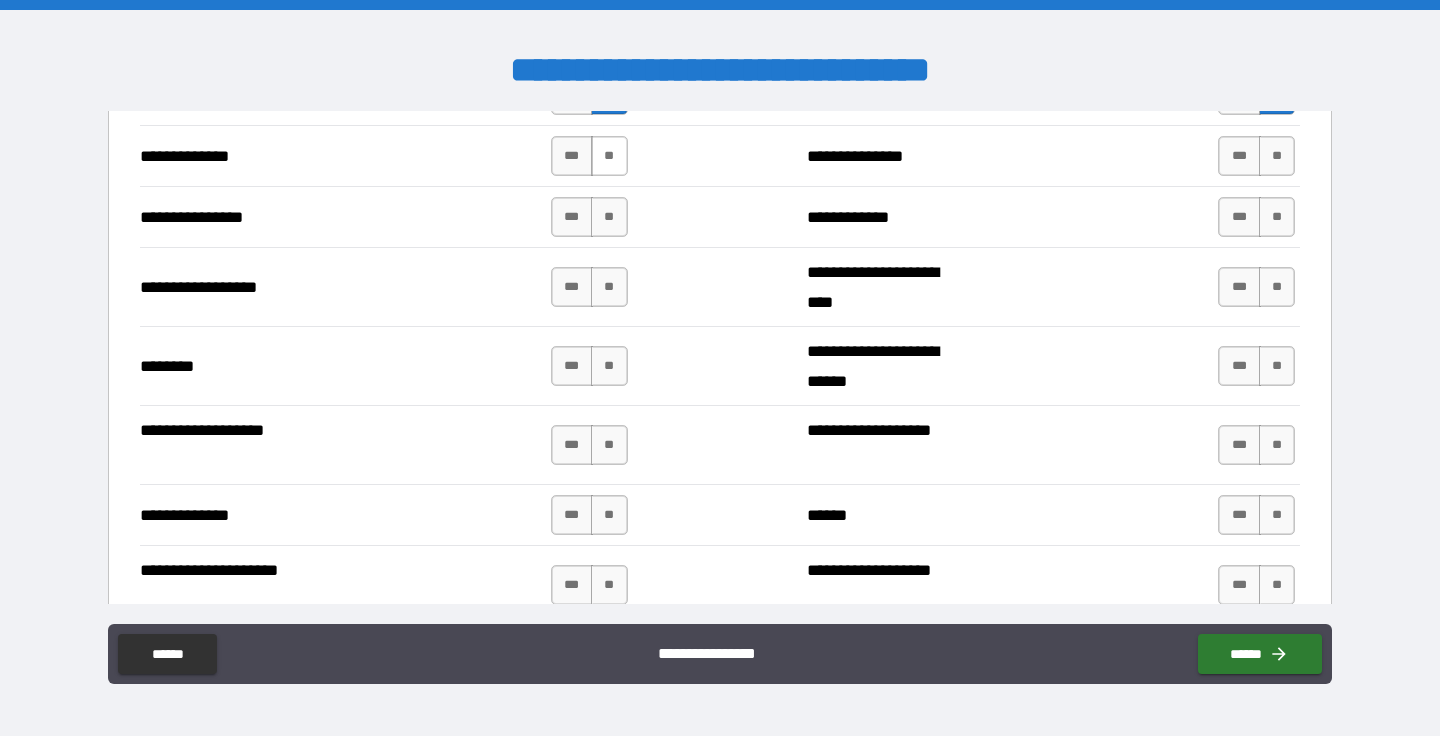 click on "**" at bounding box center (609, 156) 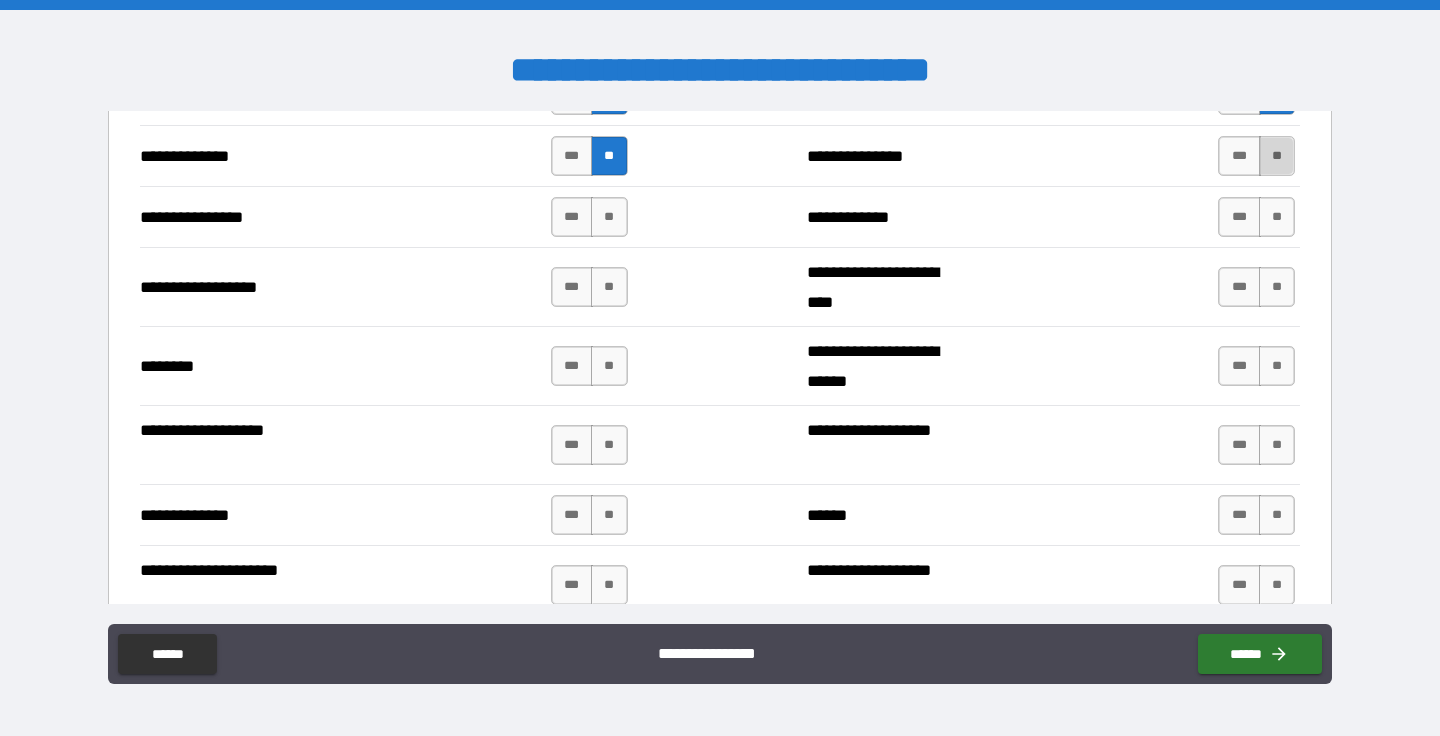 click on "**" at bounding box center (1277, 156) 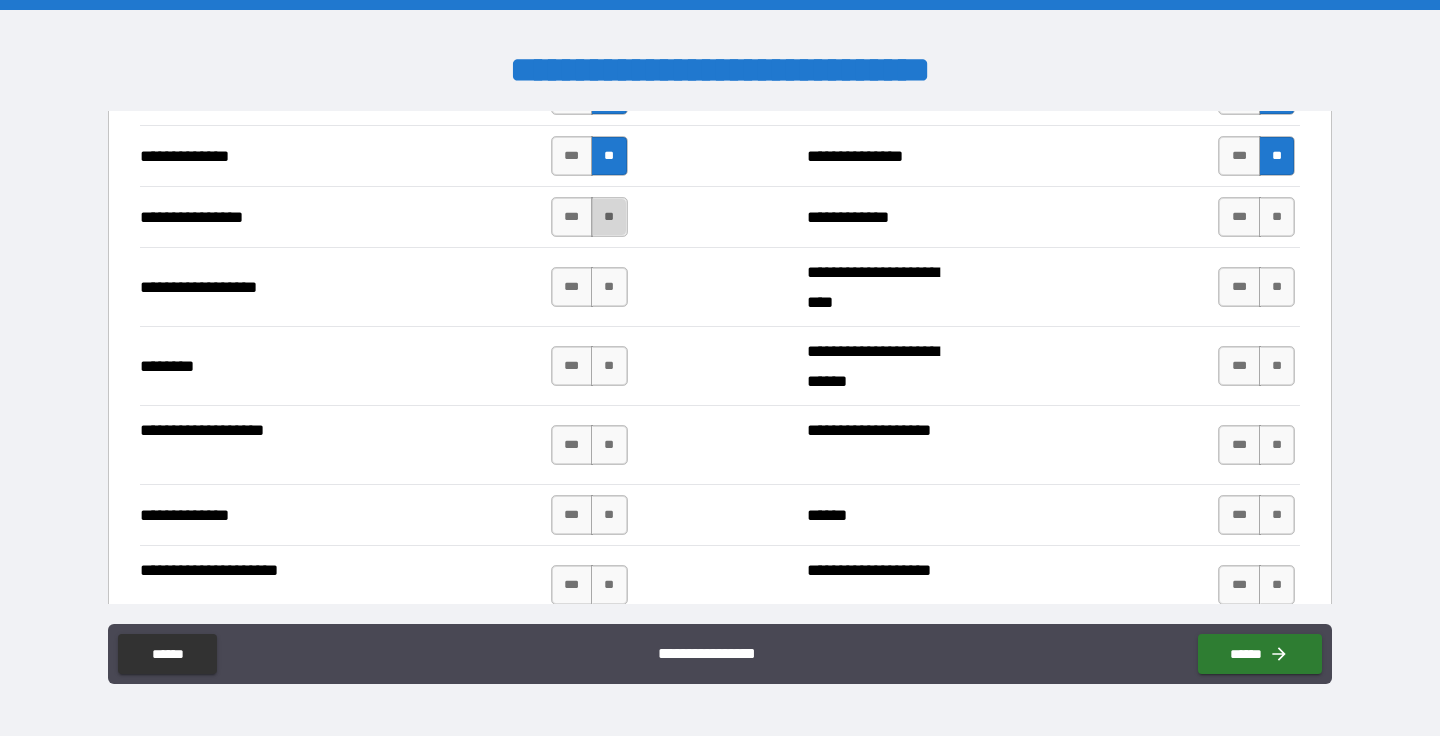 click on "**" at bounding box center [609, 217] 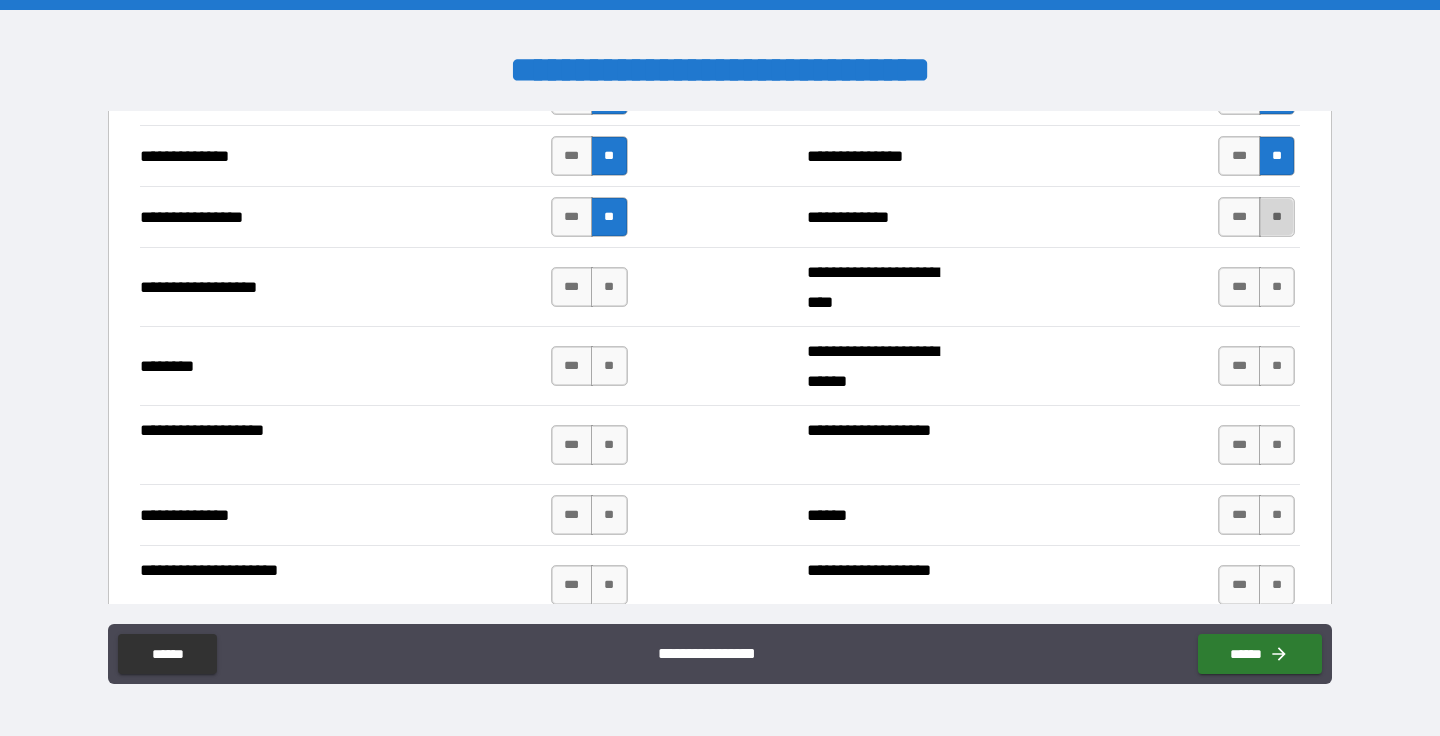 click on "**" at bounding box center (1277, 217) 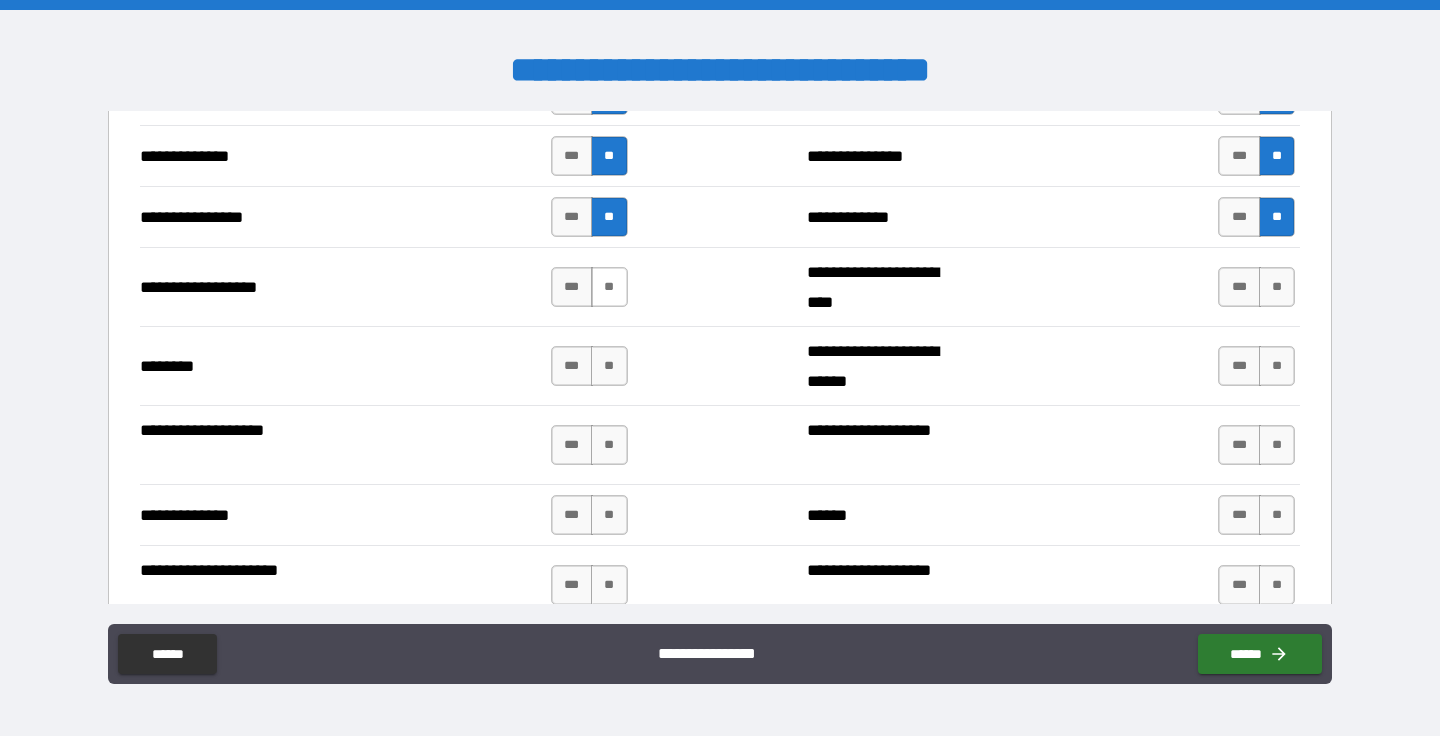 click on "**" at bounding box center [609, 287] 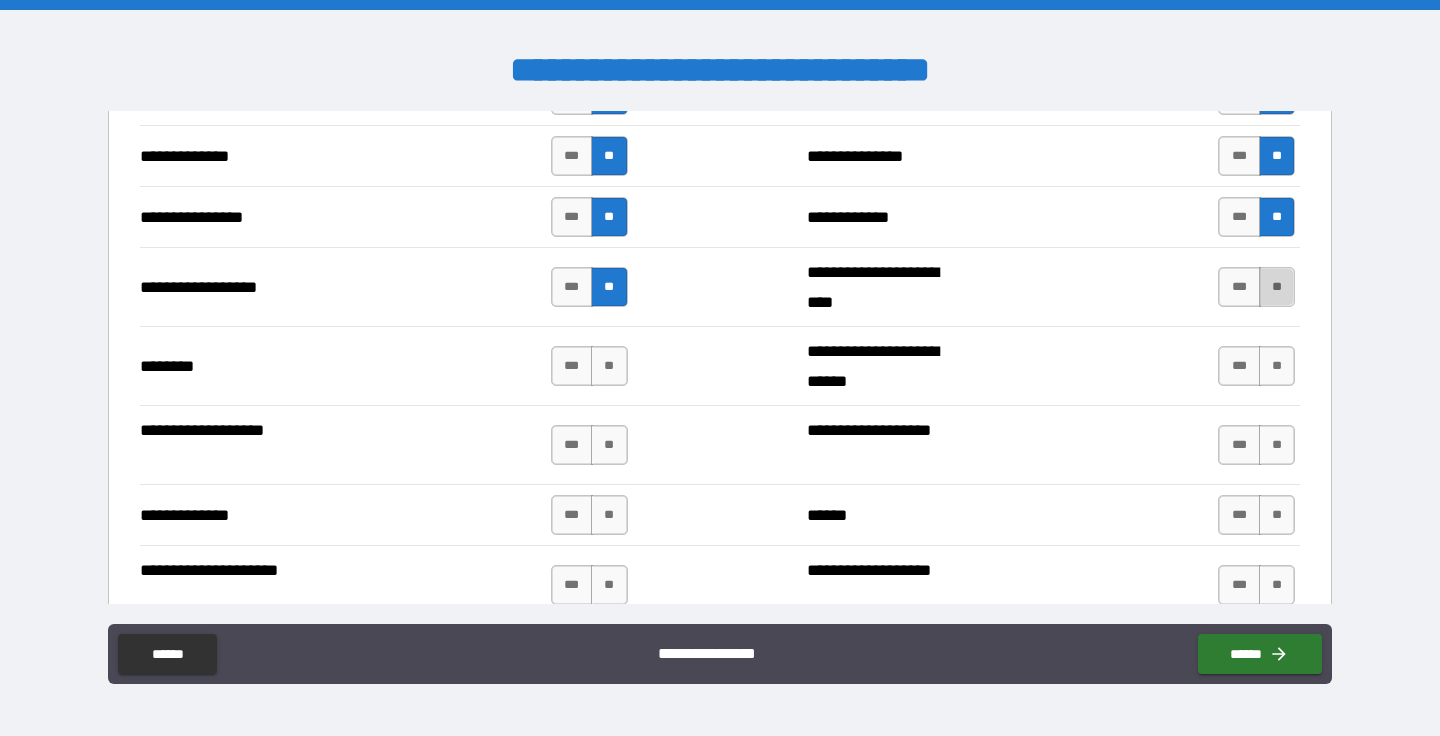 click on "**" at bounding box center (1277, 287) 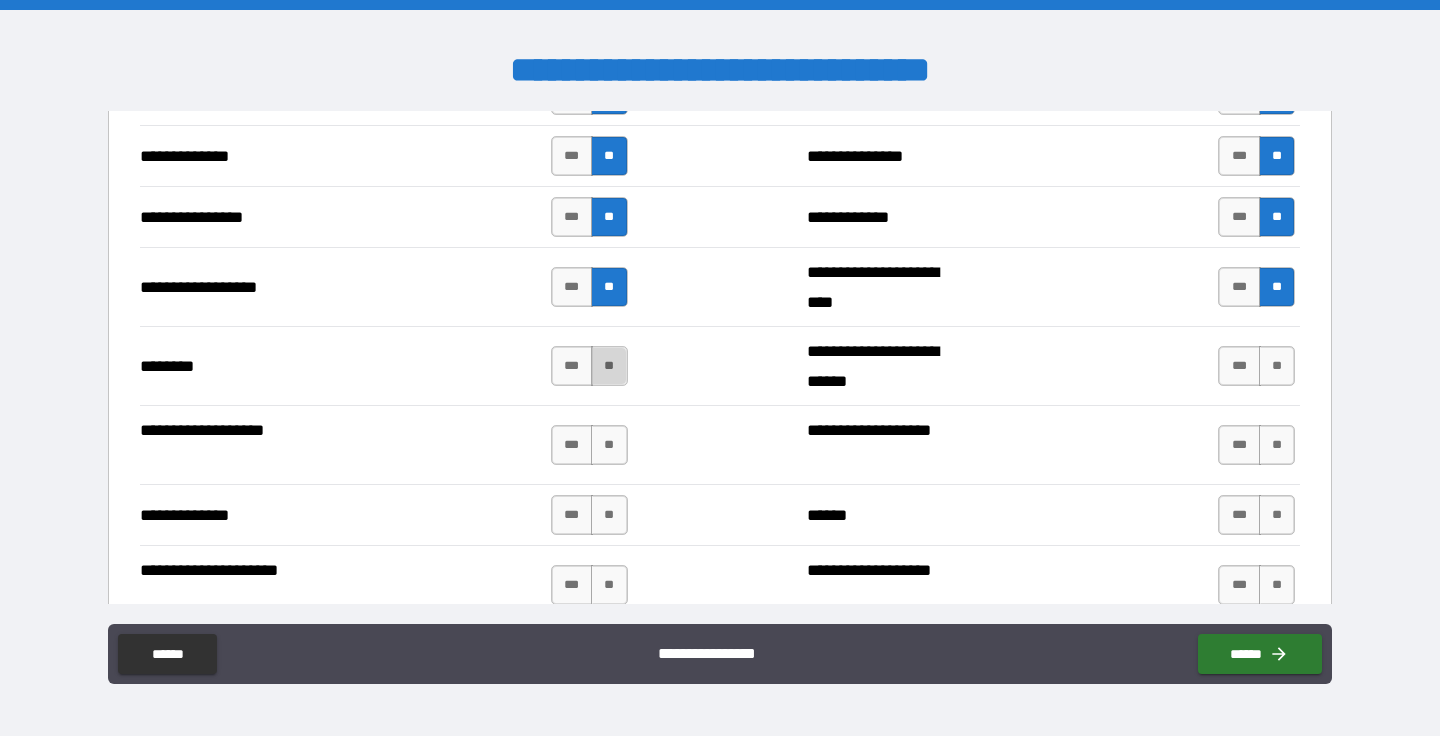 click on "**" at bounding box center [609, 366] 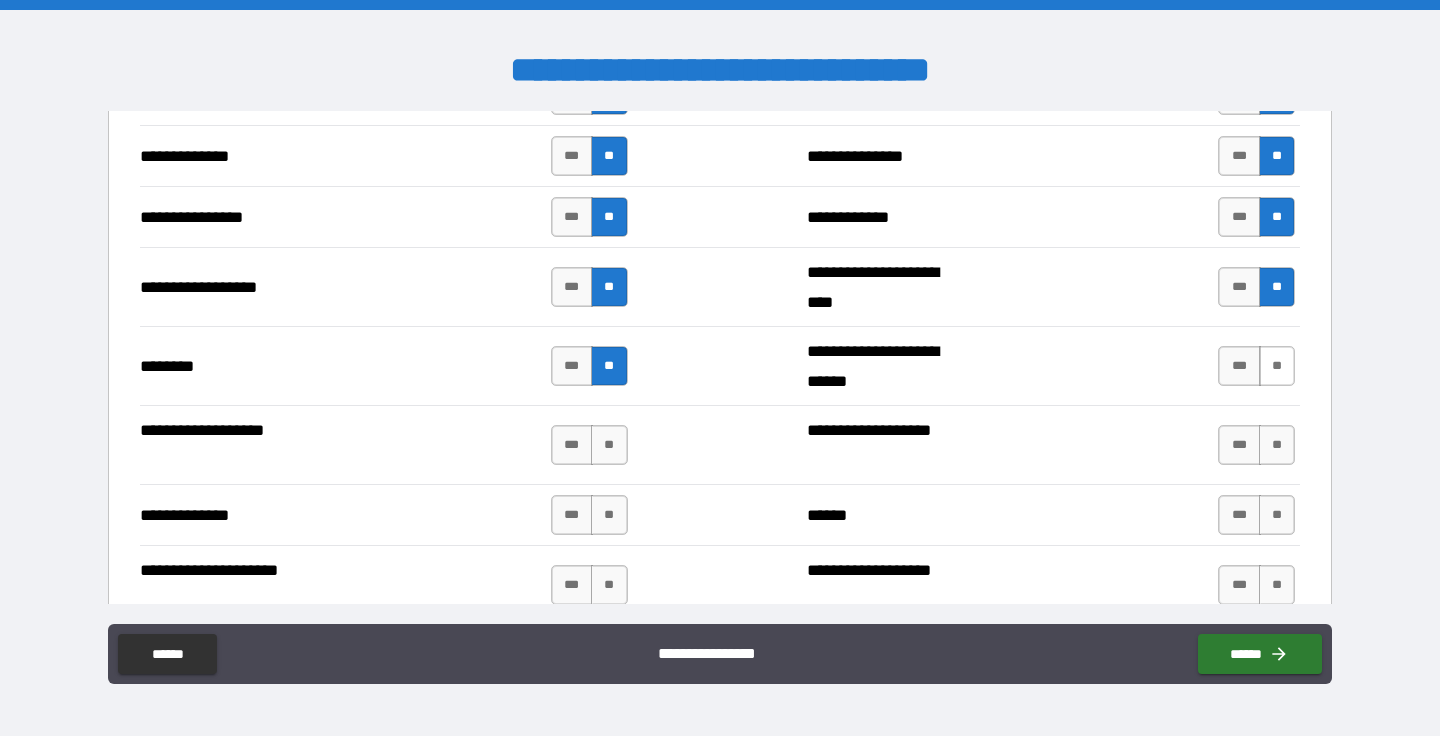 click on "**" at bounding box center (1277, 366) 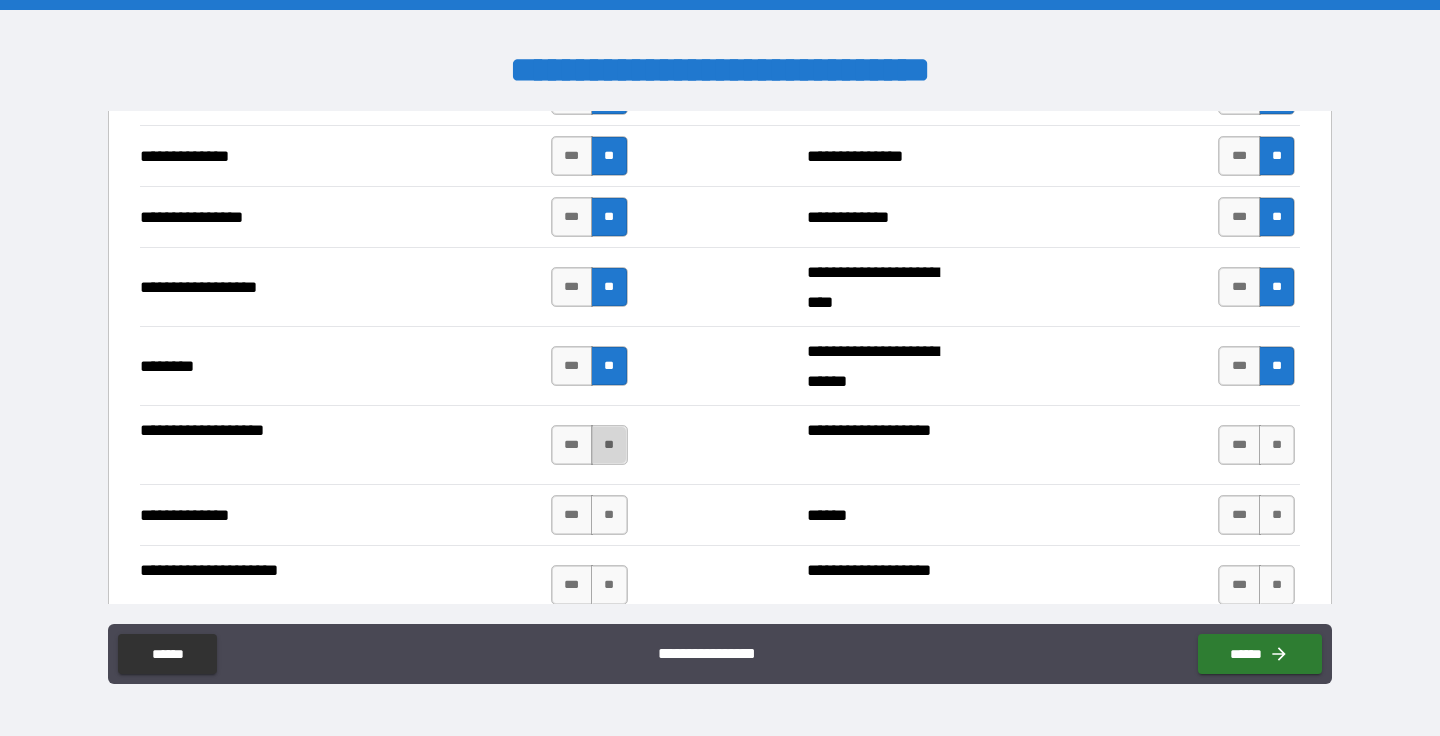 click on "**" at bounding box center (609, 445) 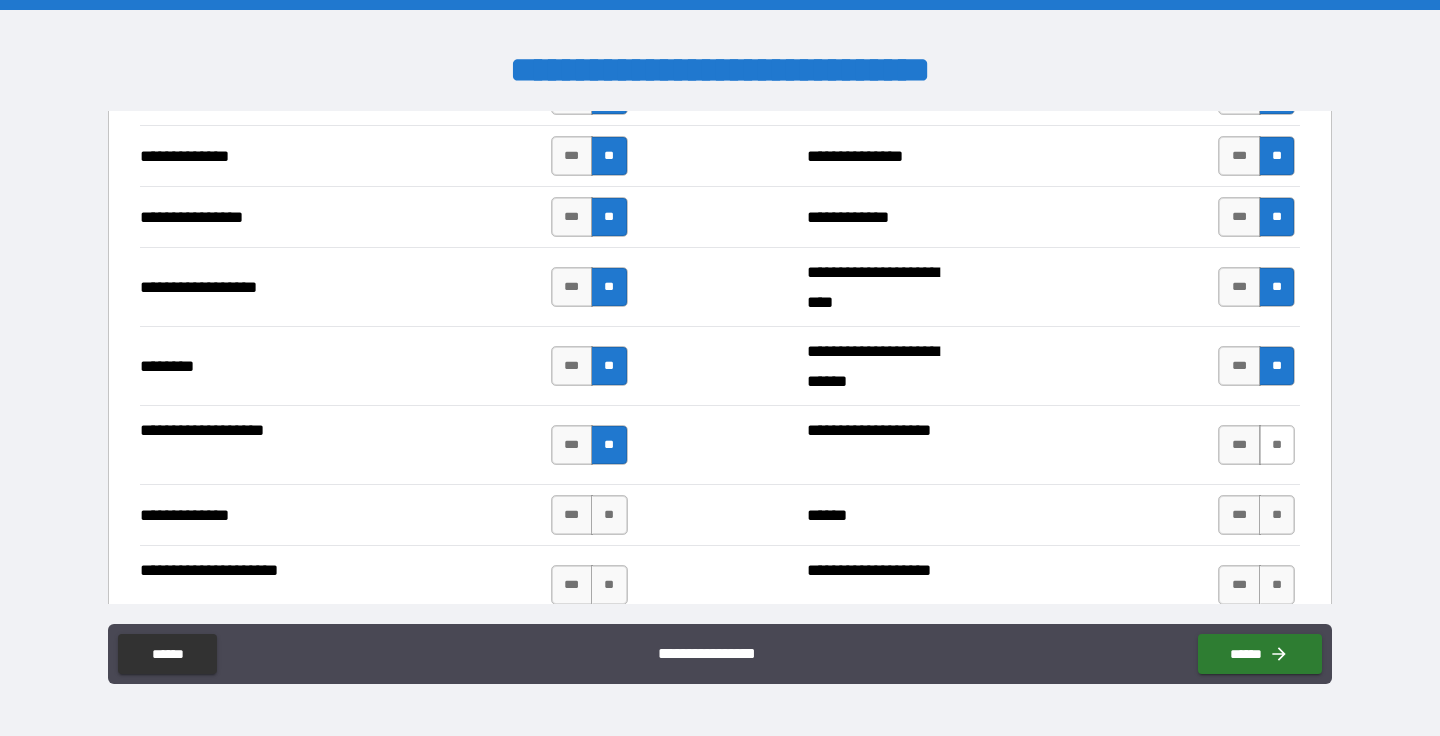 click on "**" at bounding box center (1277, 445) 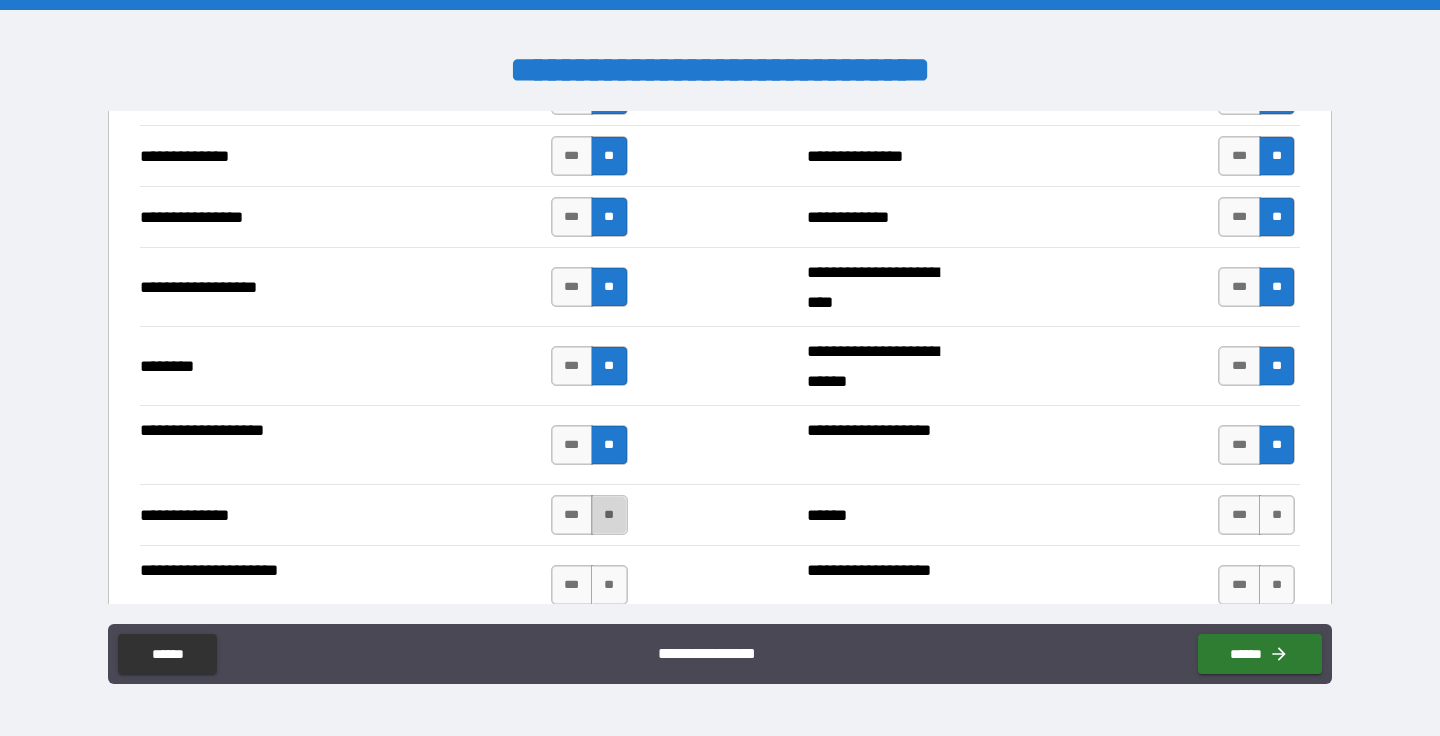 click on "**" at bounding box center (609, 515) 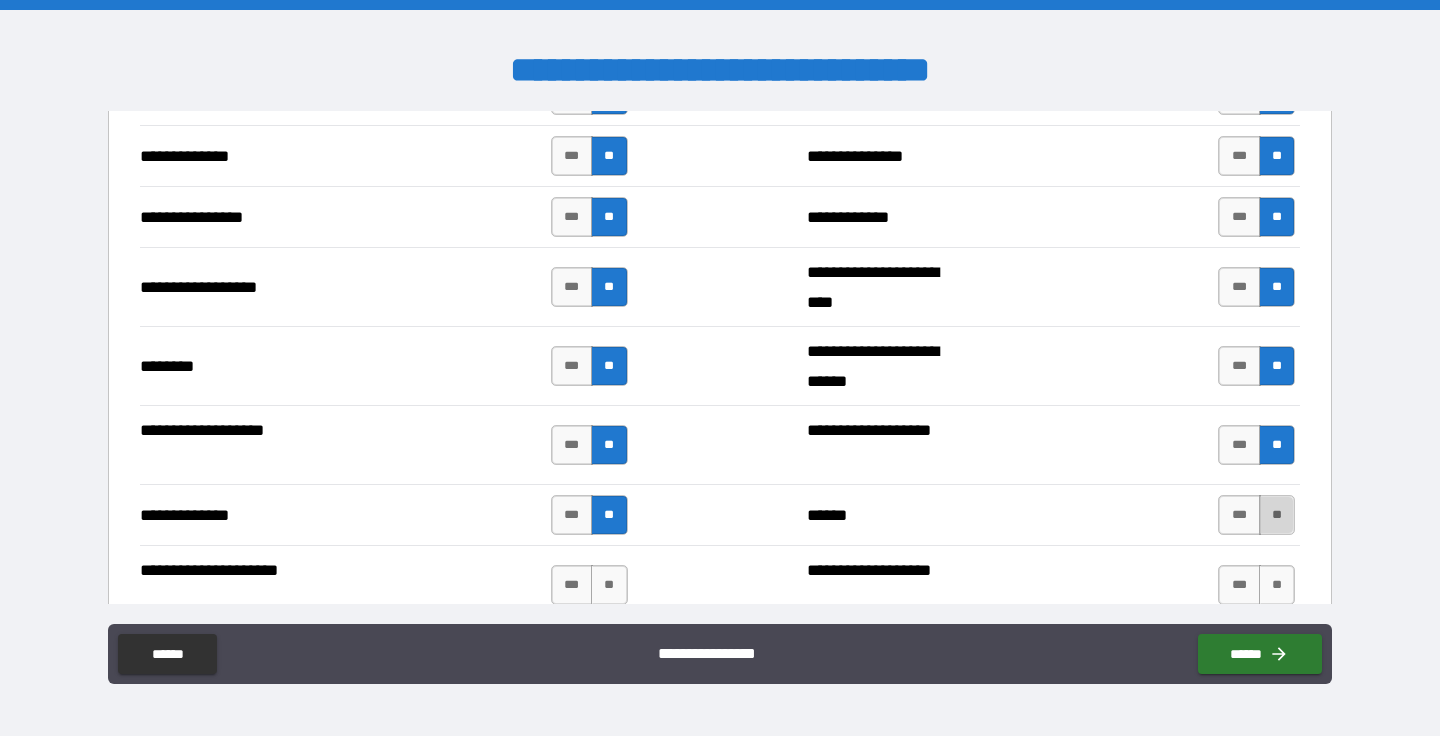 click on "**" at bounding box center [1277, 515] 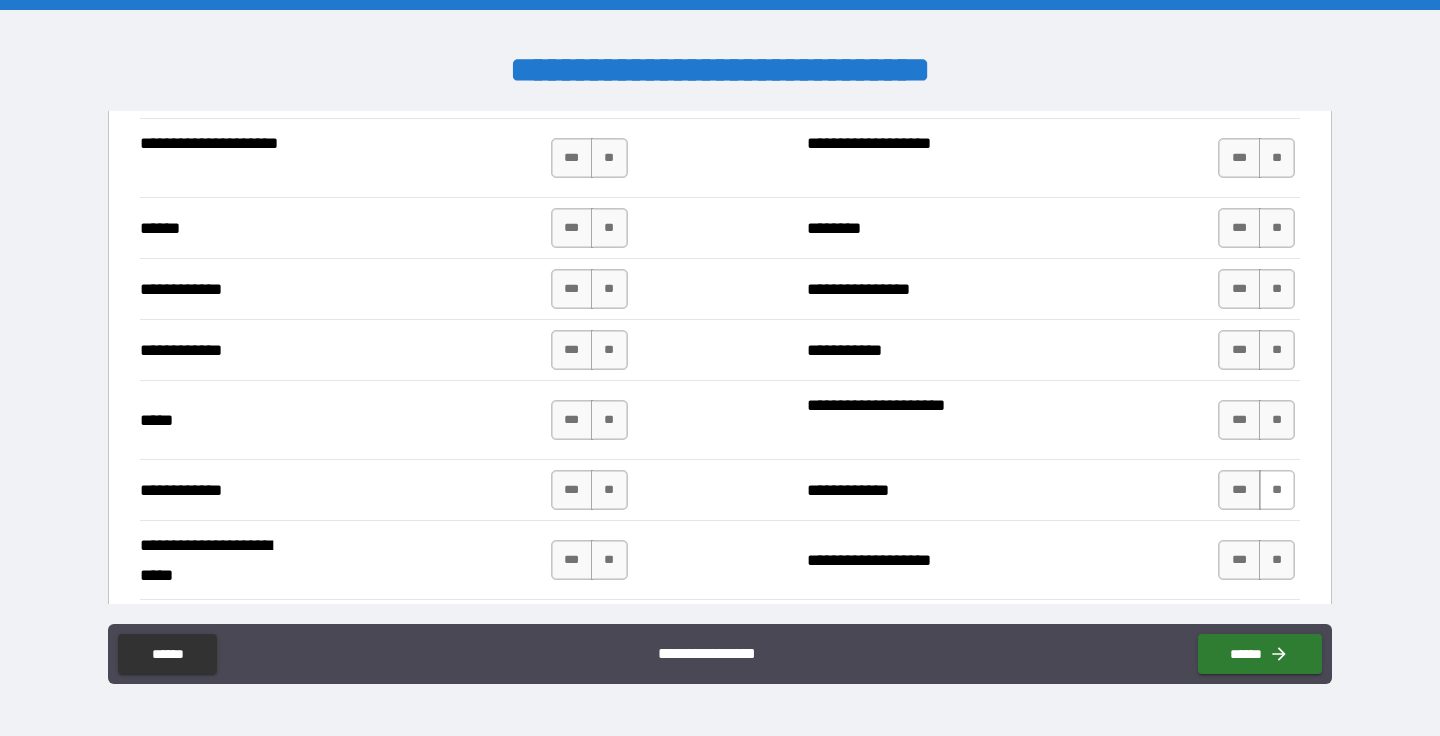 scroll, scrollTop: 3816, scrollLeft: 0, axis: vertical 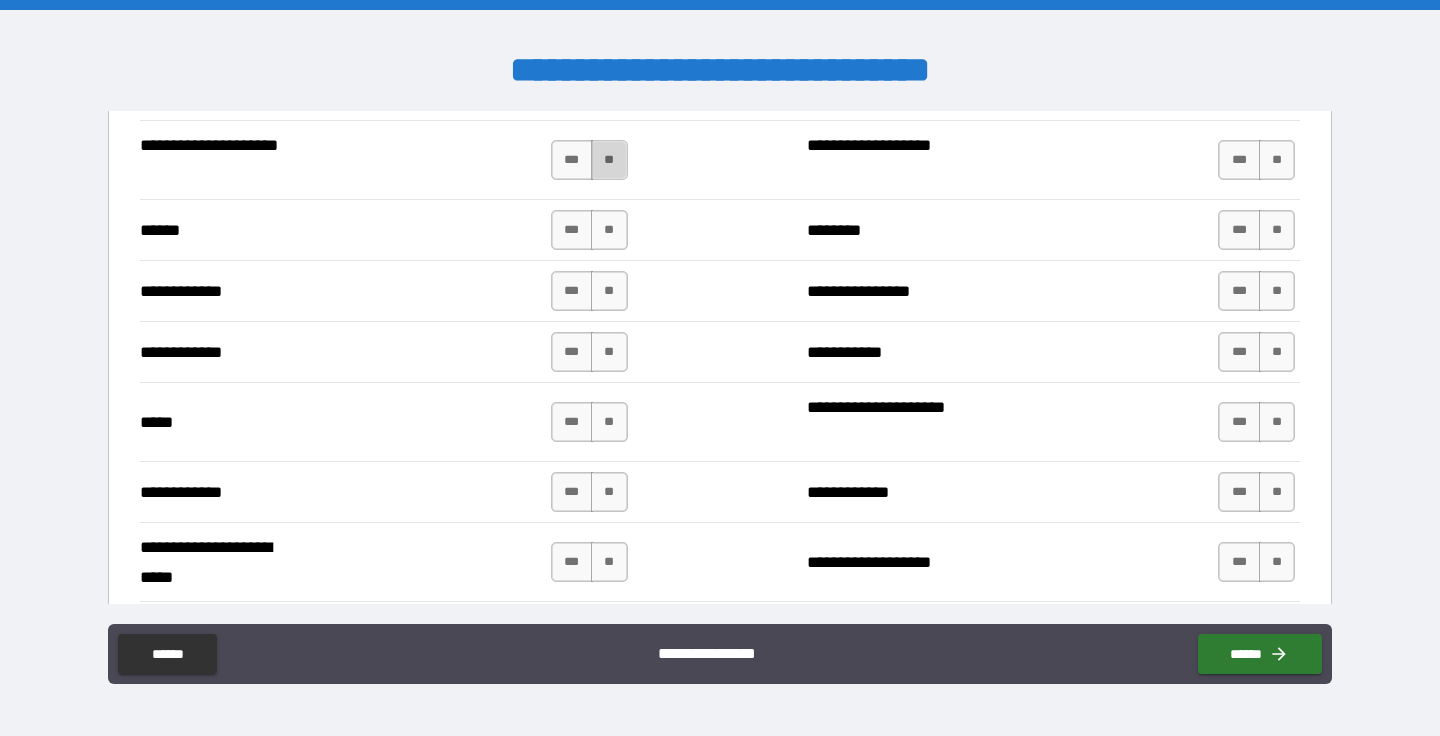 click on "**" at bounding box center [609, 160] 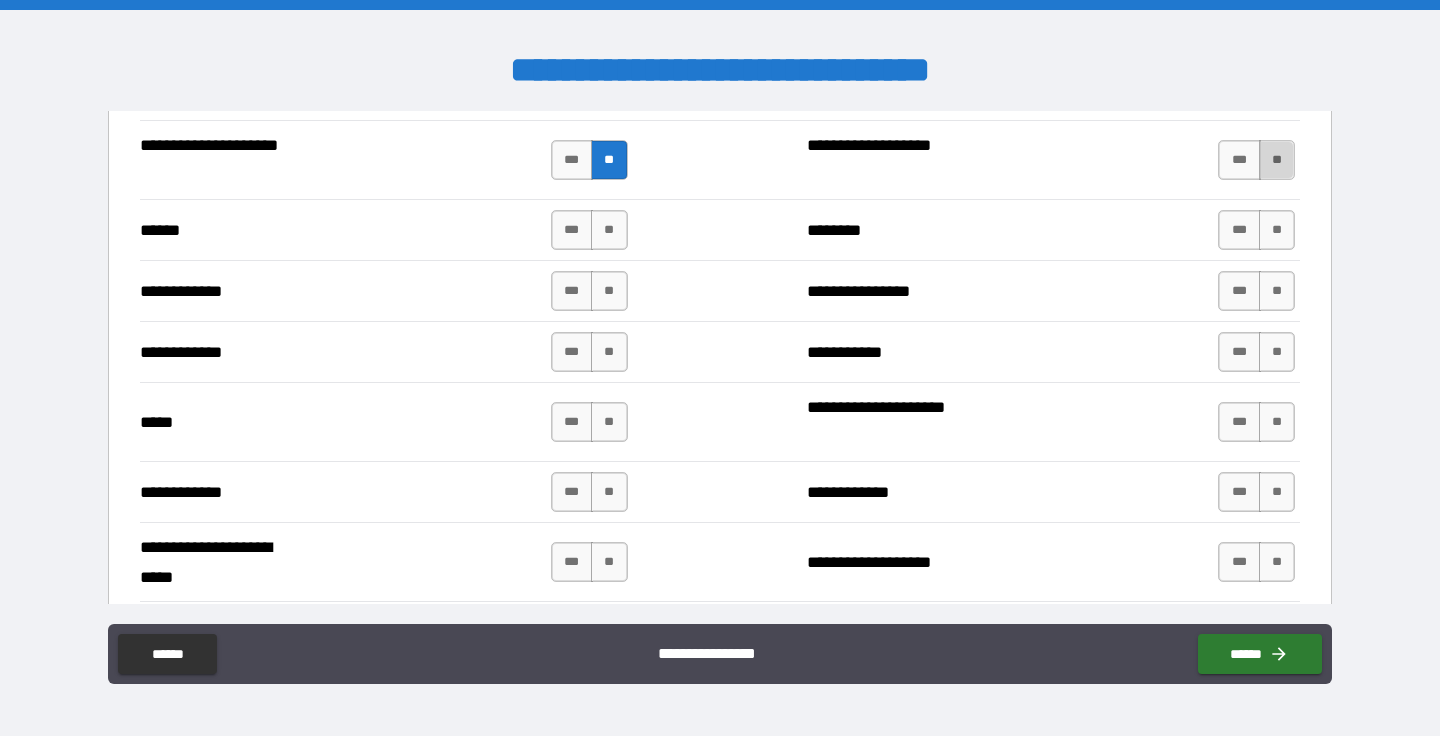 click on "**" at bounding box center (1277, 160) 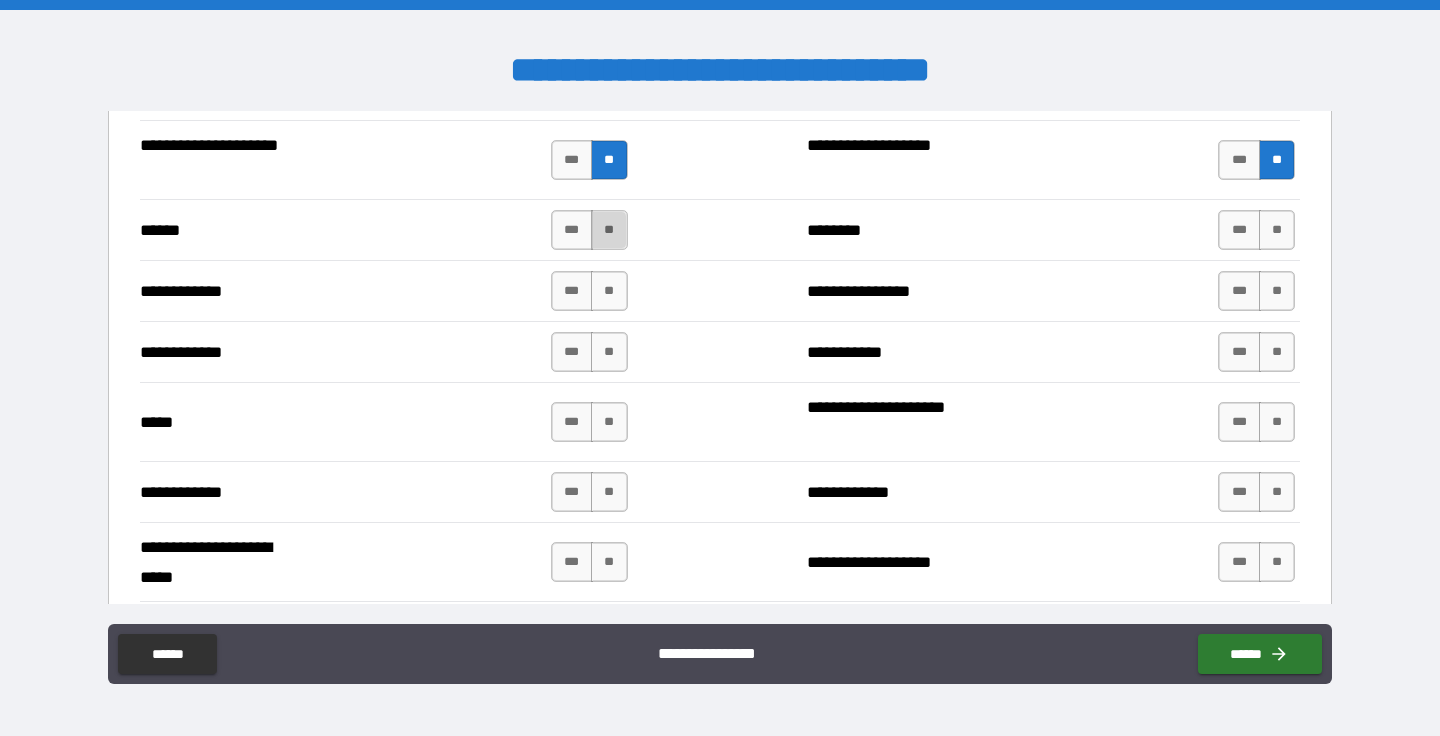 click on "**" at bounding box center (609, 230) 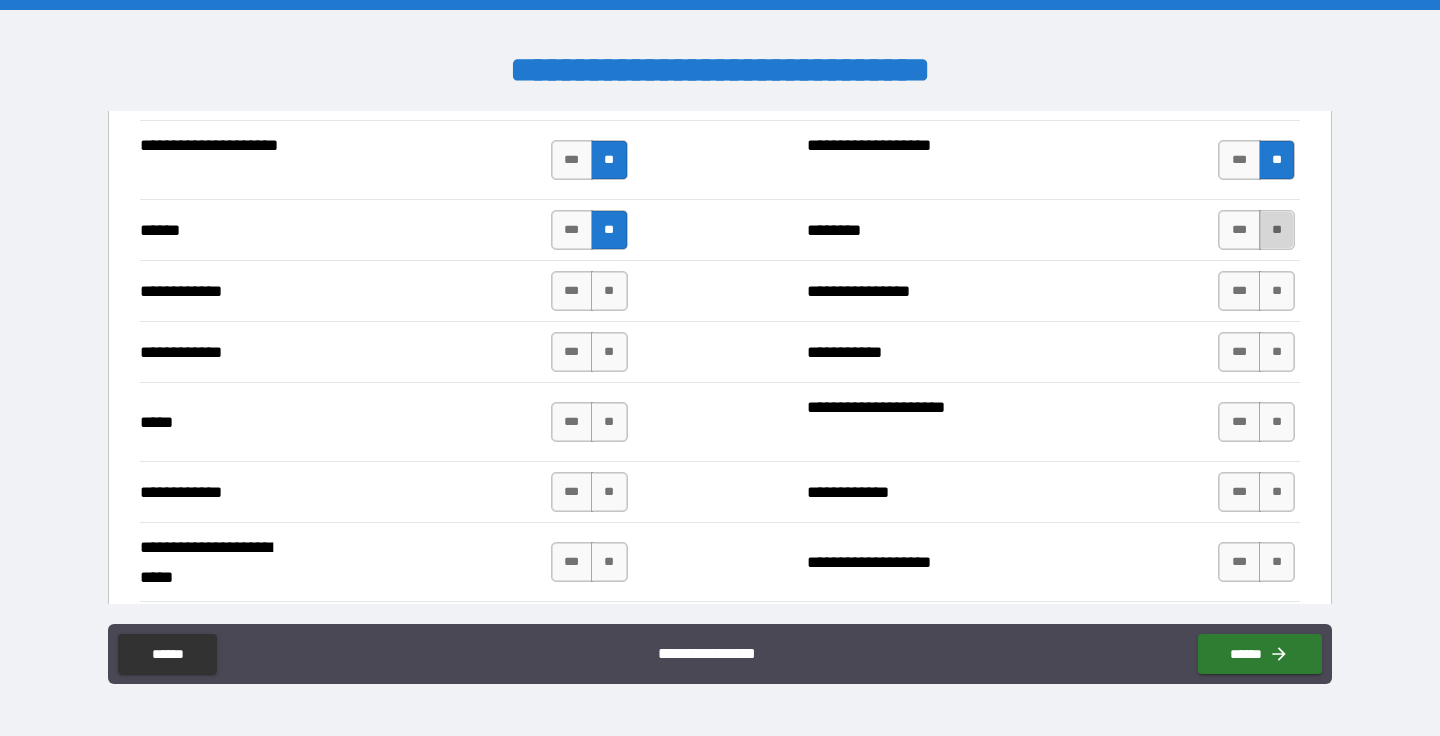 click on "**" at bounding box center (1277, 230) 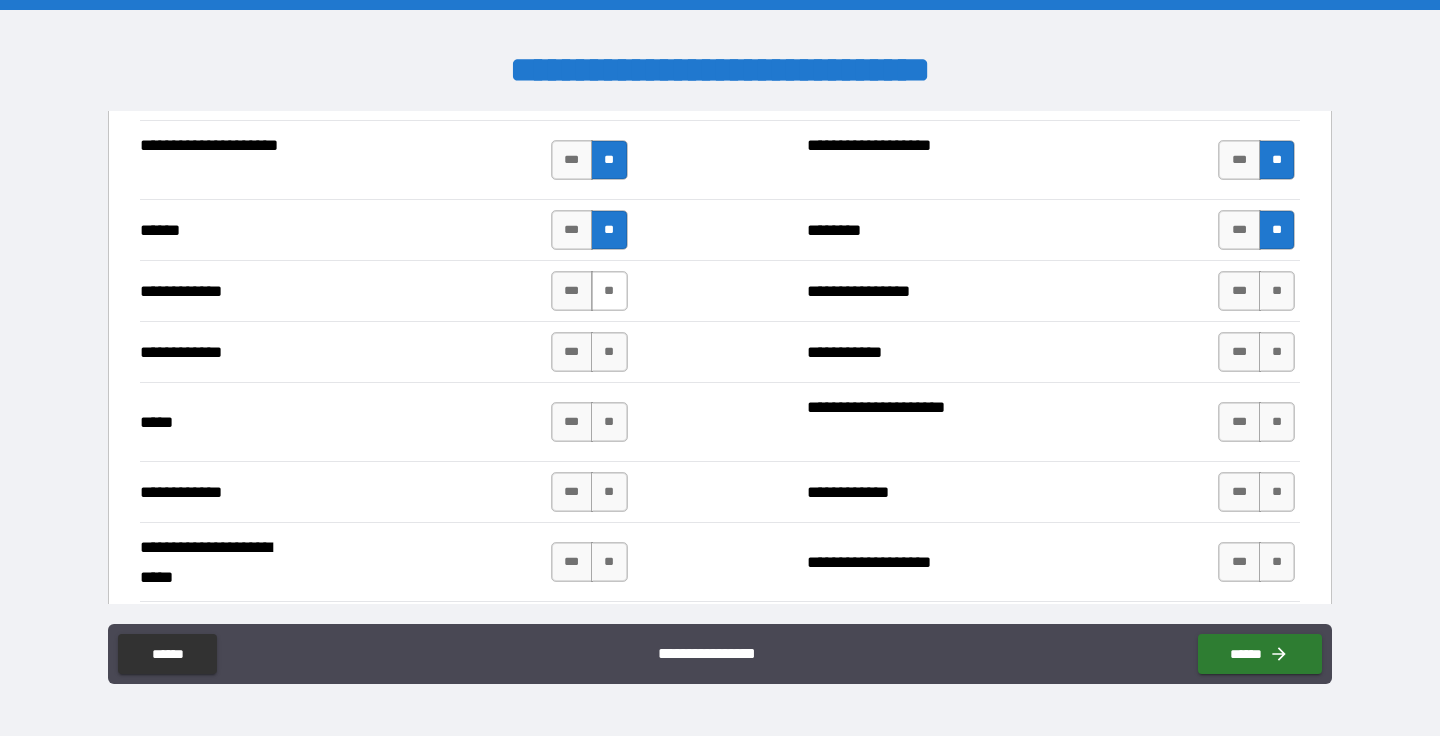 click on "**" at bounding box center [609, 291] 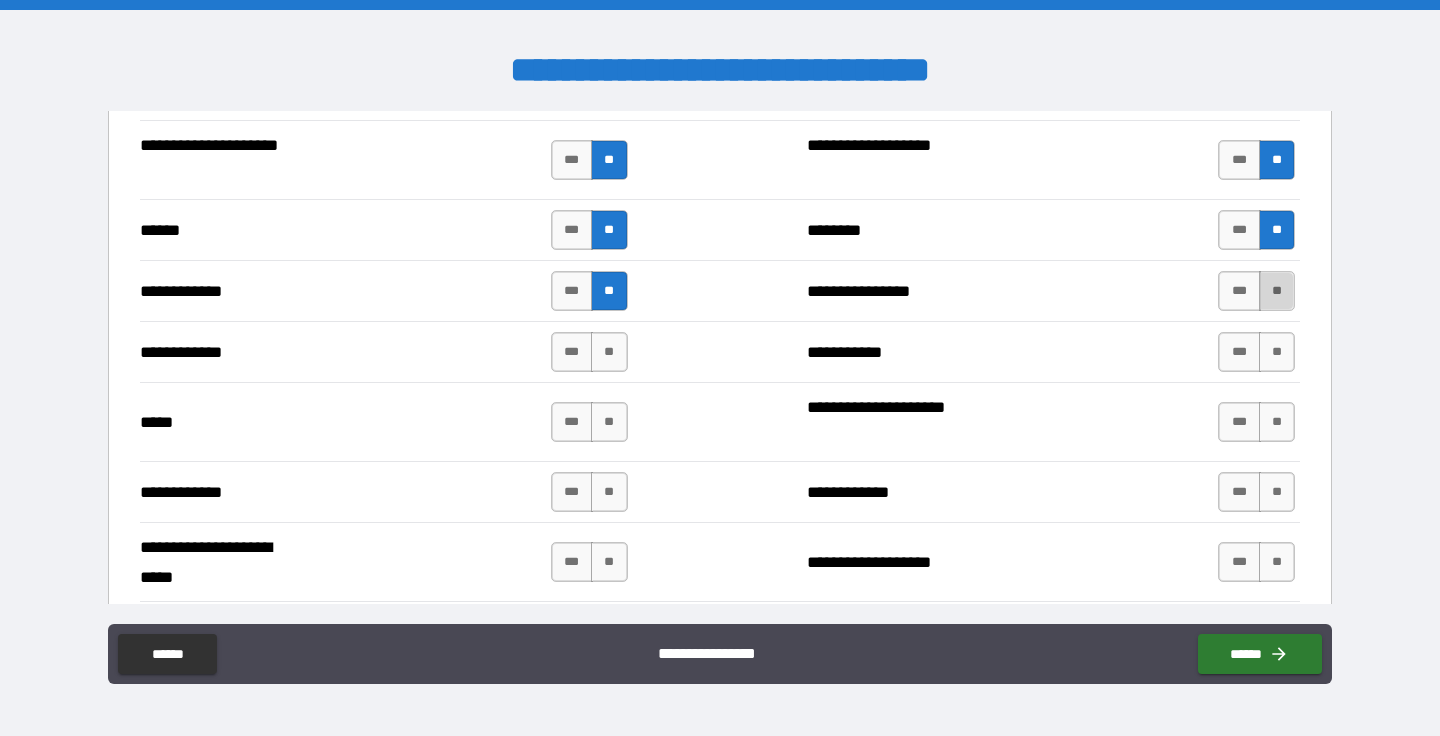 click on "**" at bounding box center (1277, 291) 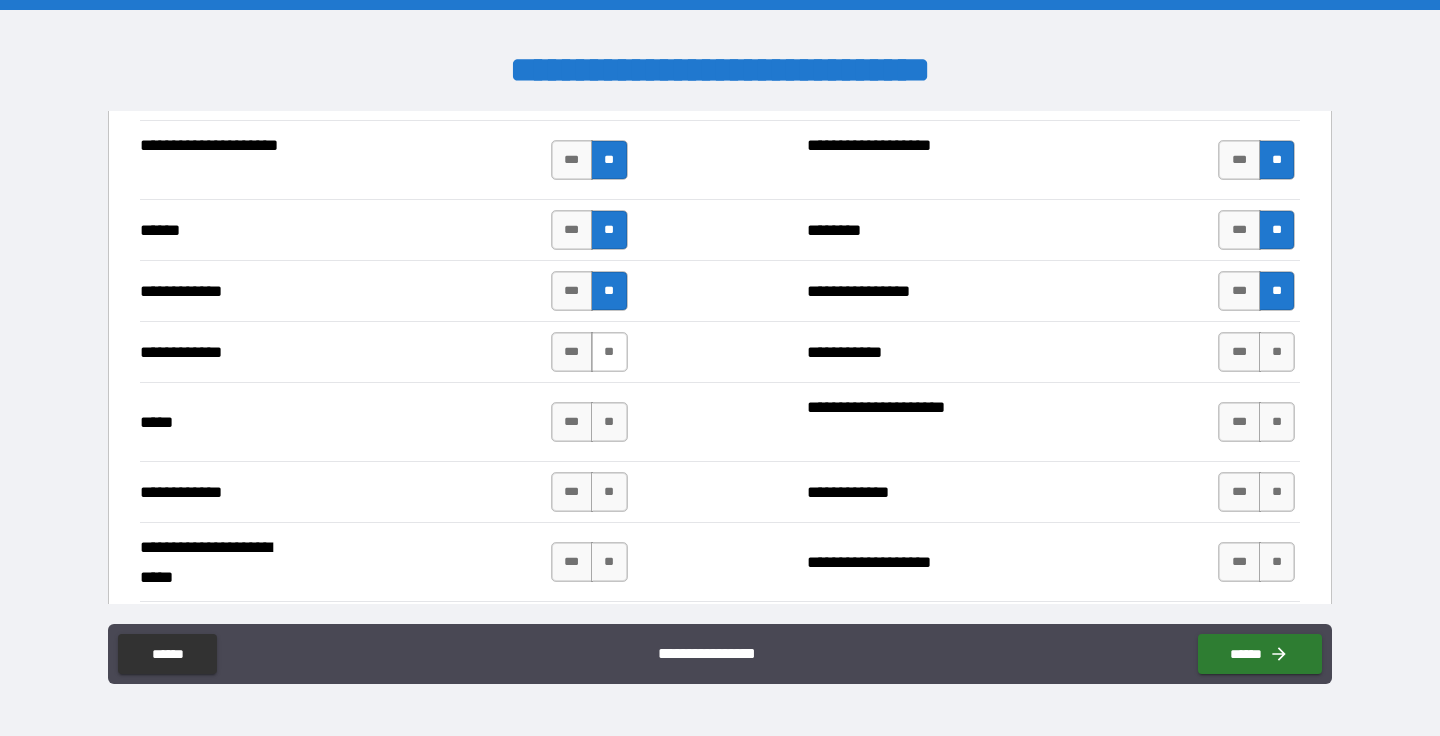 click on "**" at bounding box center (609, 352) 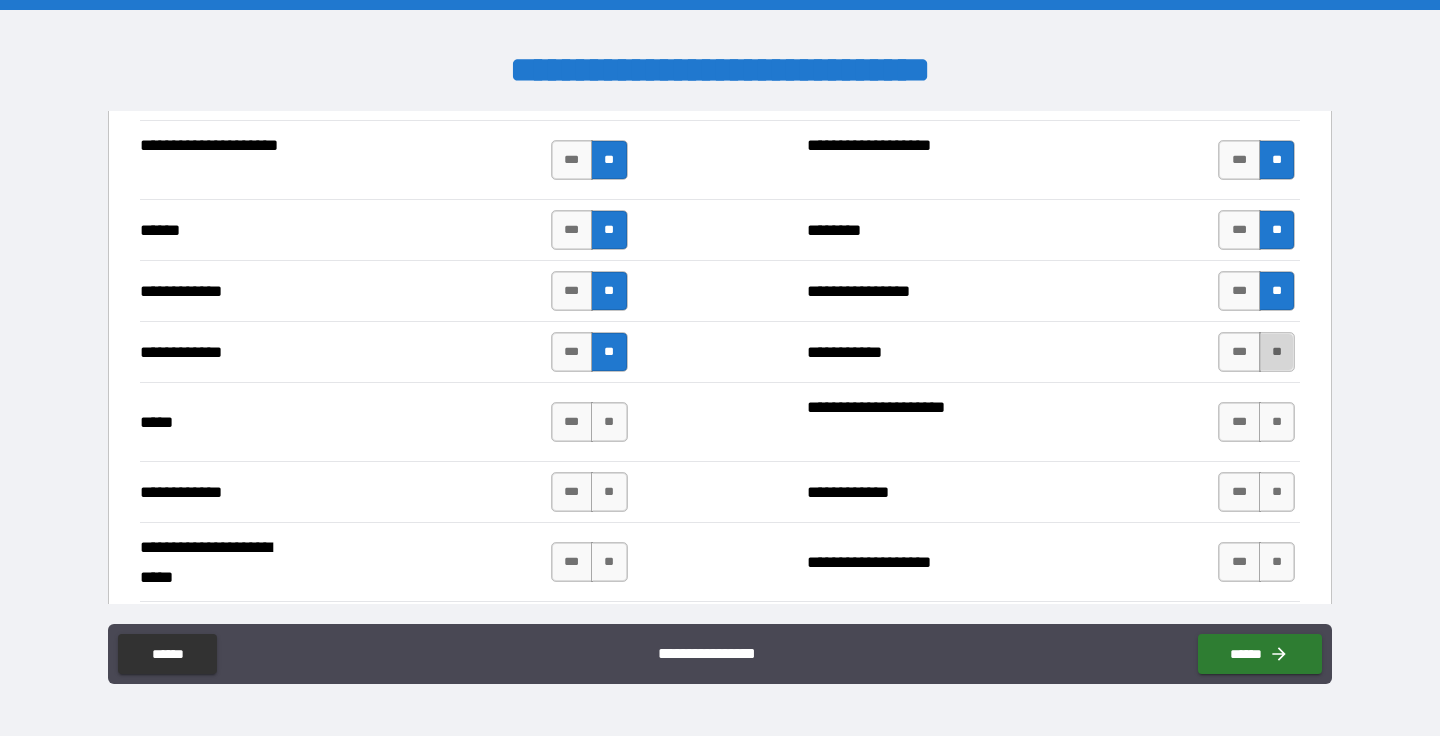click on "**" at bounding box center [1277, 352] 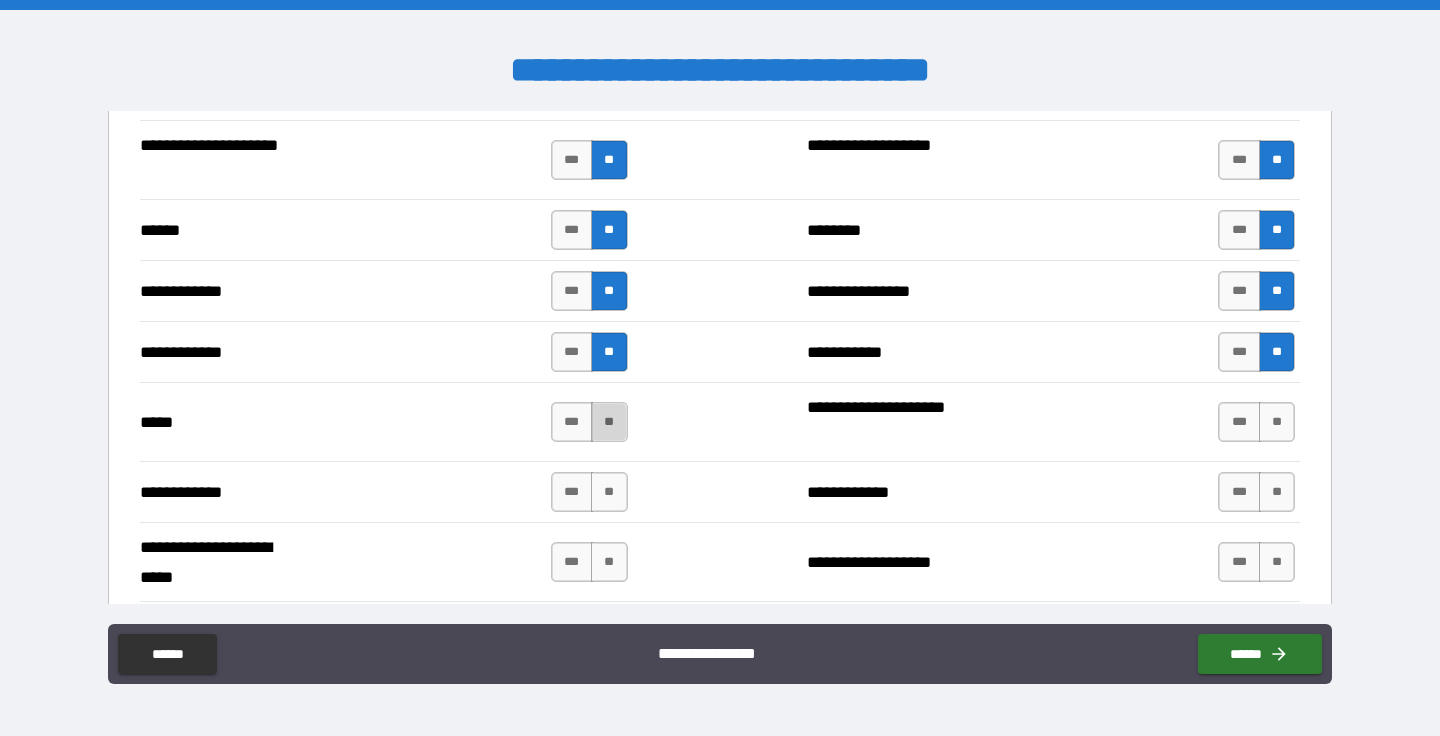 click on "**" at bounding box center (609, 422) 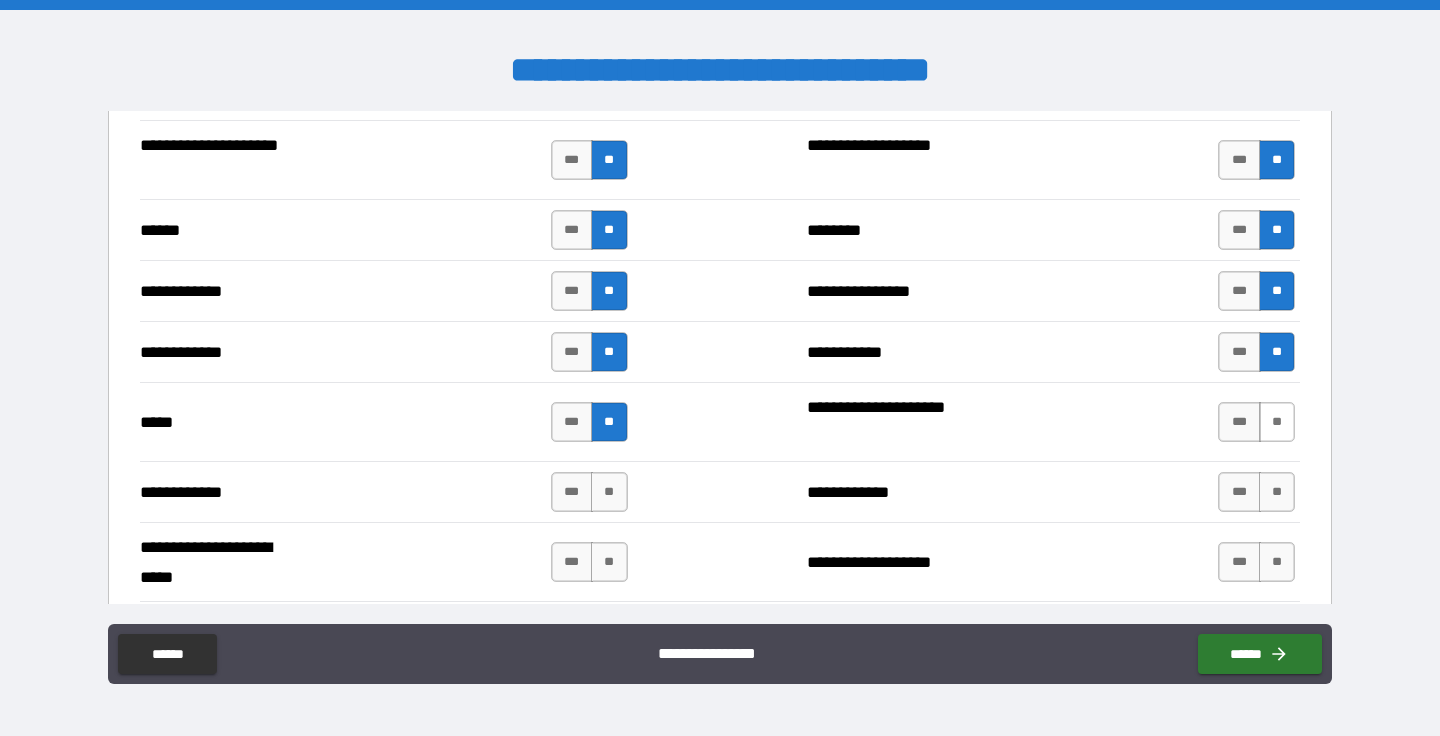 click on "**" at bounding box center (1277, 422) 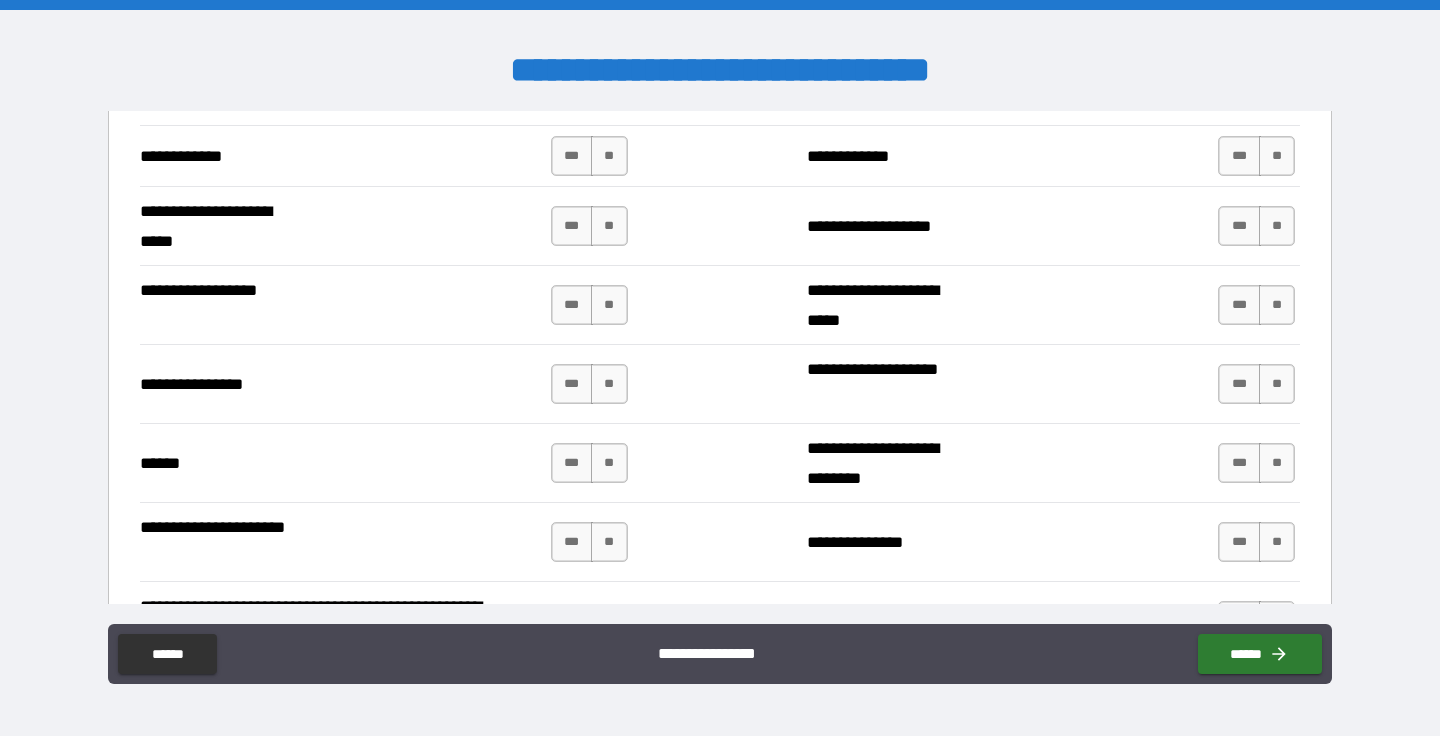 scroll, scrollTop: 4154, scrollLeft: 0, axis: vertical 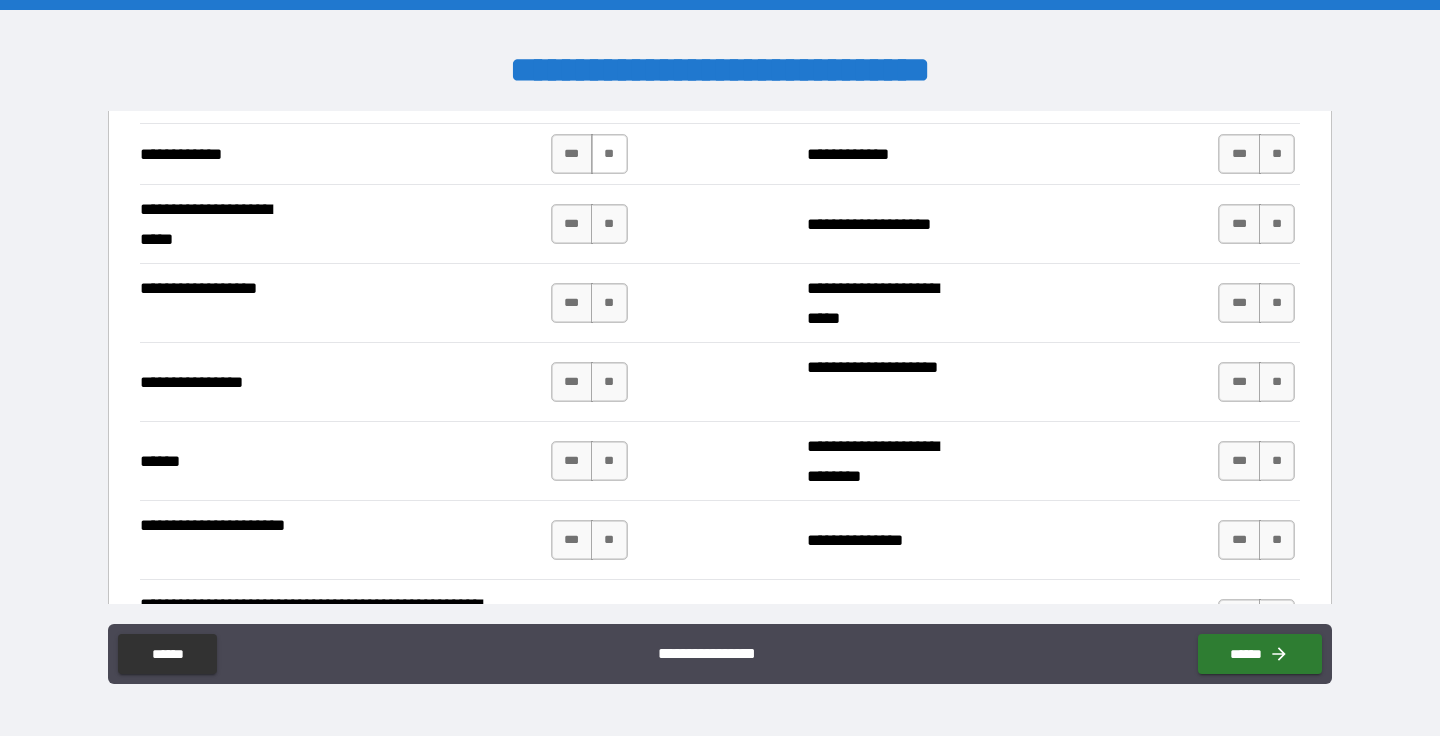 click on "**" at bounding box center (609, 154) 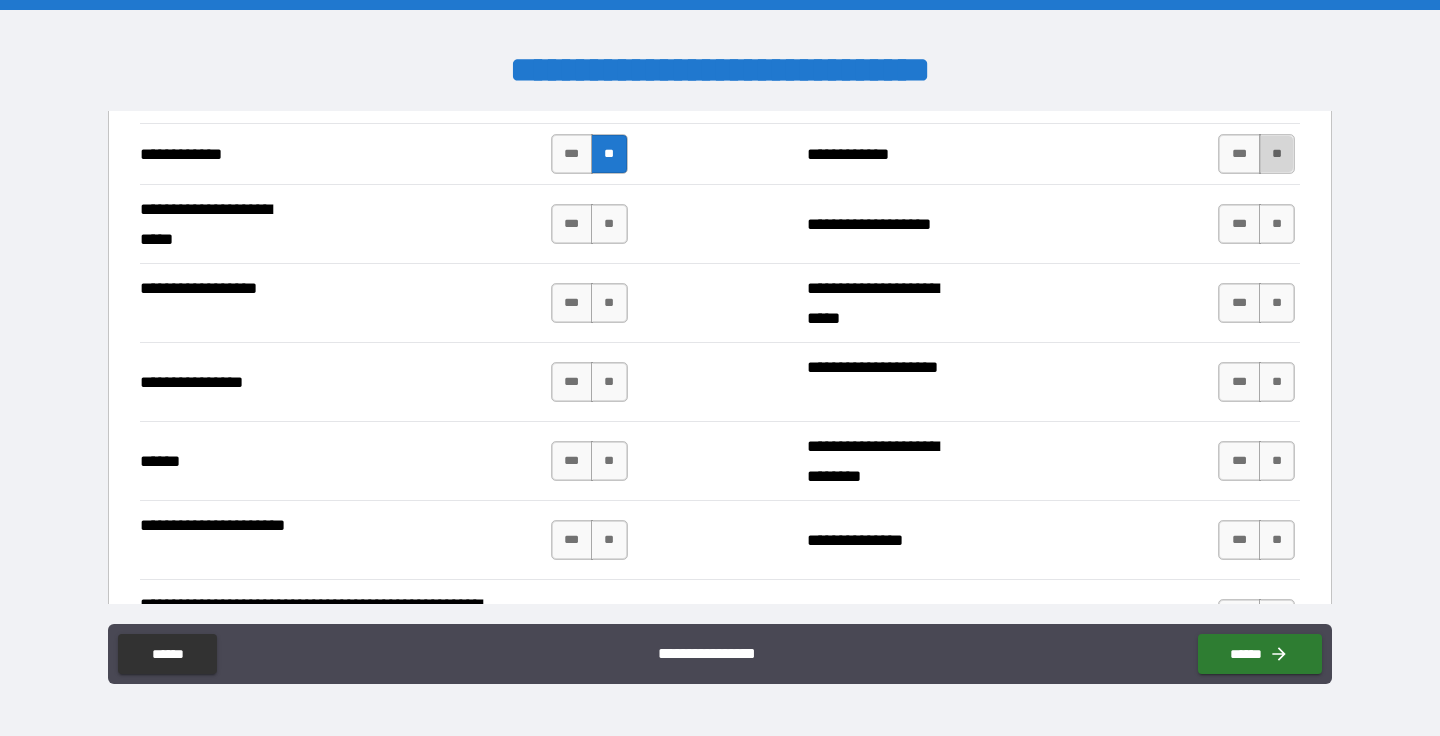 click on "**" at bounding box center [1277, 154] 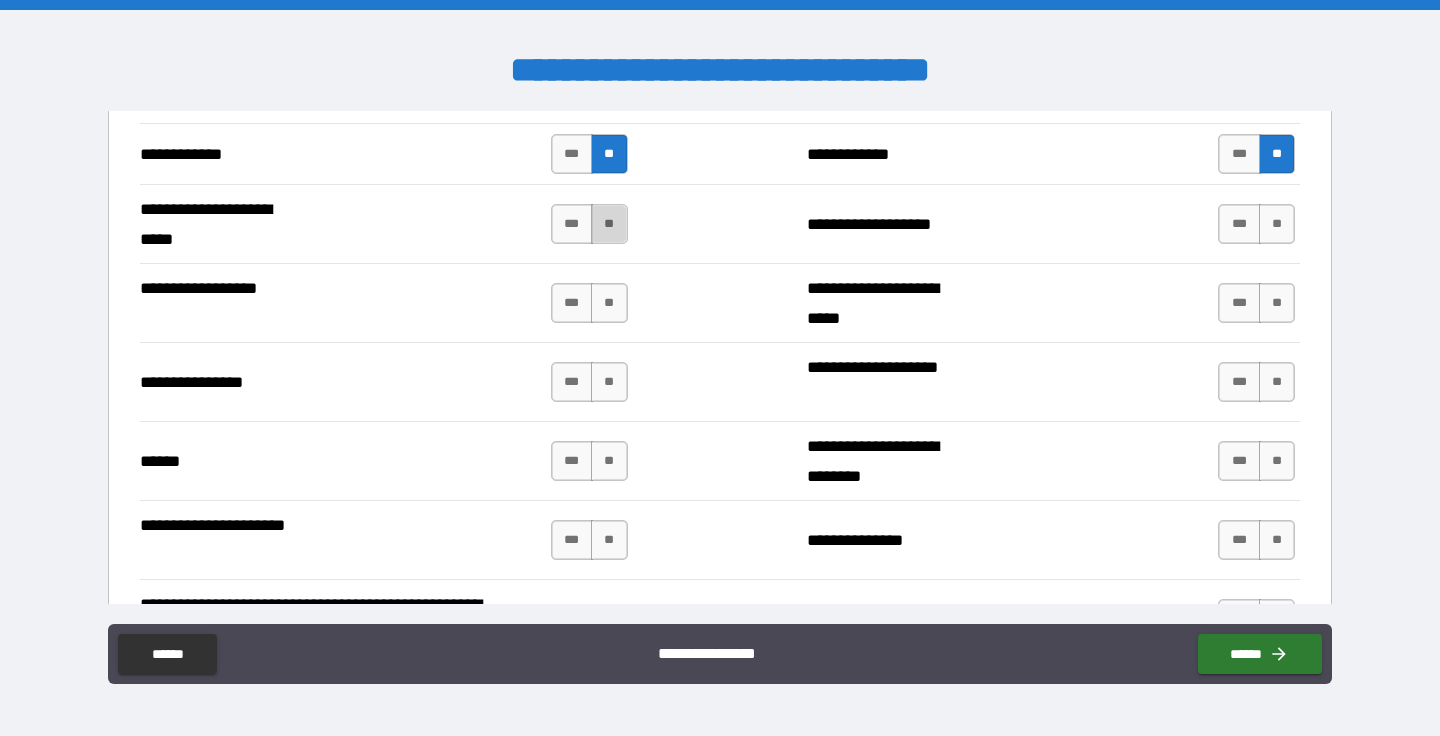 click on "**" at bounding box center (609, 224) 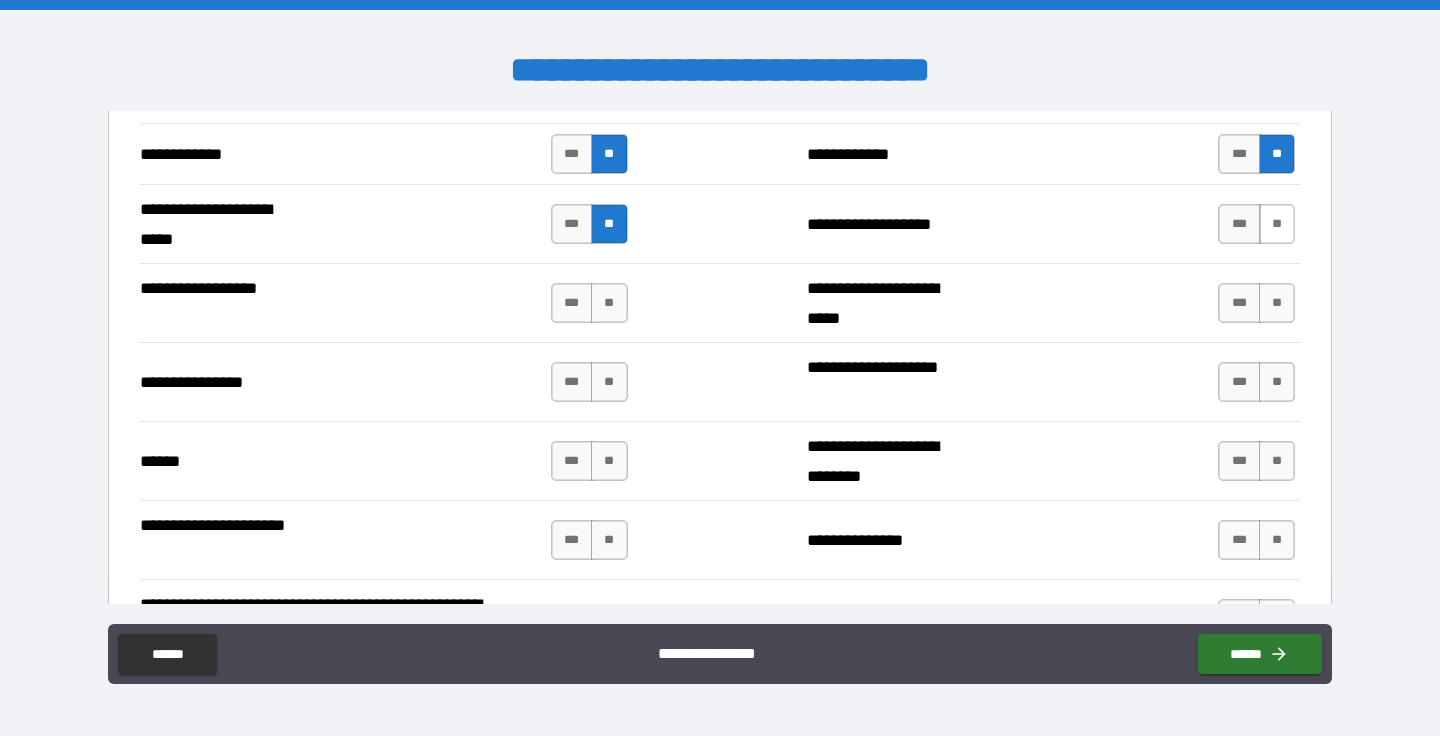click on "**" at bounding box center (1277, 224) 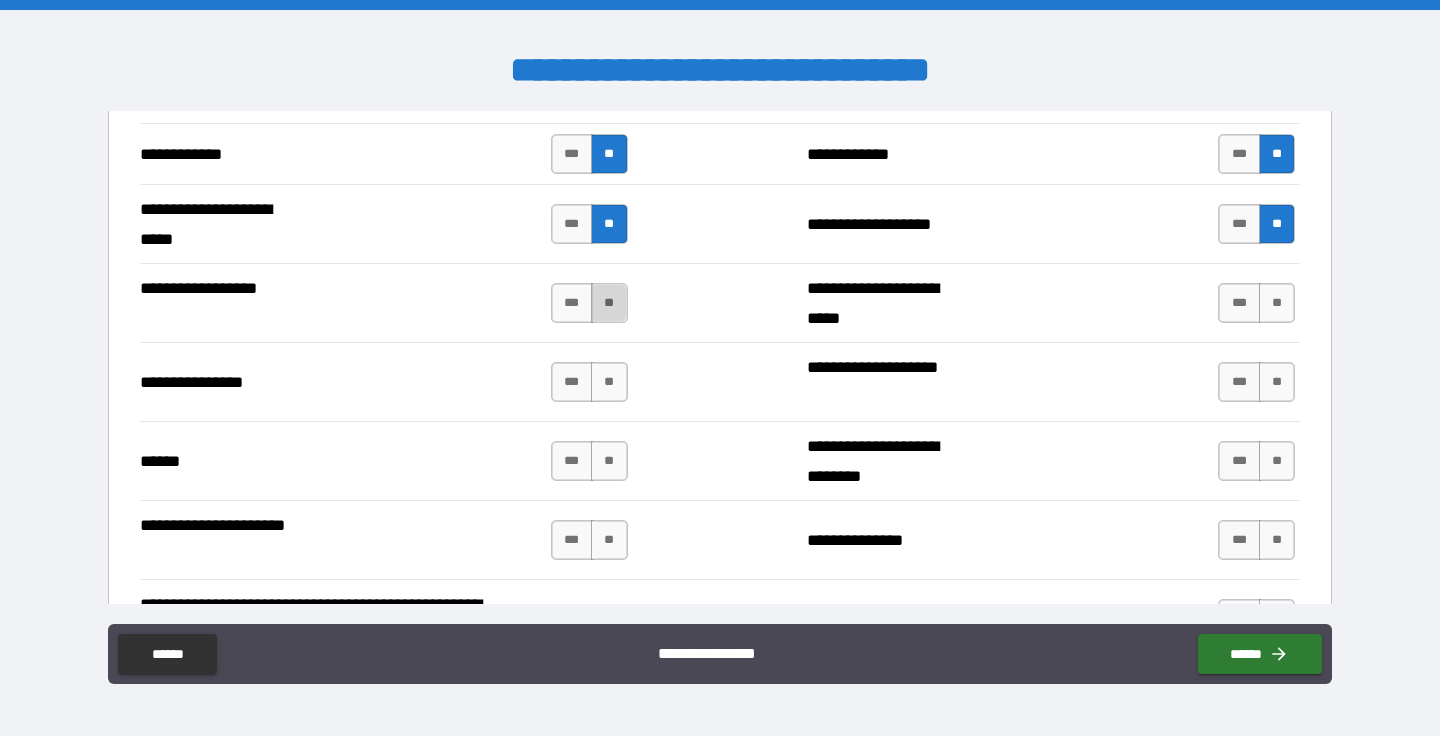 click on "**" at bounding box center (609, 303) 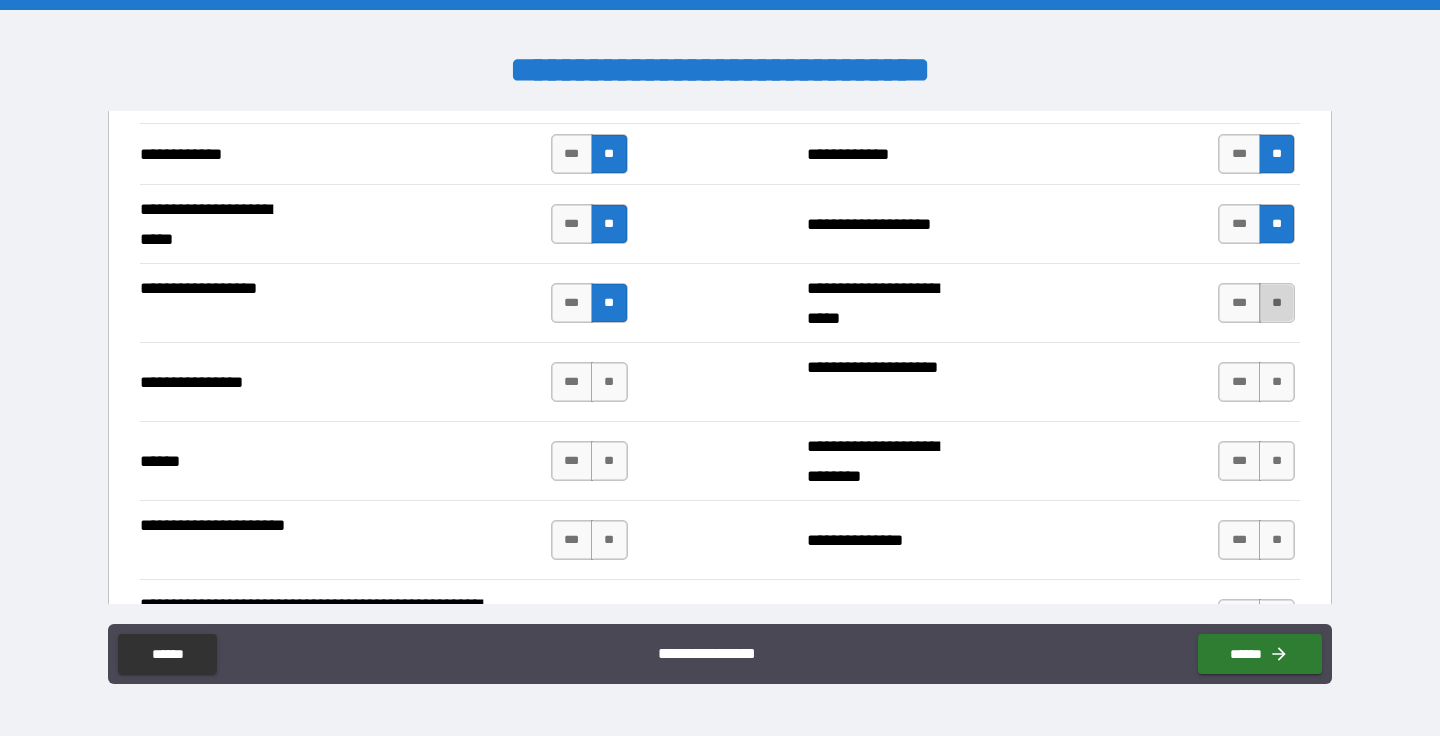 click on "**" at bounding box center (1277, 303) 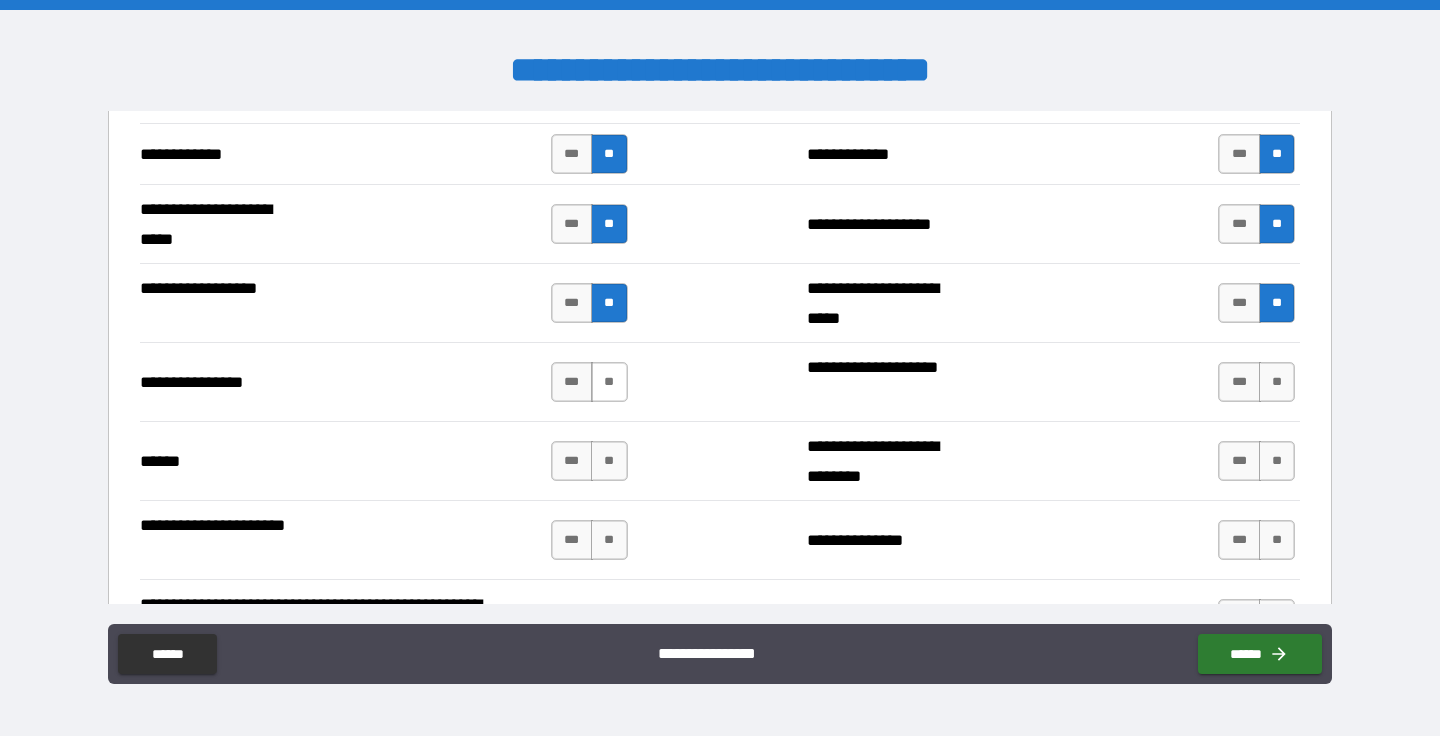 click on "**" at bounding box center (609, 382) 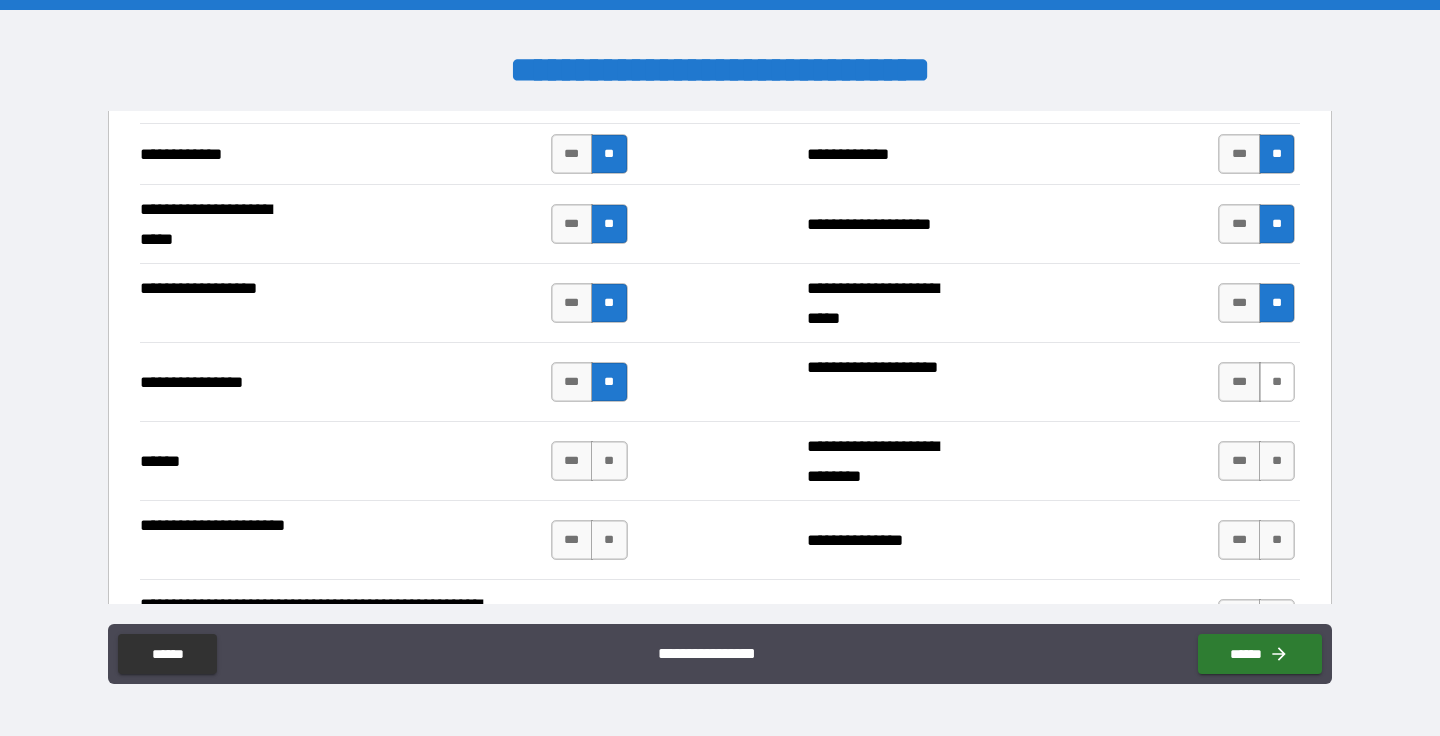 click on "**" at bounding box center [1277, 382] 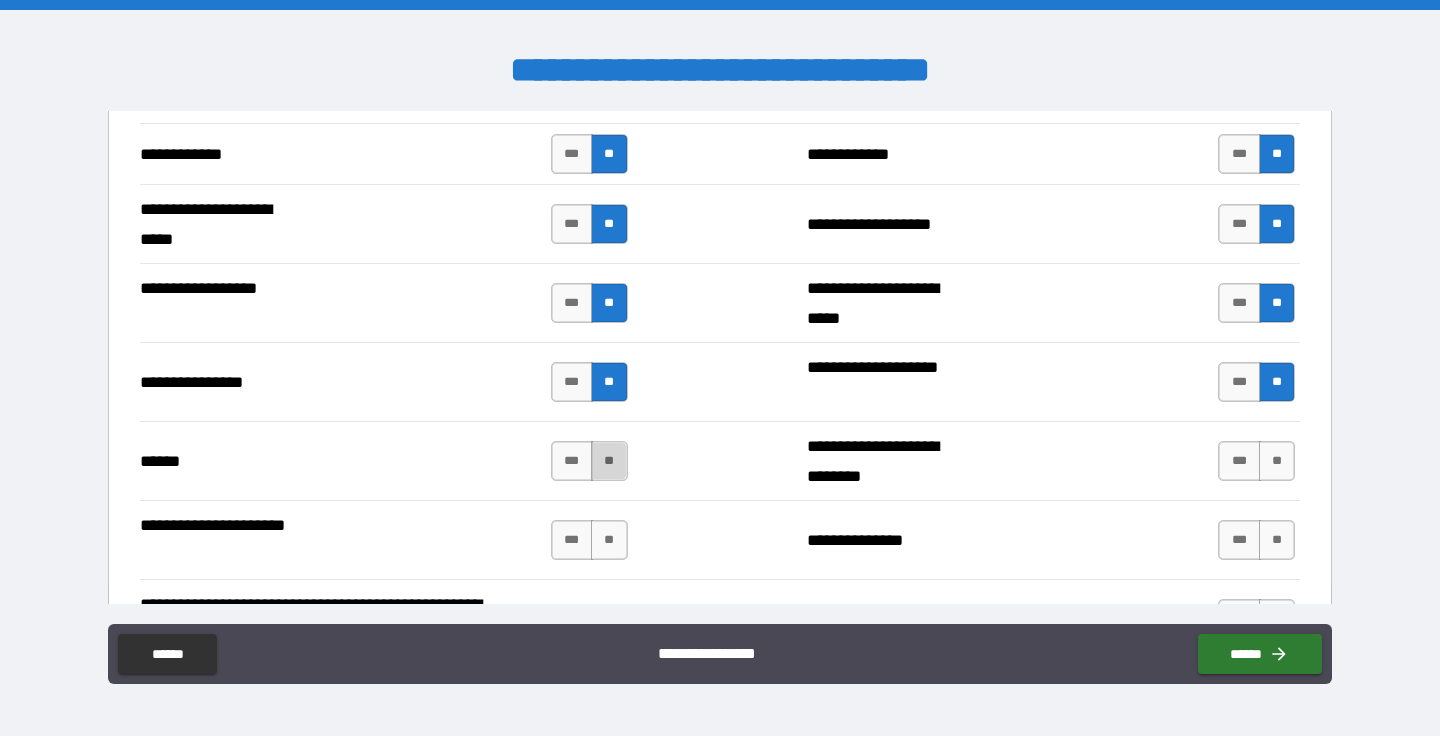 click on "**" at bounding box center [609, 461] 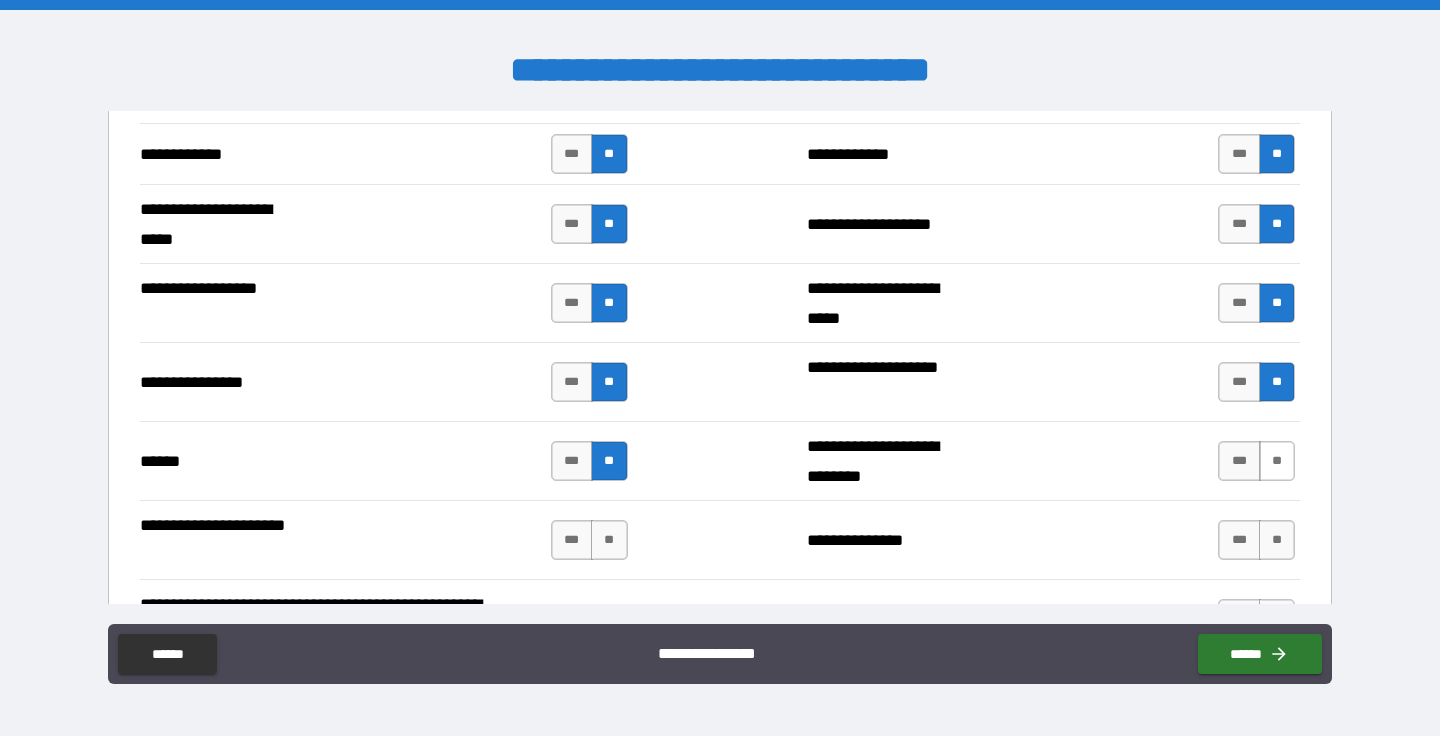 click on "**" at bounding box center (1277, 461) 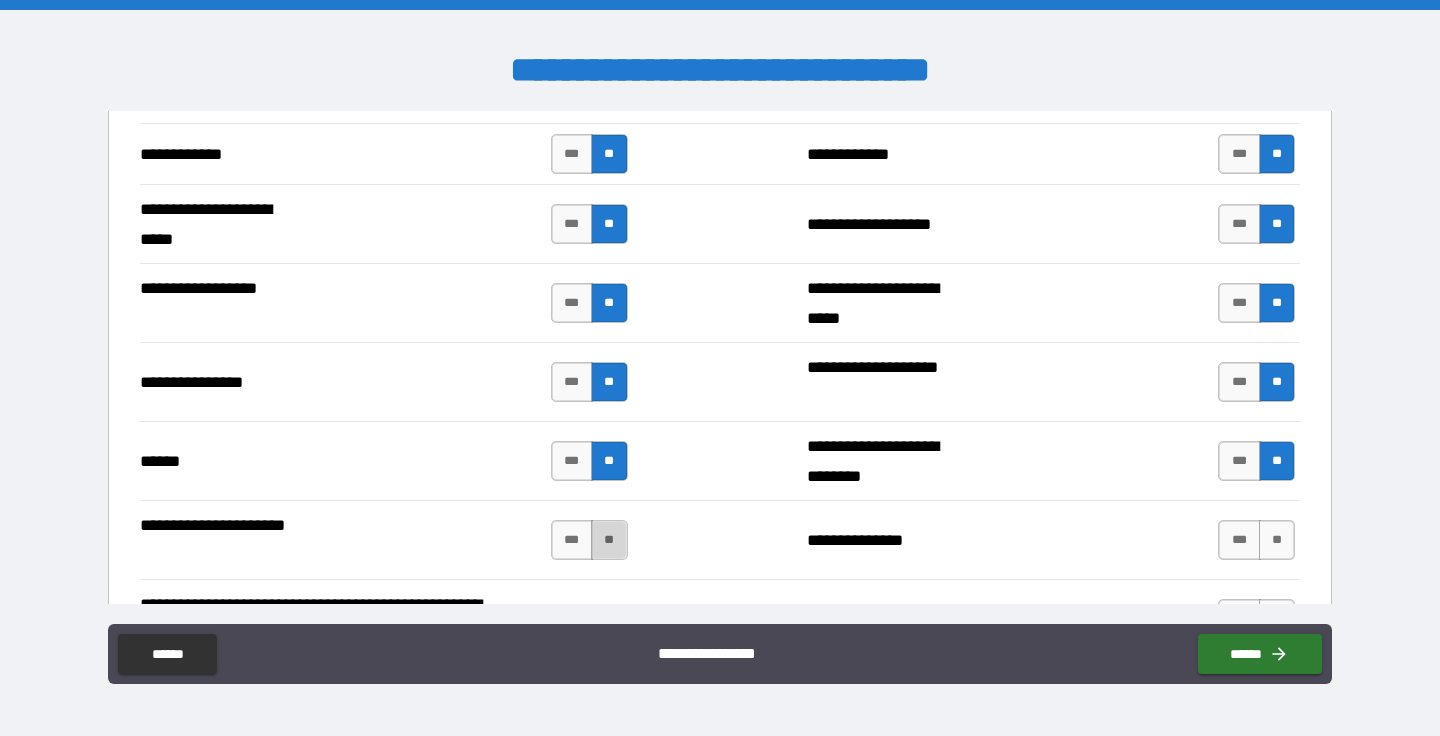 click on "**" at bounding box center [609, 540] 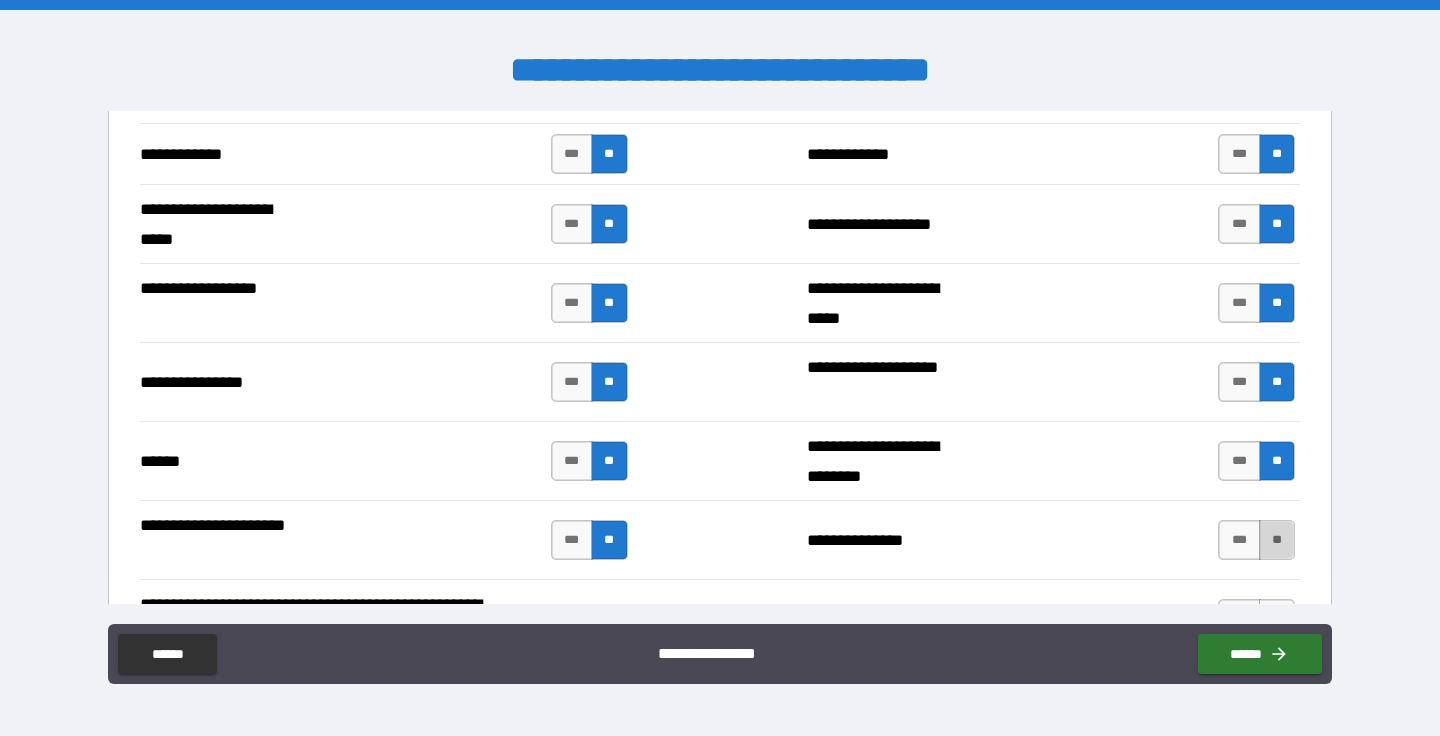 click on "**" at bounding box center [1277, 540] 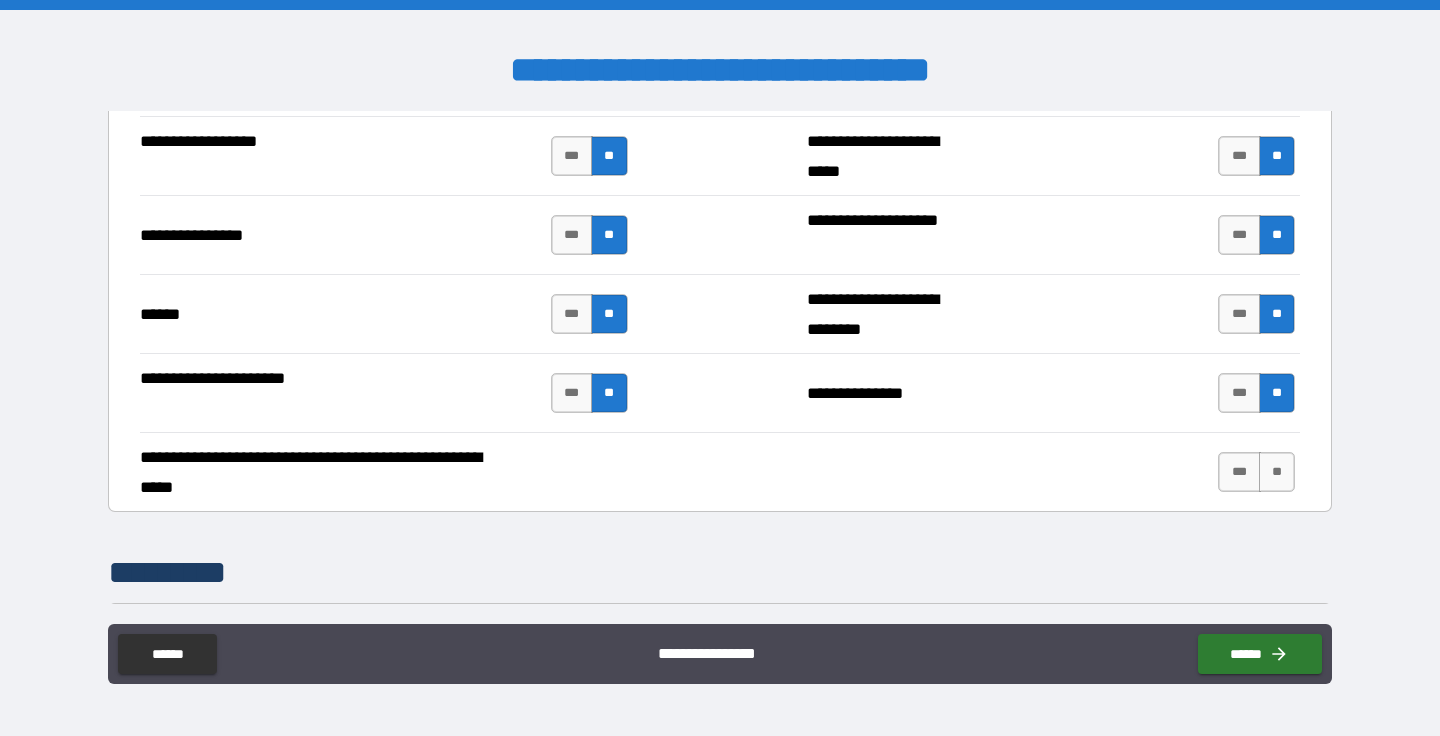 scroll, scrollTop: 4329, scrollLeft: 0, axis: vertical 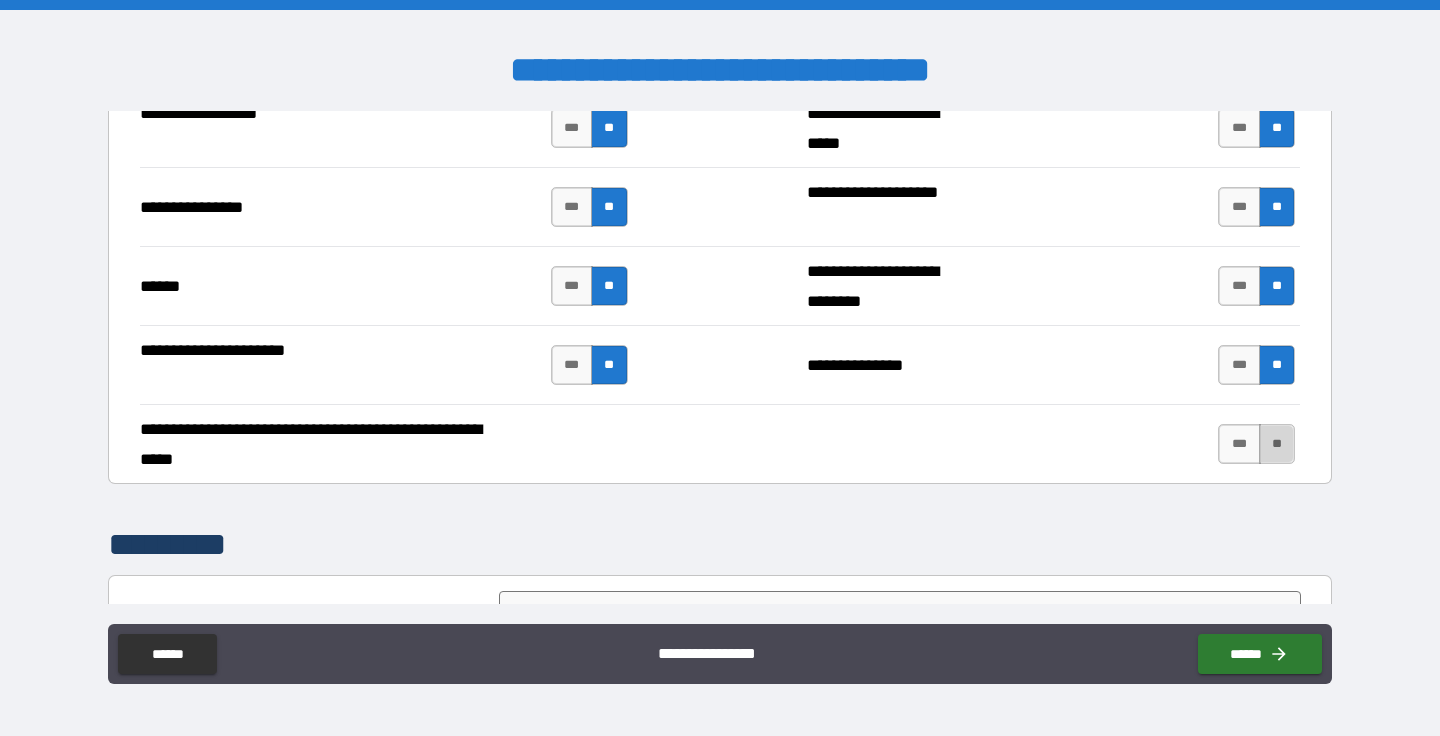 click on "**" at bounding box center [1277, 444] 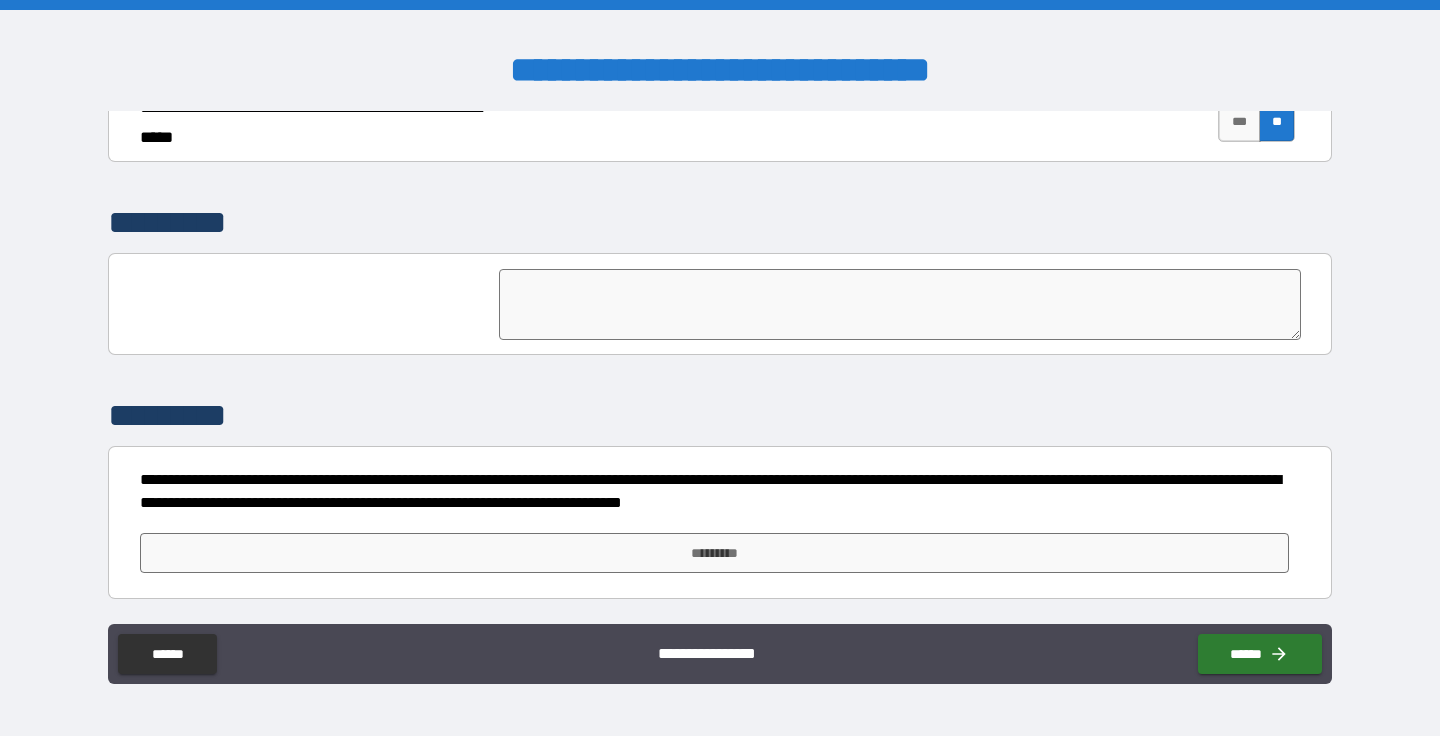 scroll, scrollTop: 4651, scrollLeft: 0, axis: vertical 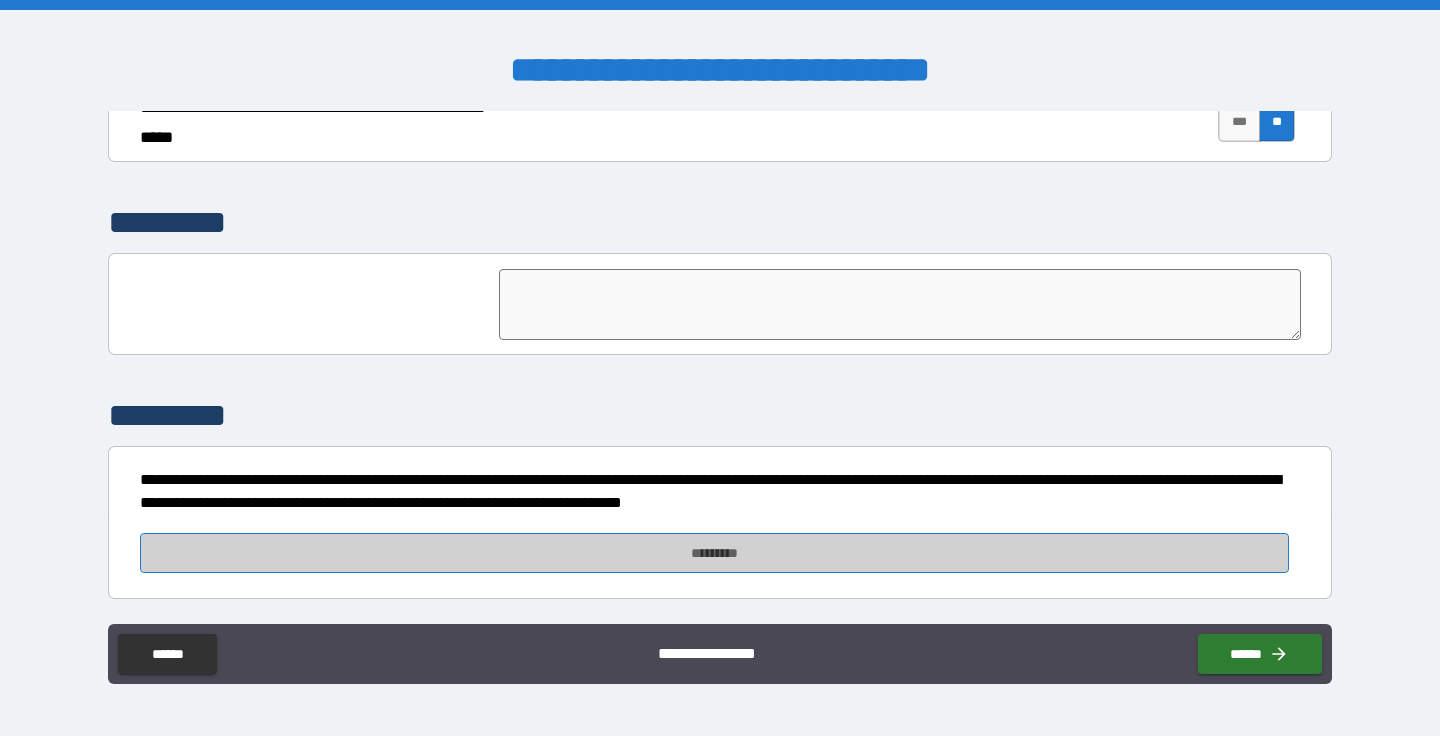 click on "*********" at bounding box center [715, 553] 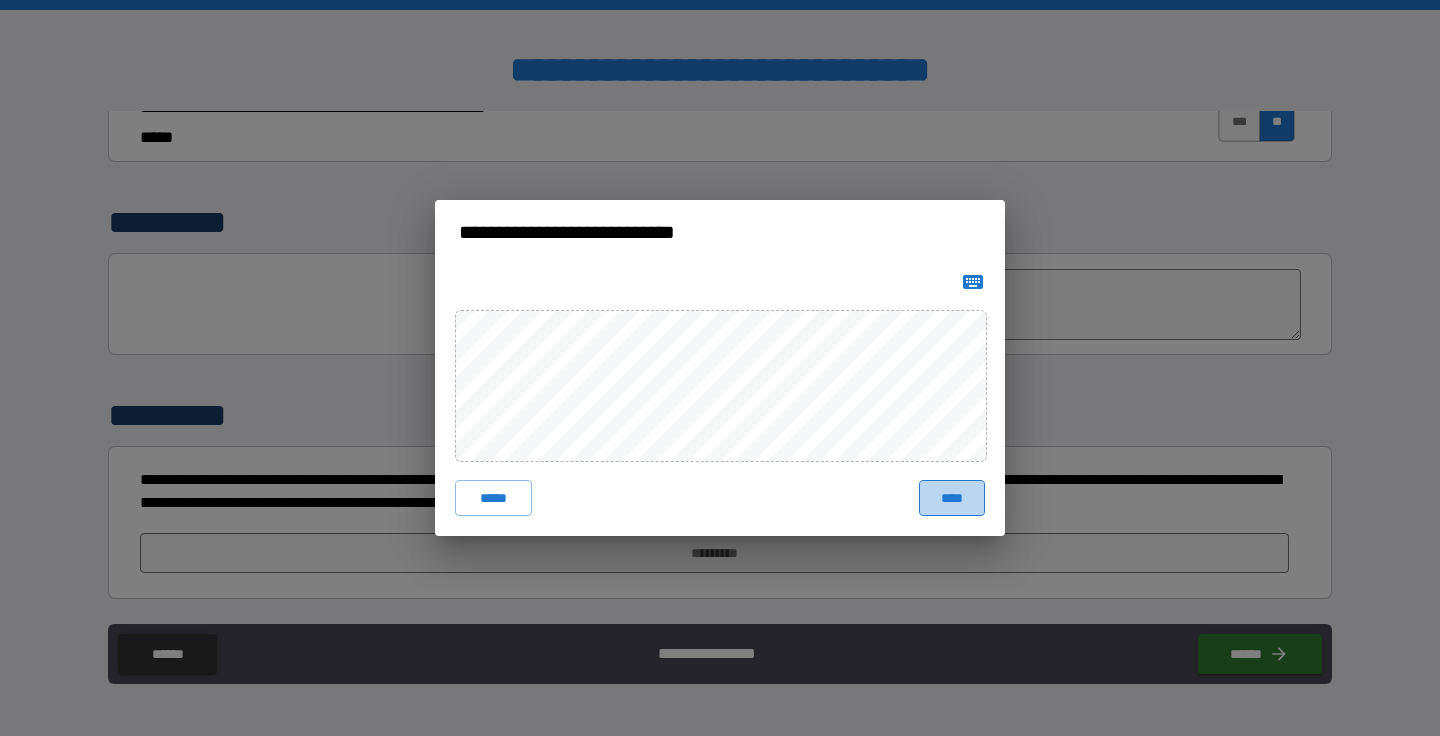 click on "****" at bounding box center [952, 498] 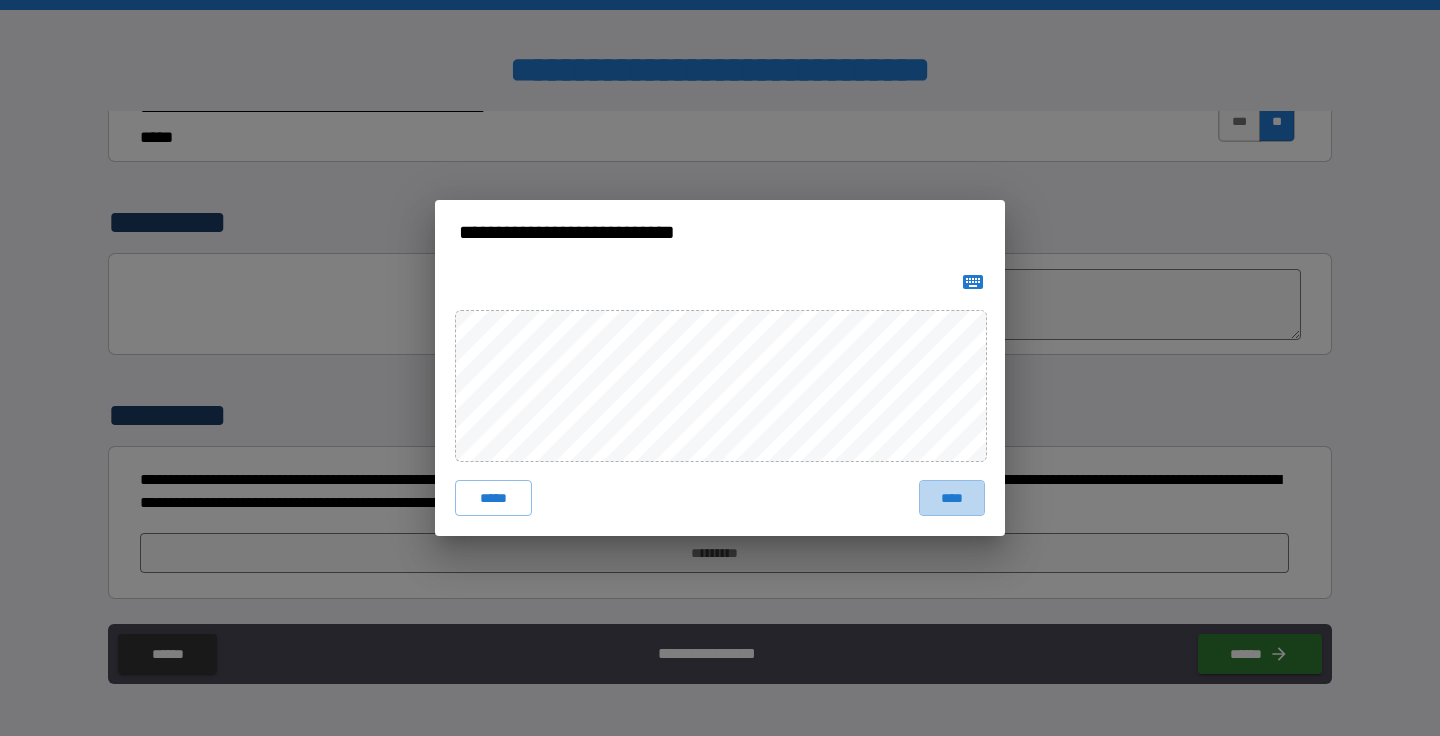 scroll, scrollTop: 4641, scrollLeft: 0, axis: vertical 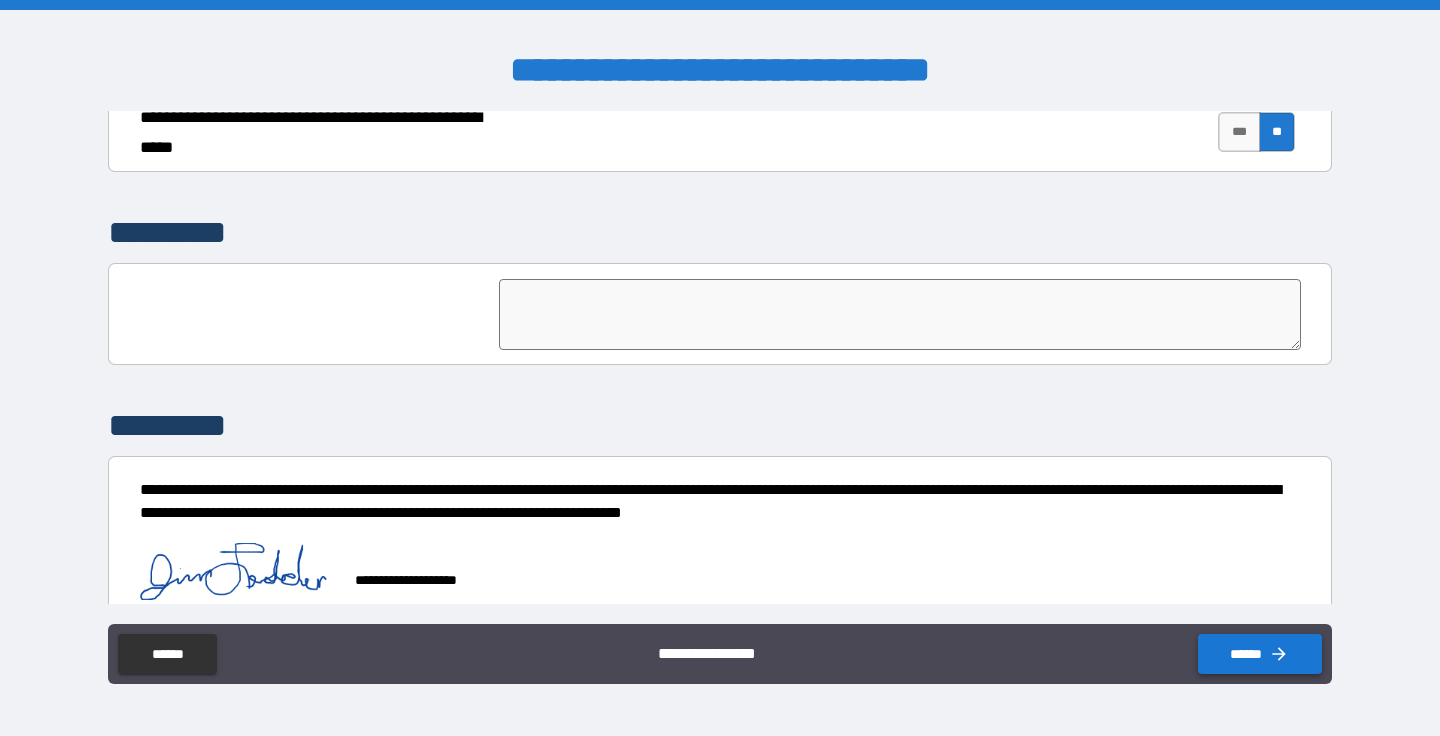 click on "******" at bounding box center (1260, 654) 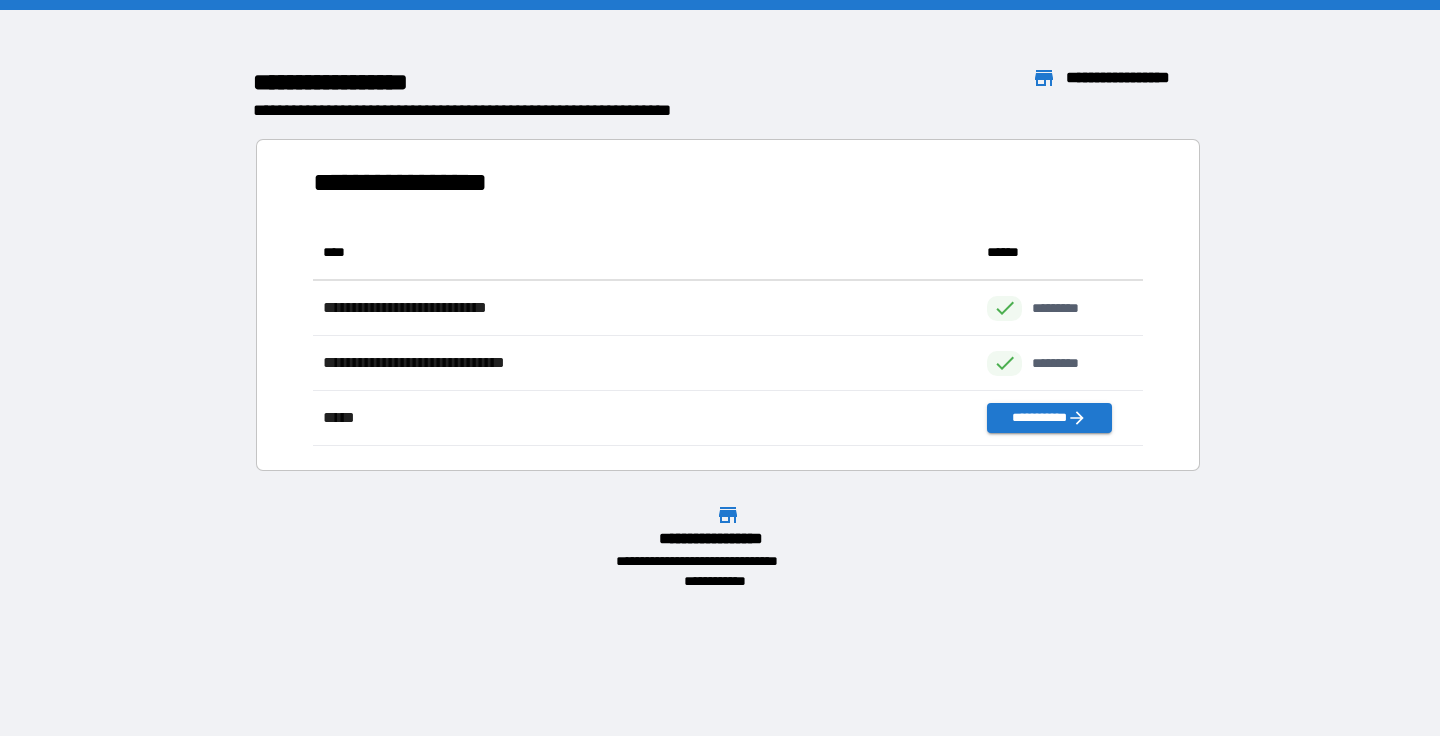 scroll, scrollTop: 1, scrollLeft: 1, axis: both 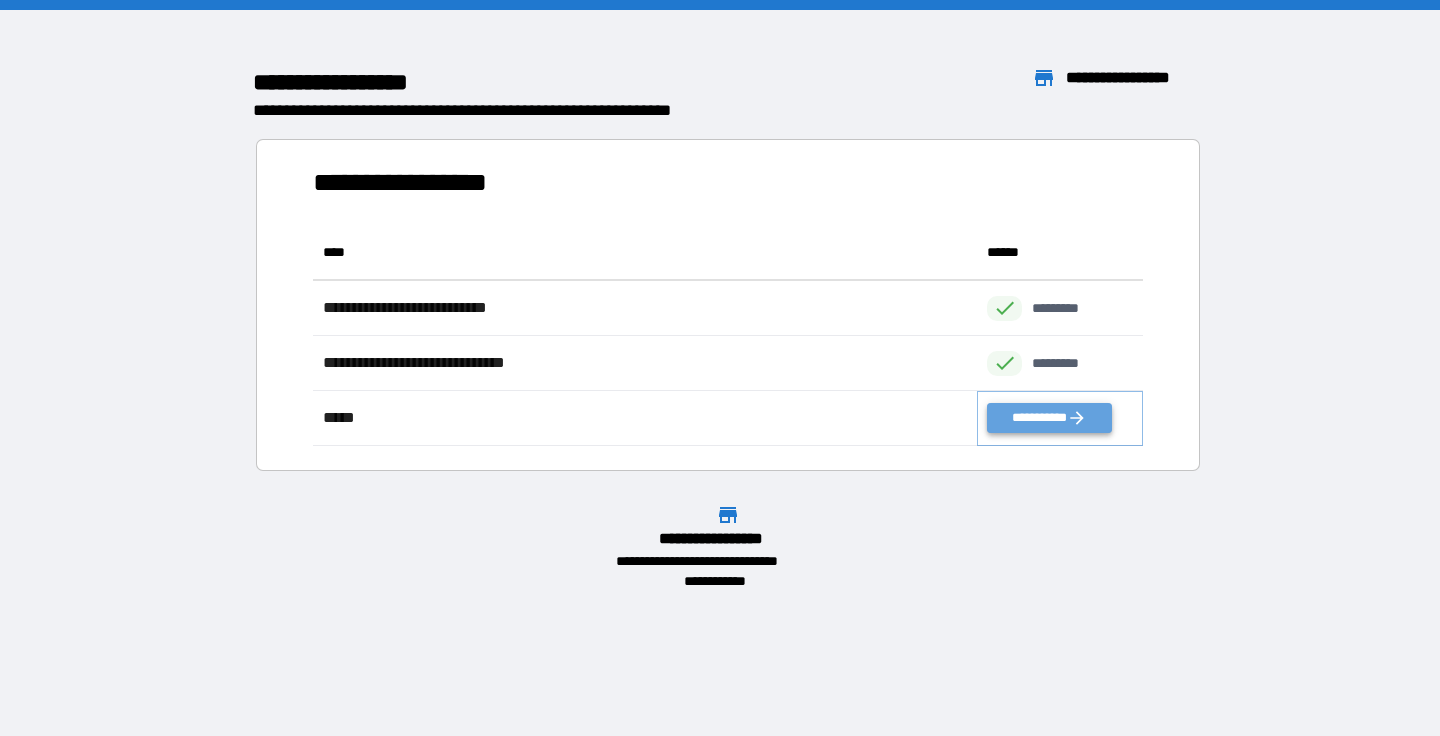 click on "**********" at bounding box center (1049, 418) 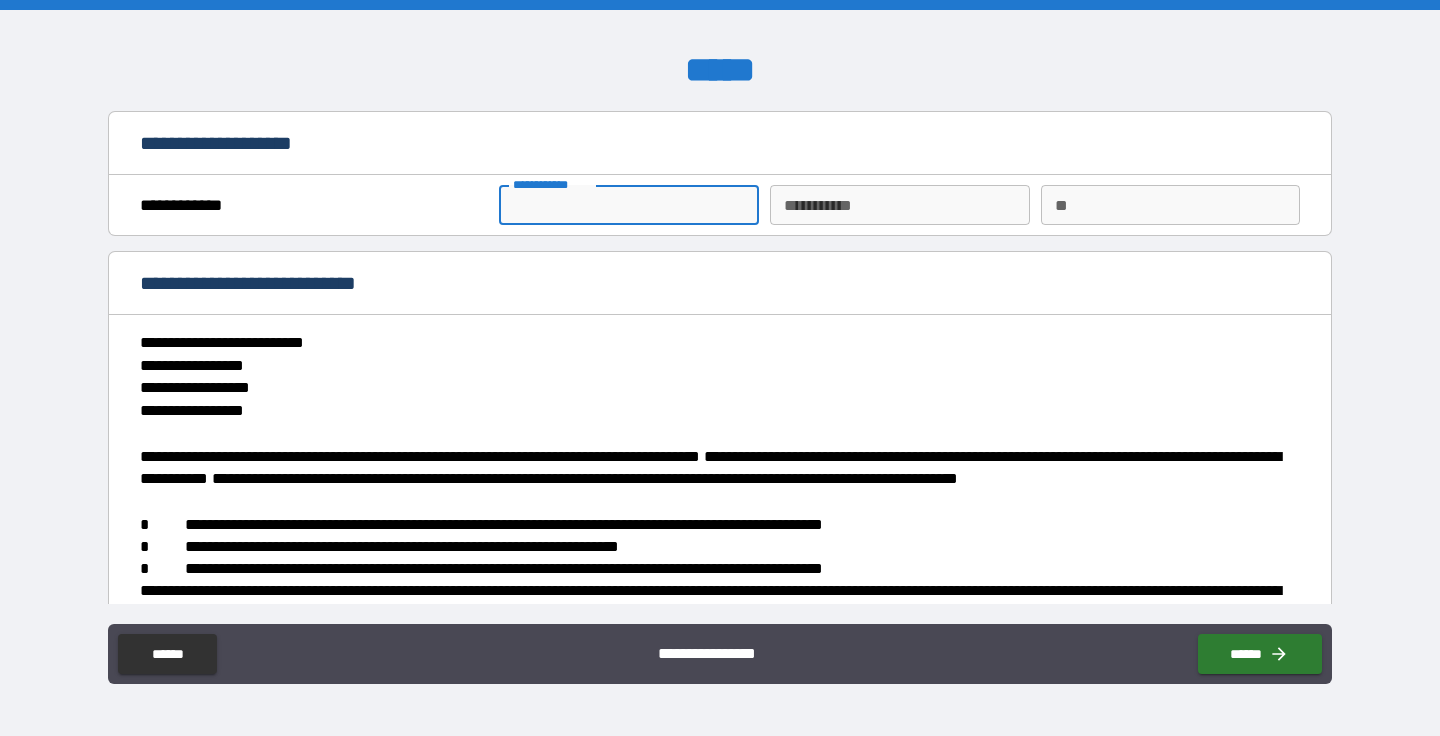 type on "*" 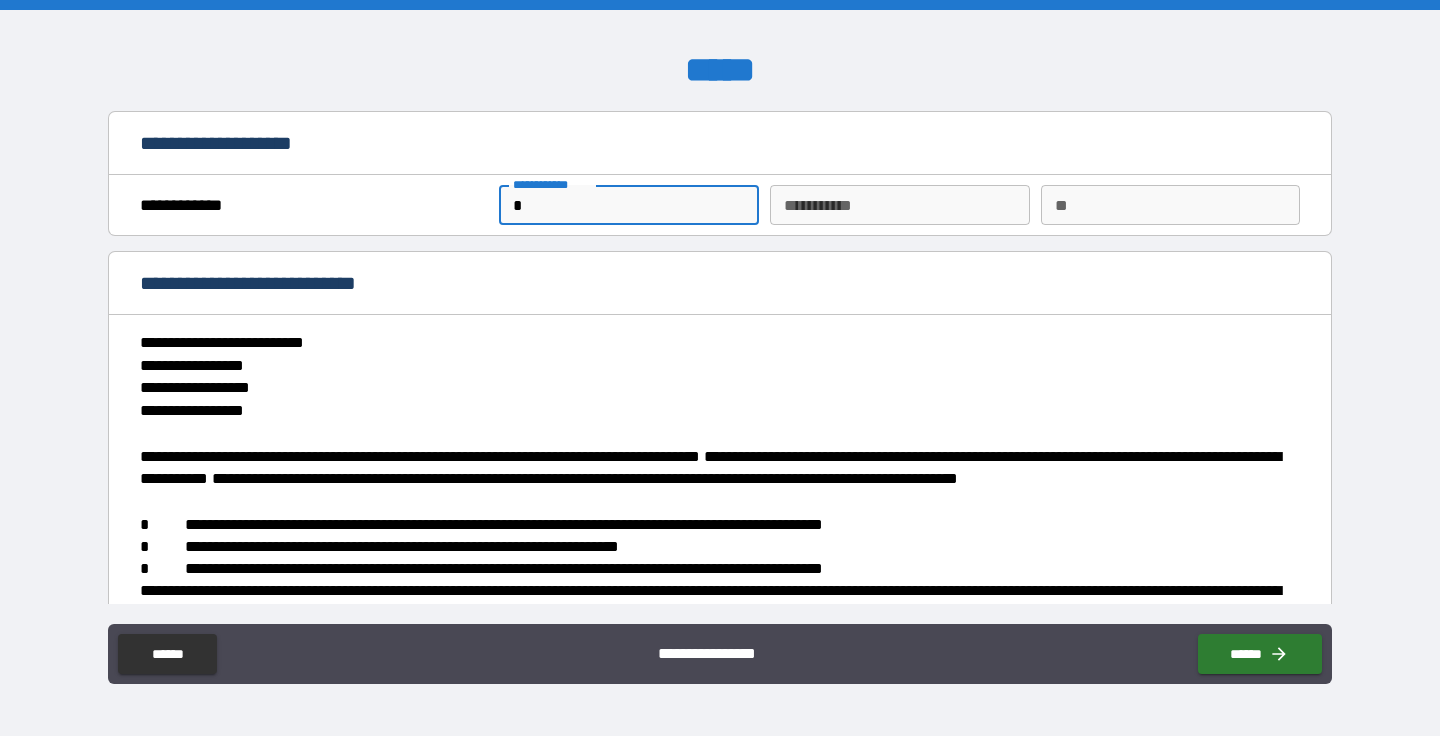 type on "*" 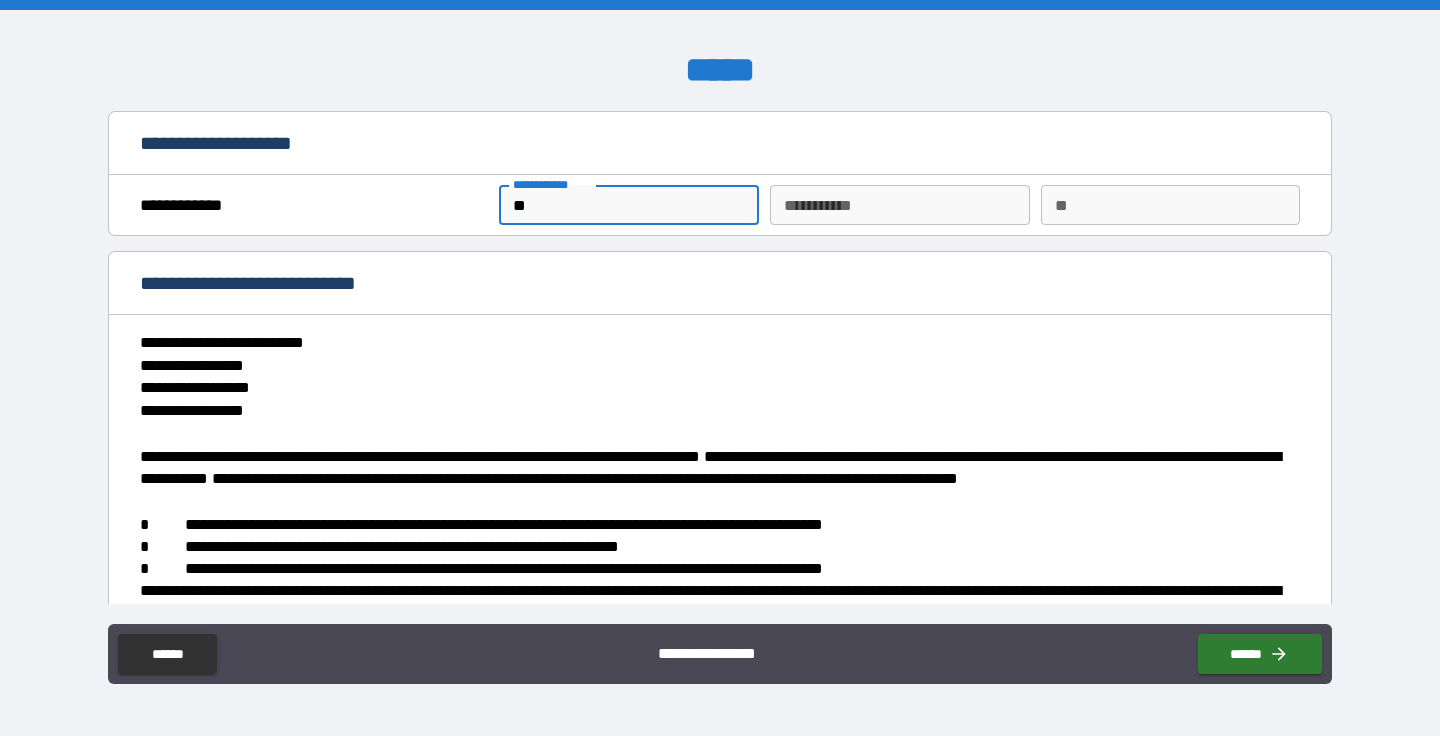 type on "*" 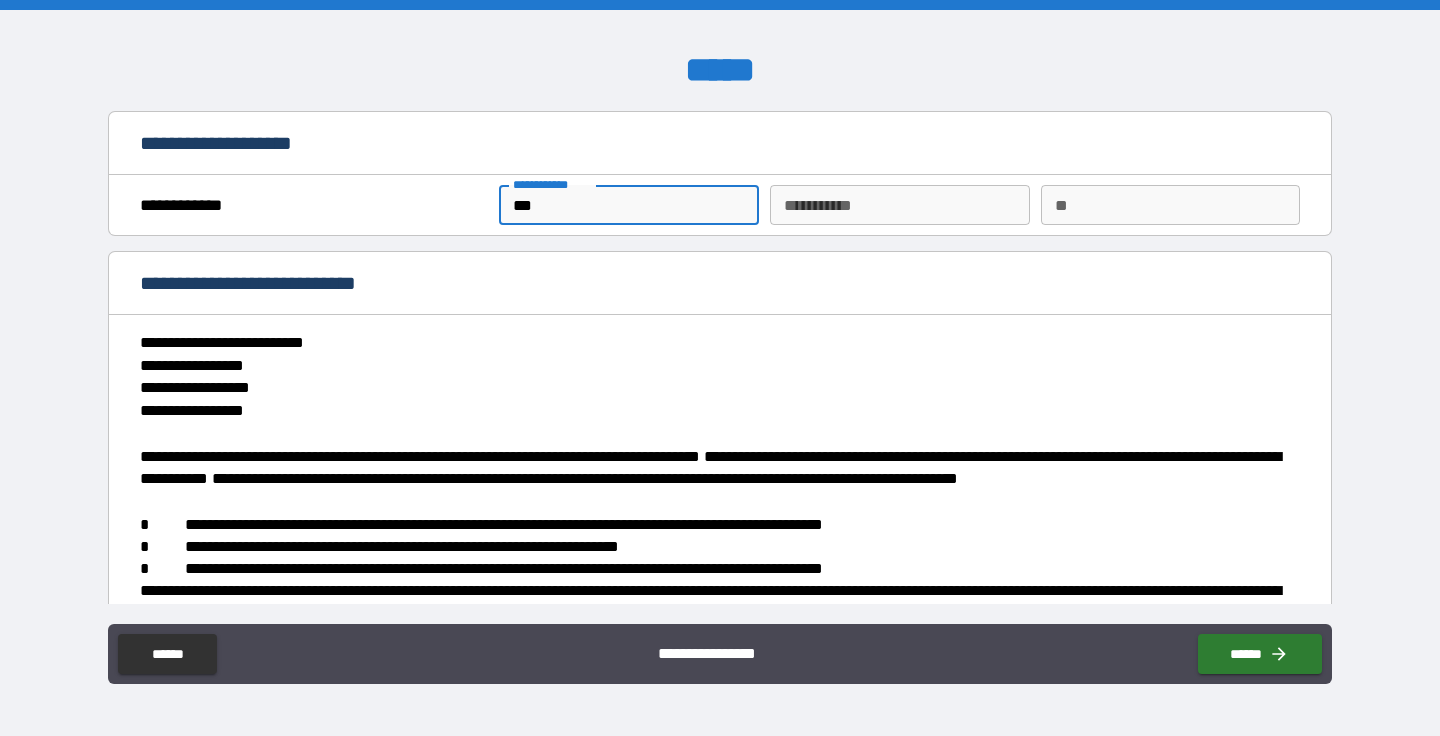 type on "*" 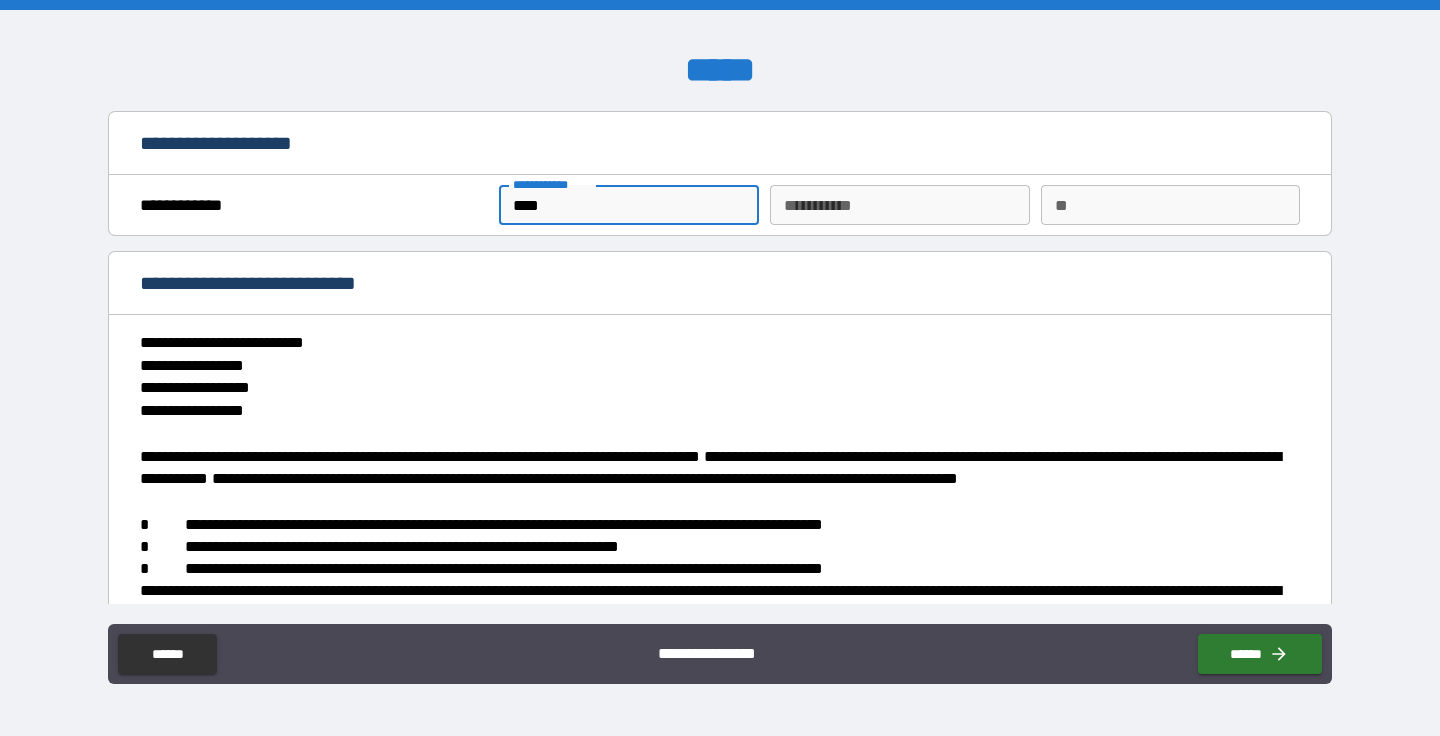 type on "*" 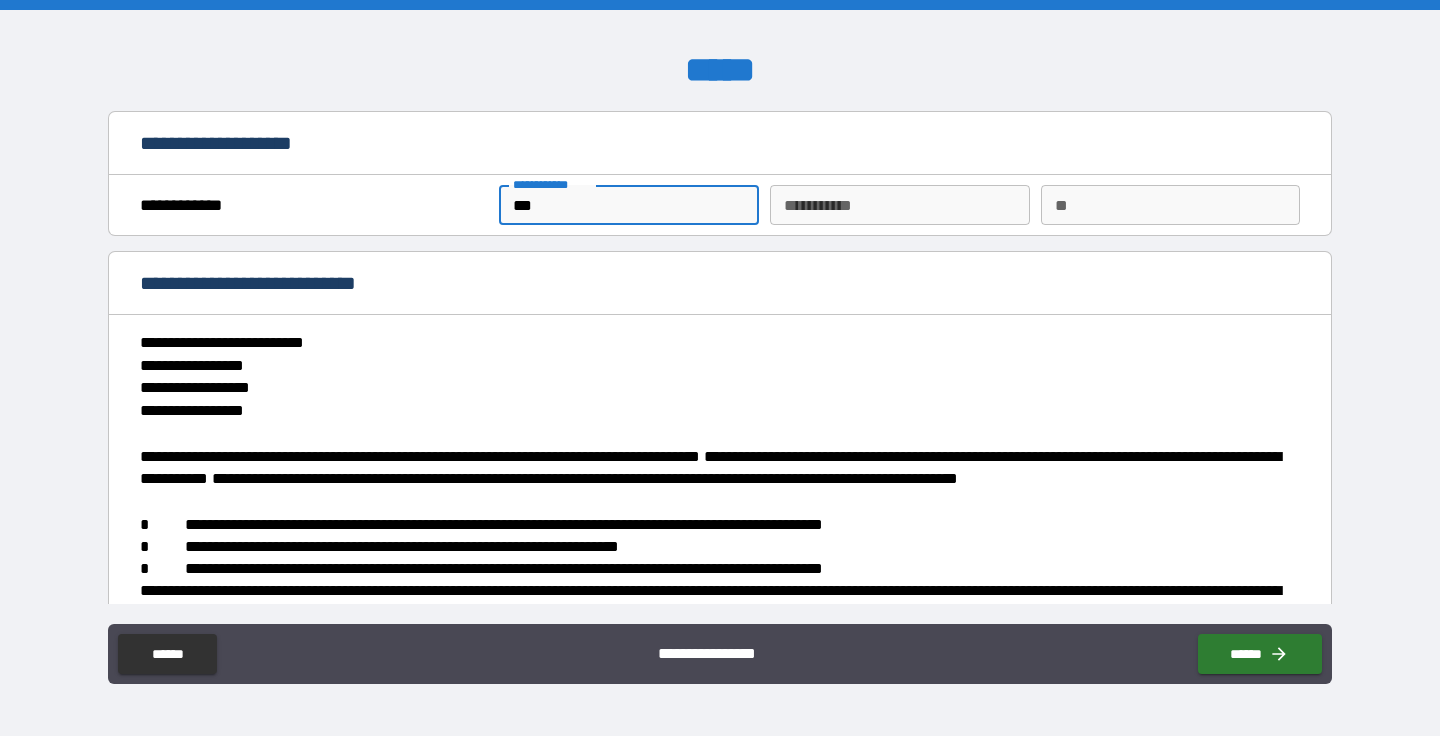 type on "*" 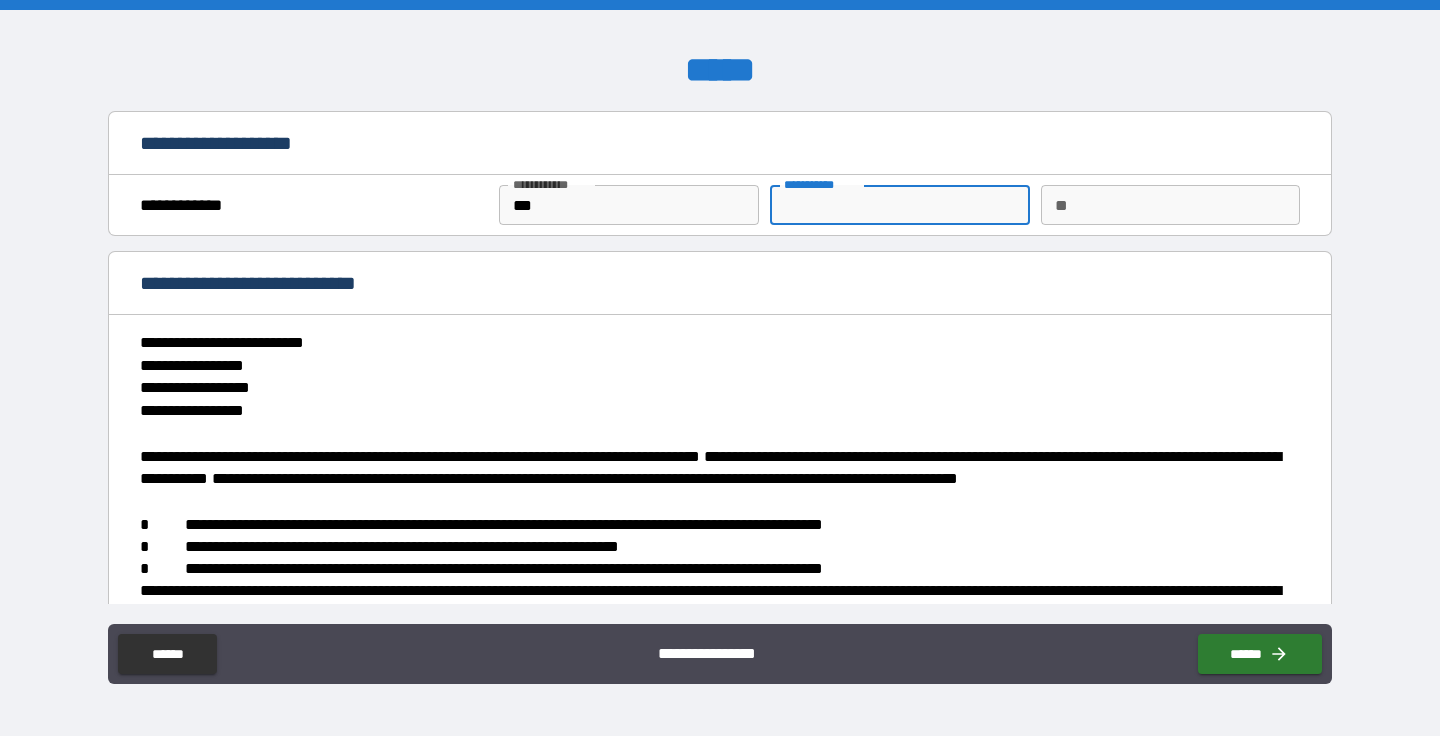 type on "*" 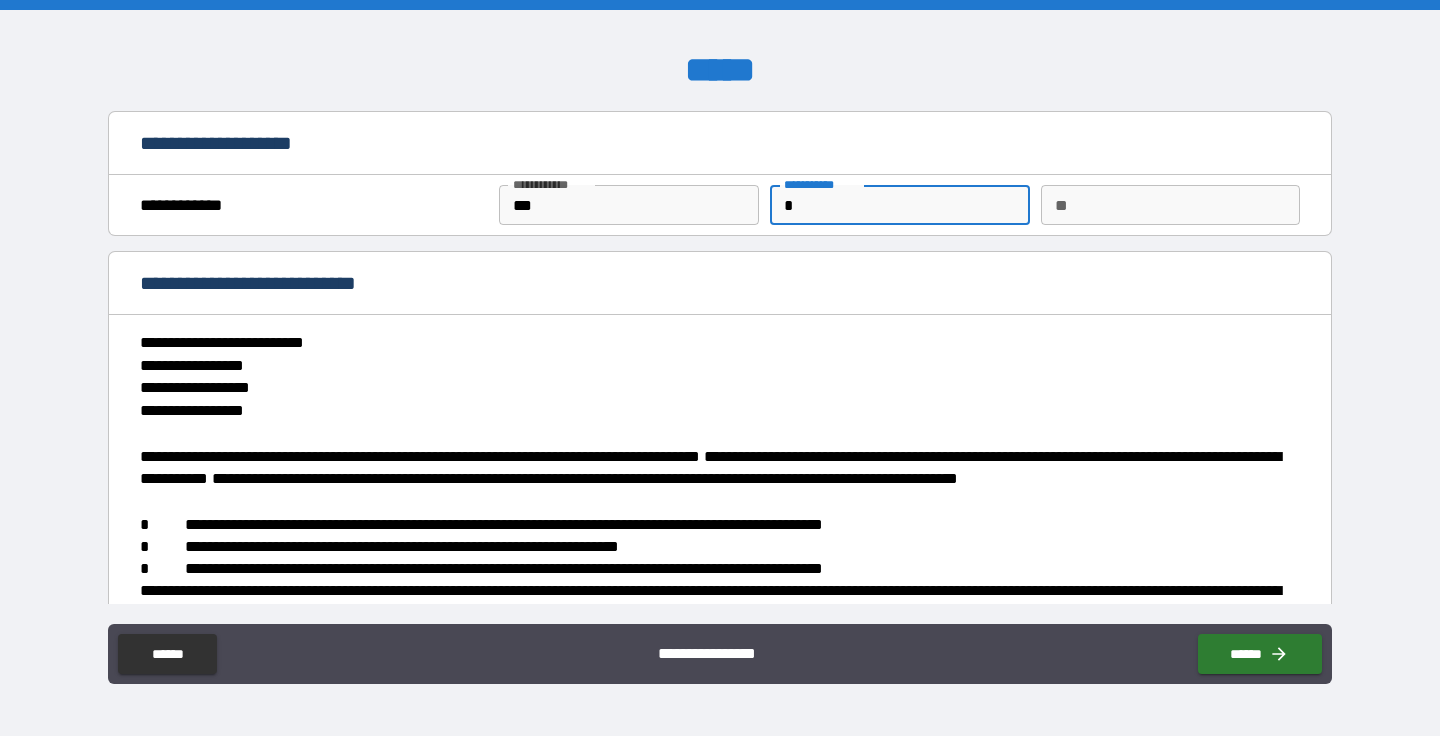 type on "*" 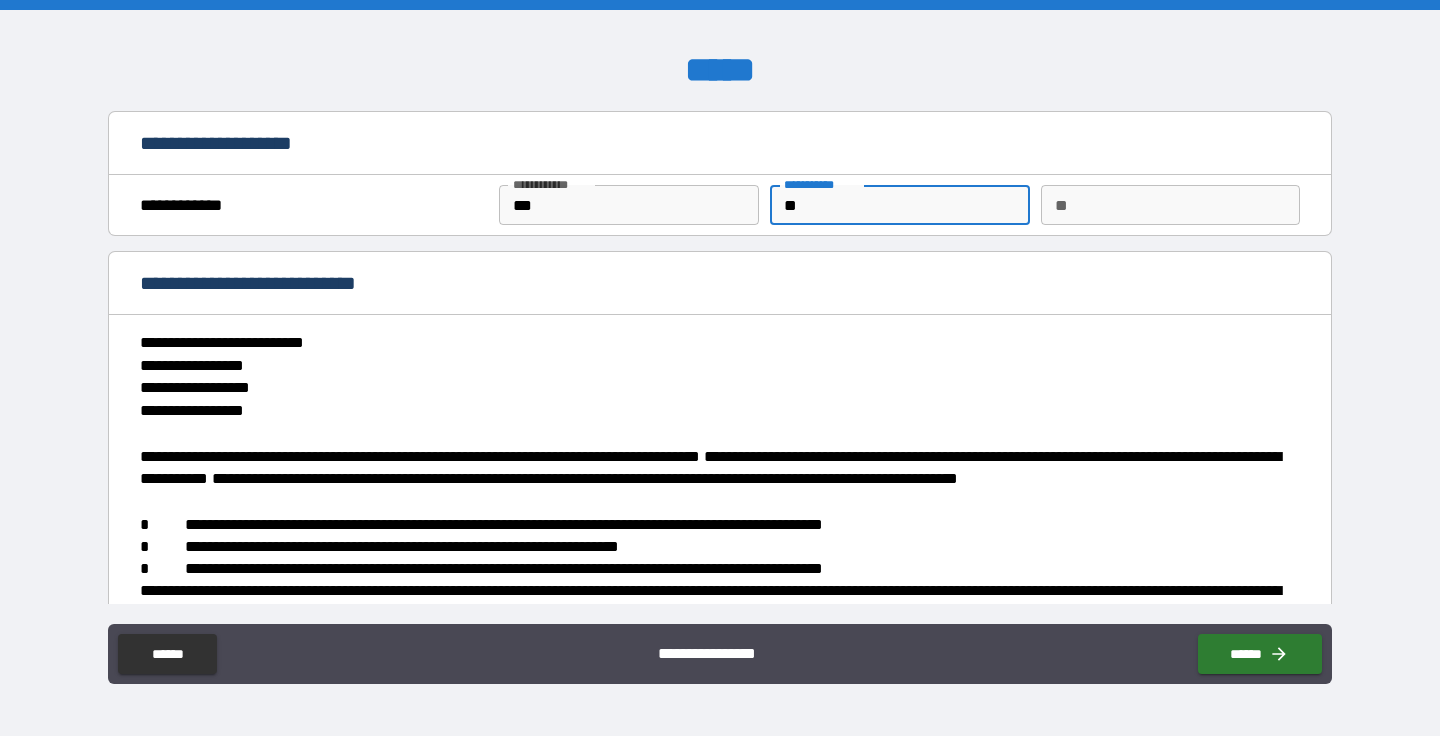 type on "*" 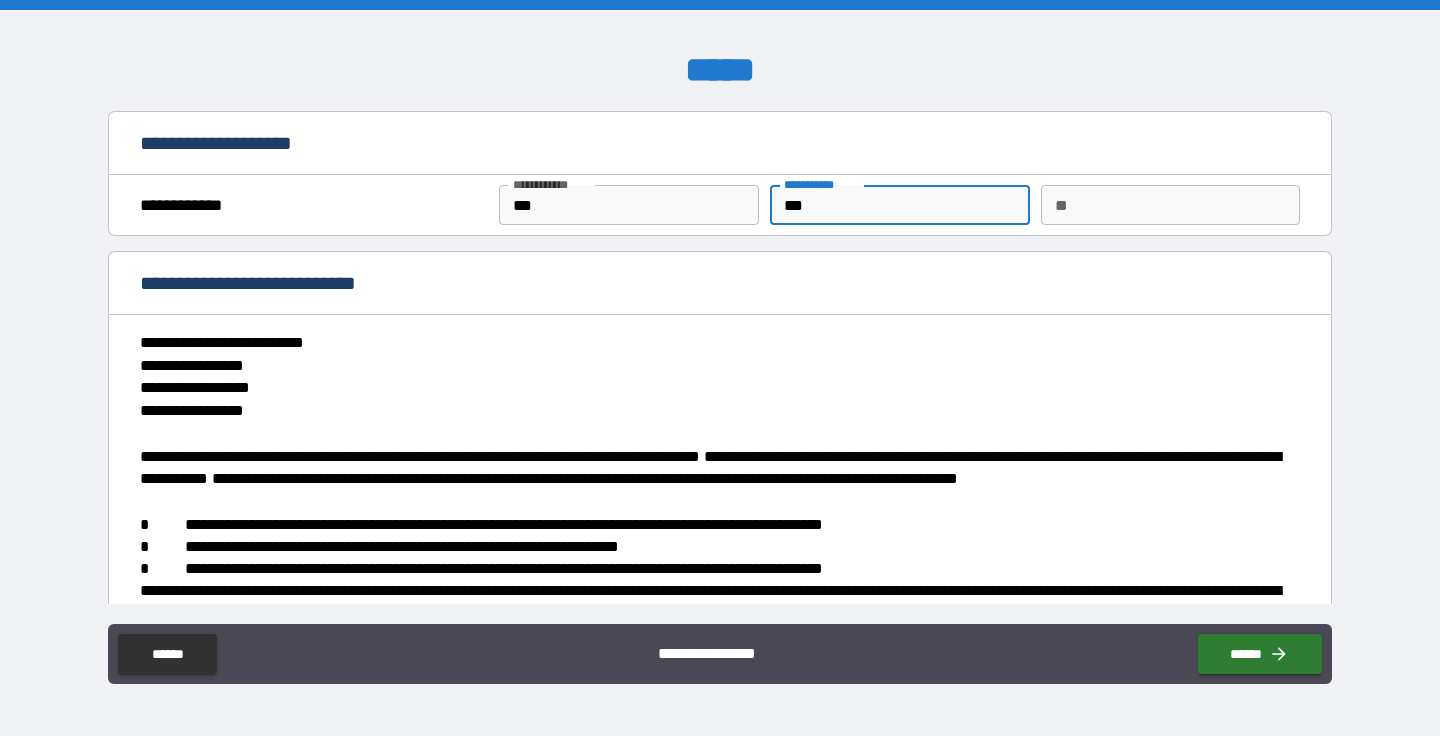 type on "****" 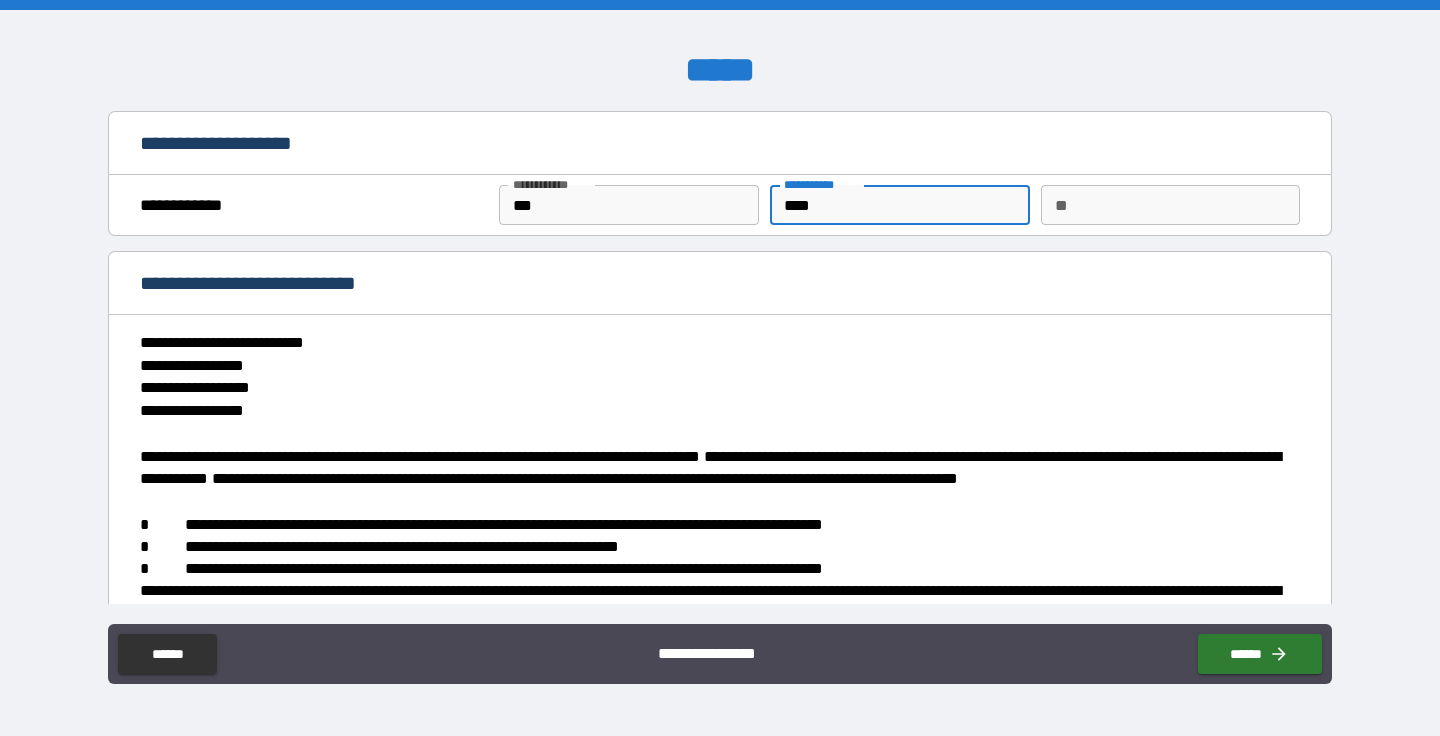 type on "*" 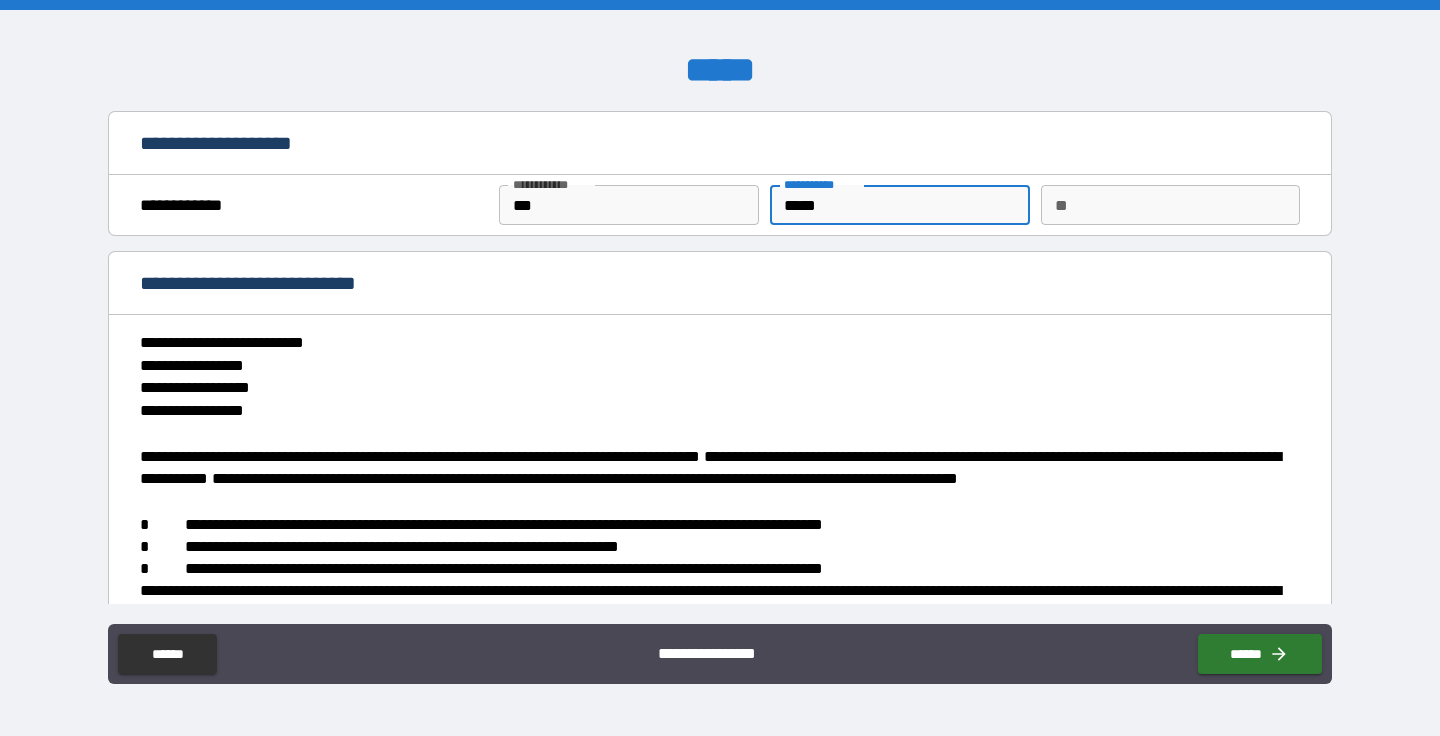 type on "*" 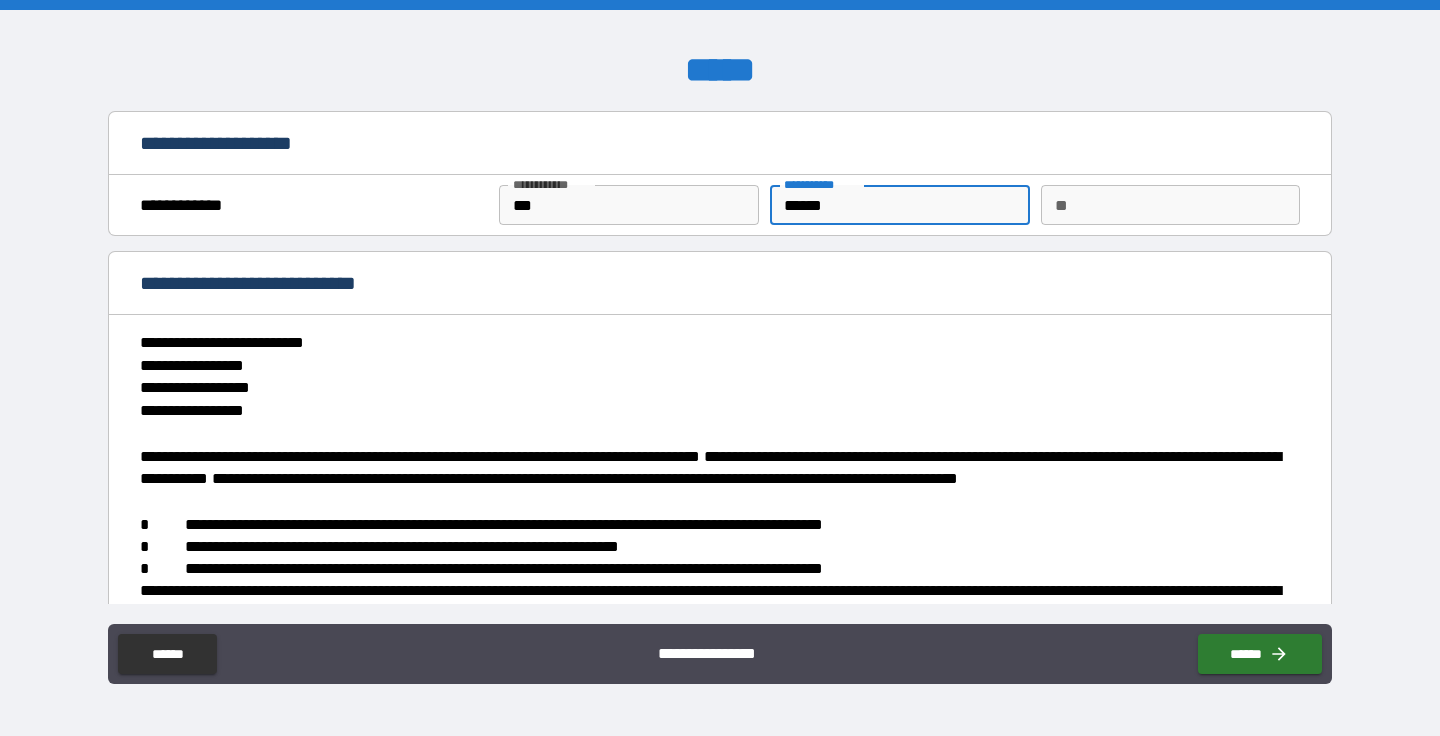 type on "*" 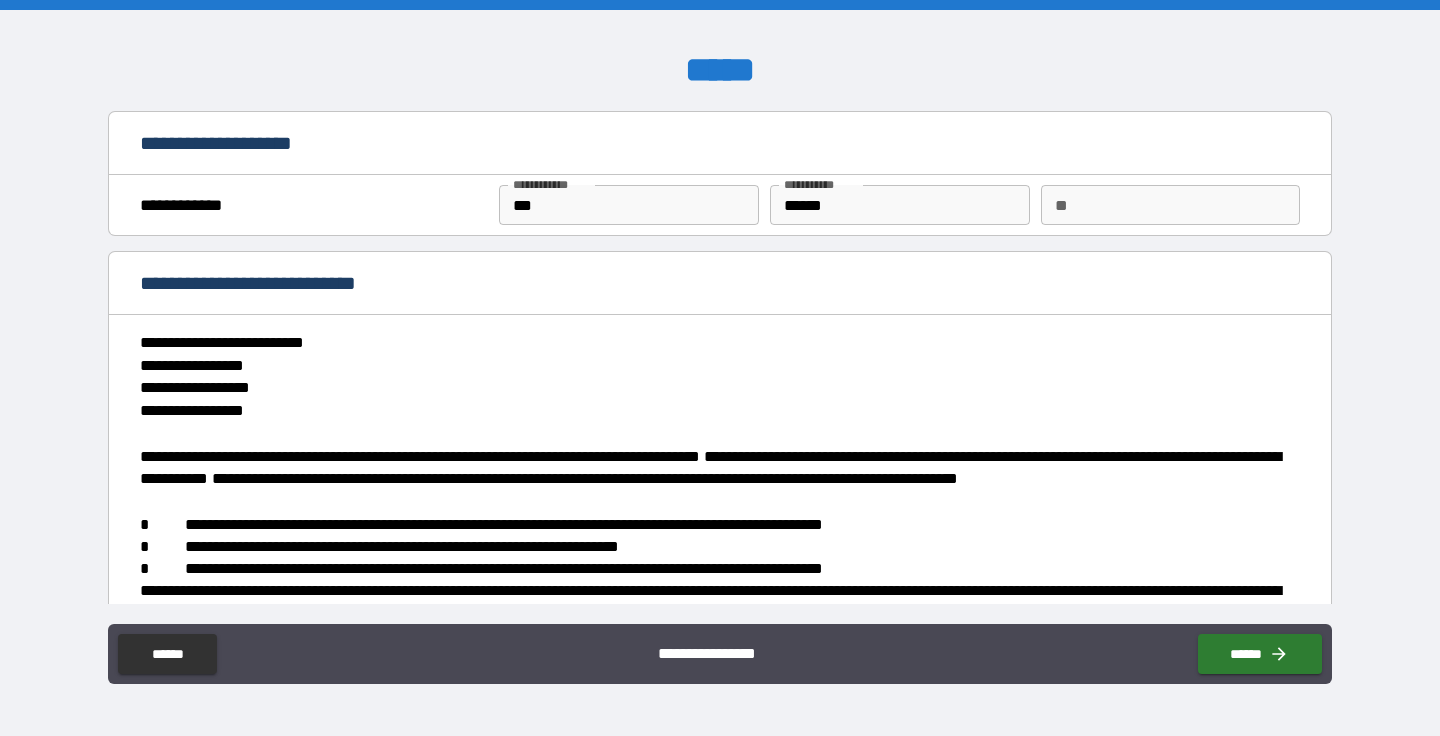 click on "**********" at bounding box center (720, 285) 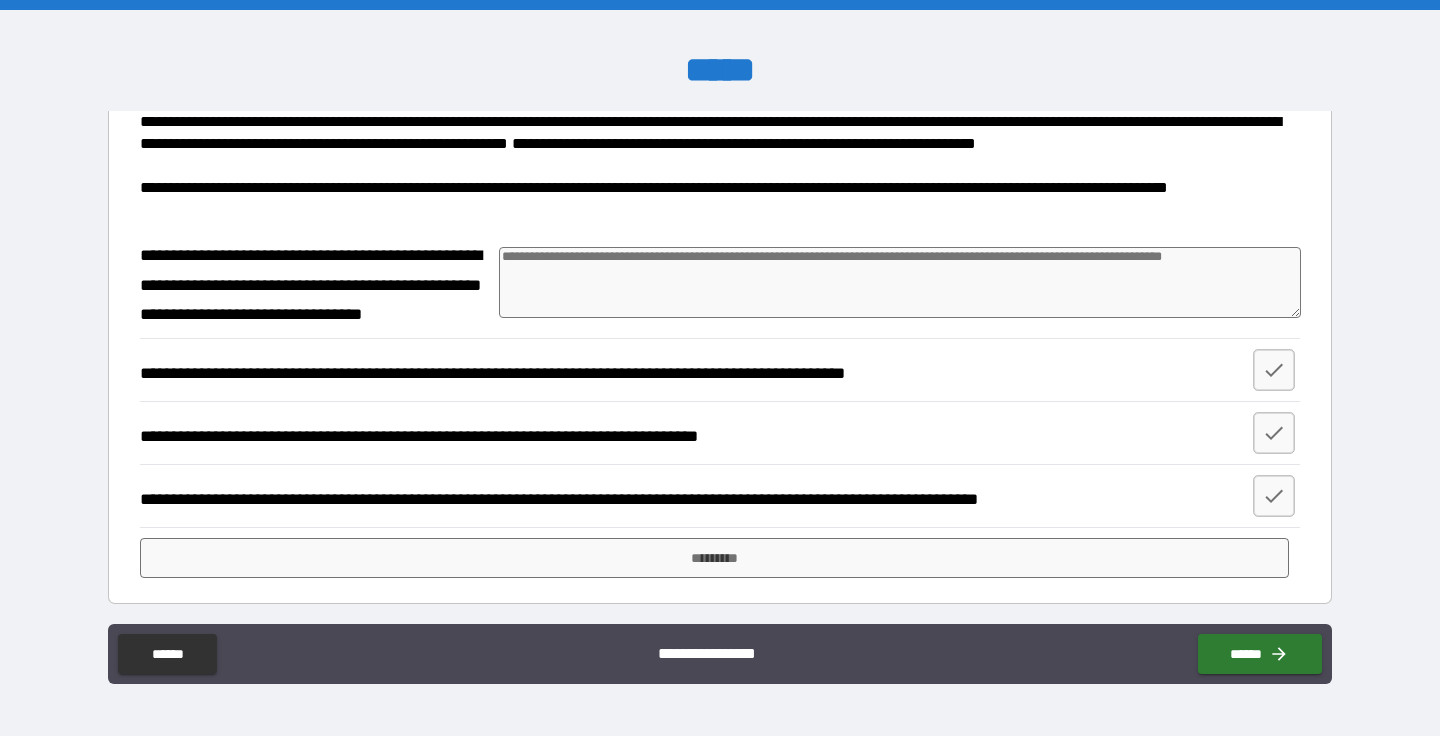 scroll, scrollTop: 534, scrollLeft: 0, axis: vertical 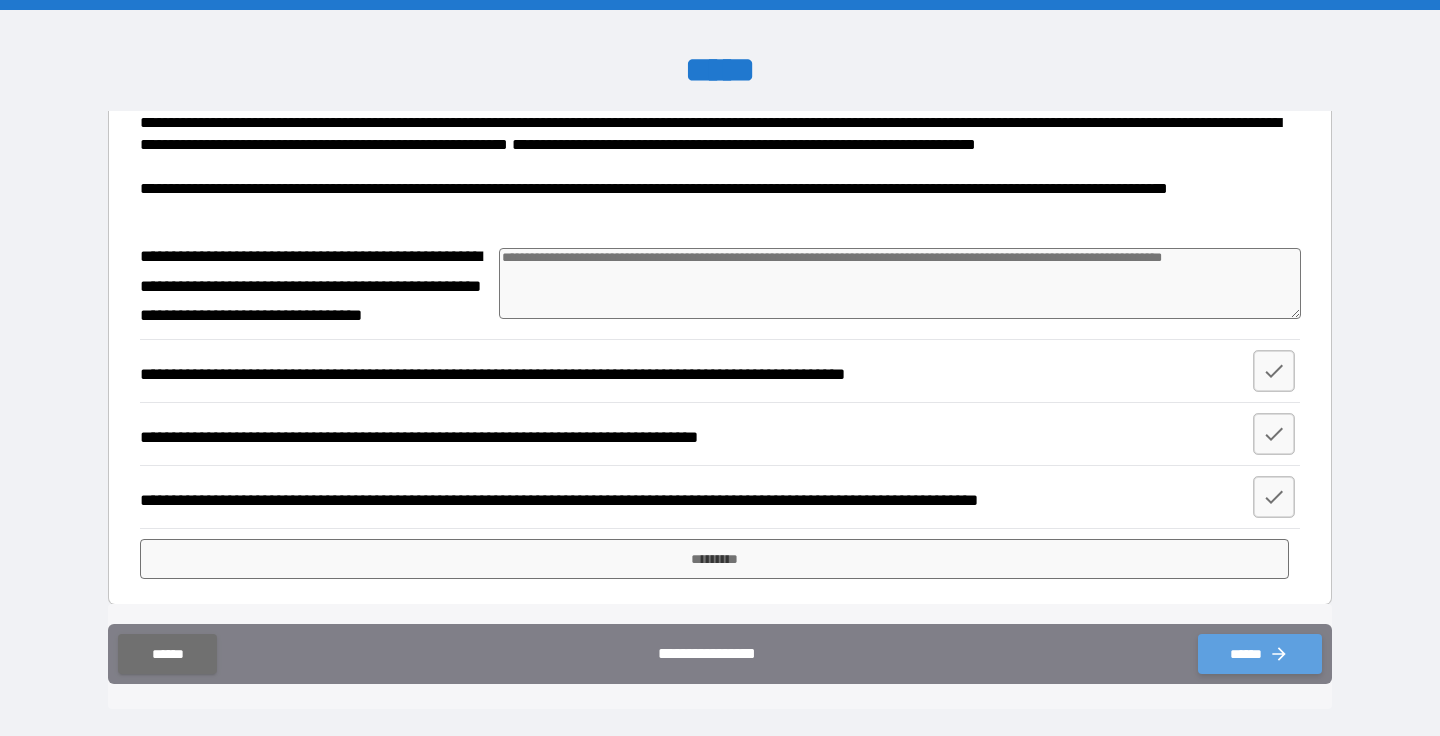 click on "******" at bounding box center (1260, 654) 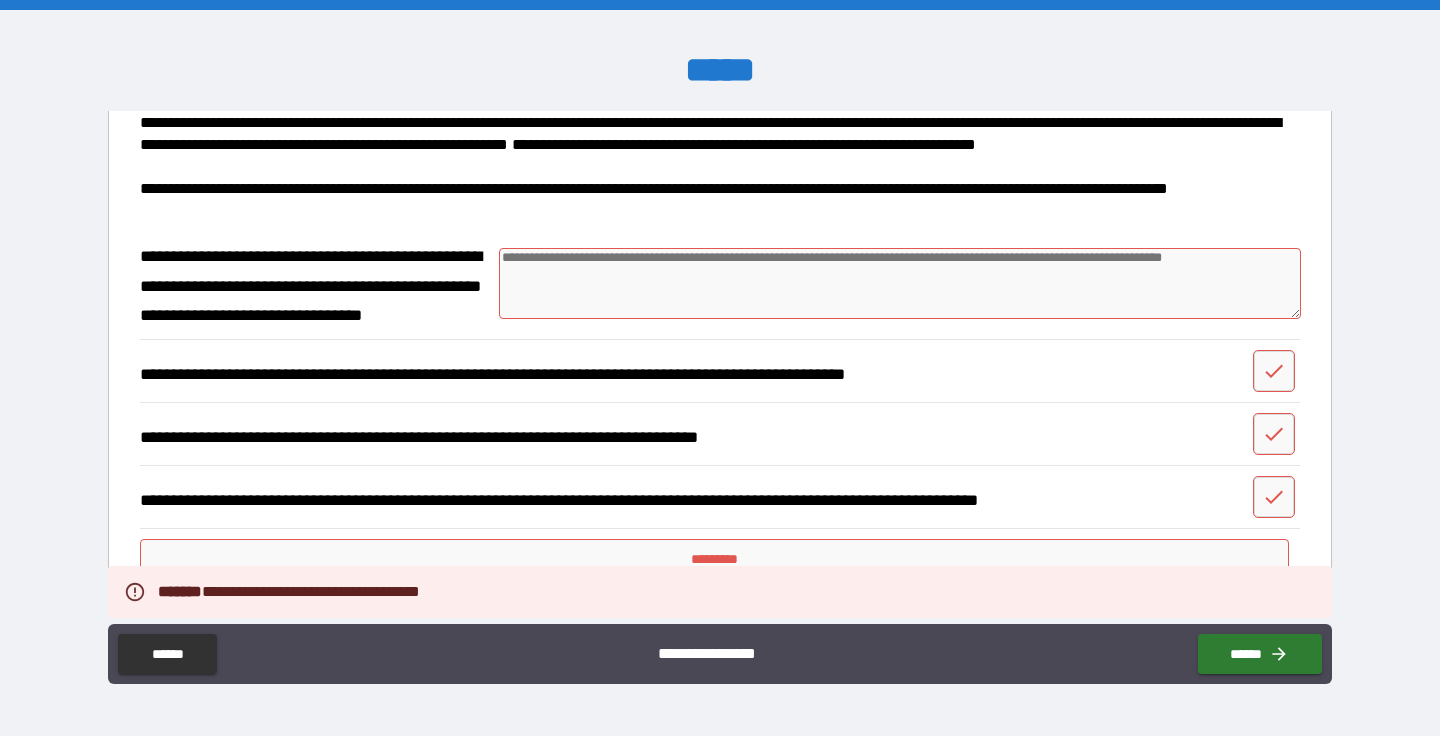 click on "**********" at bounding box center [718, 497] 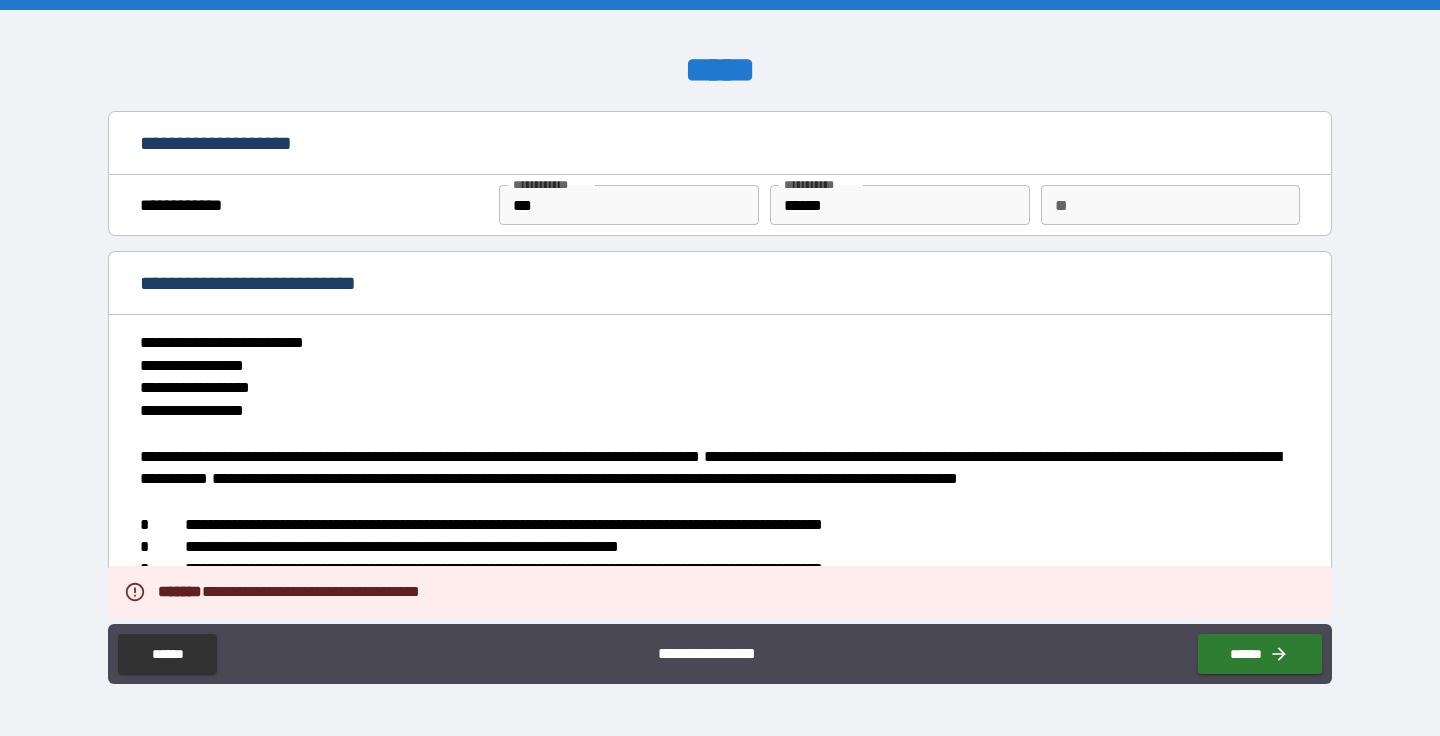 scroll, scrollTop: 0, scrollLeft: 0, axis: both 